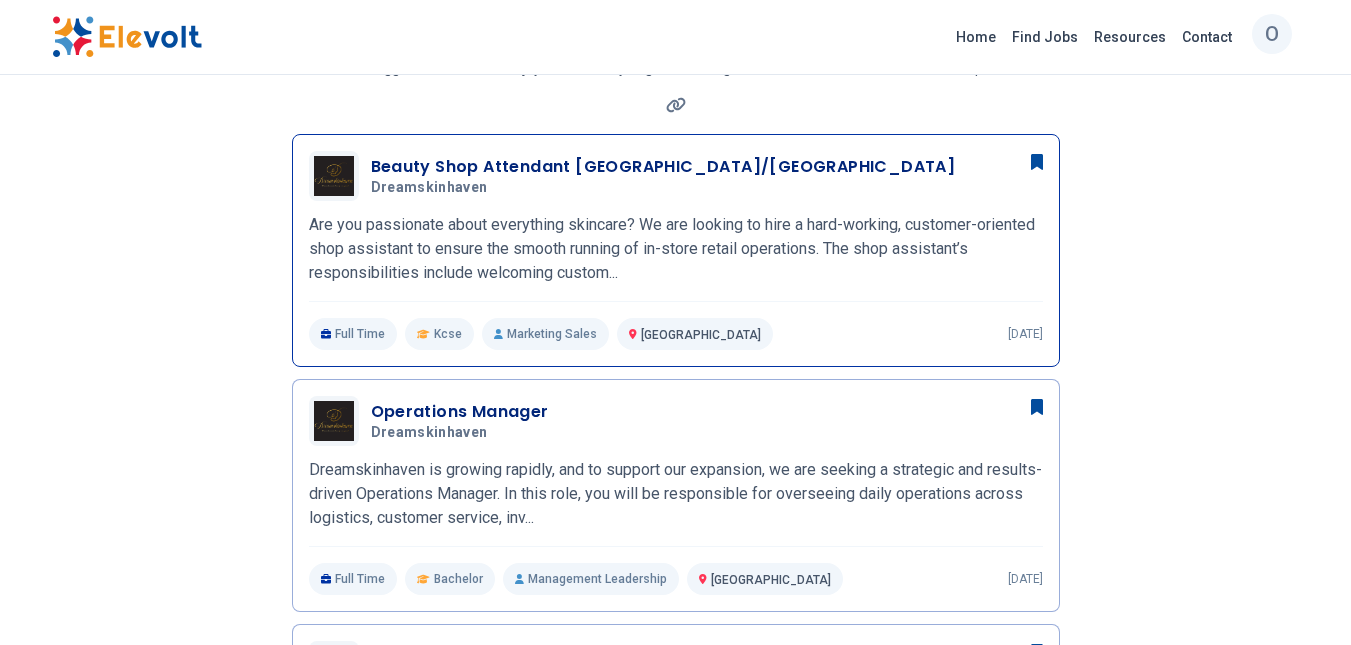 scroll, scrollTop: 200, scrollLeft: 0, axis: vertical 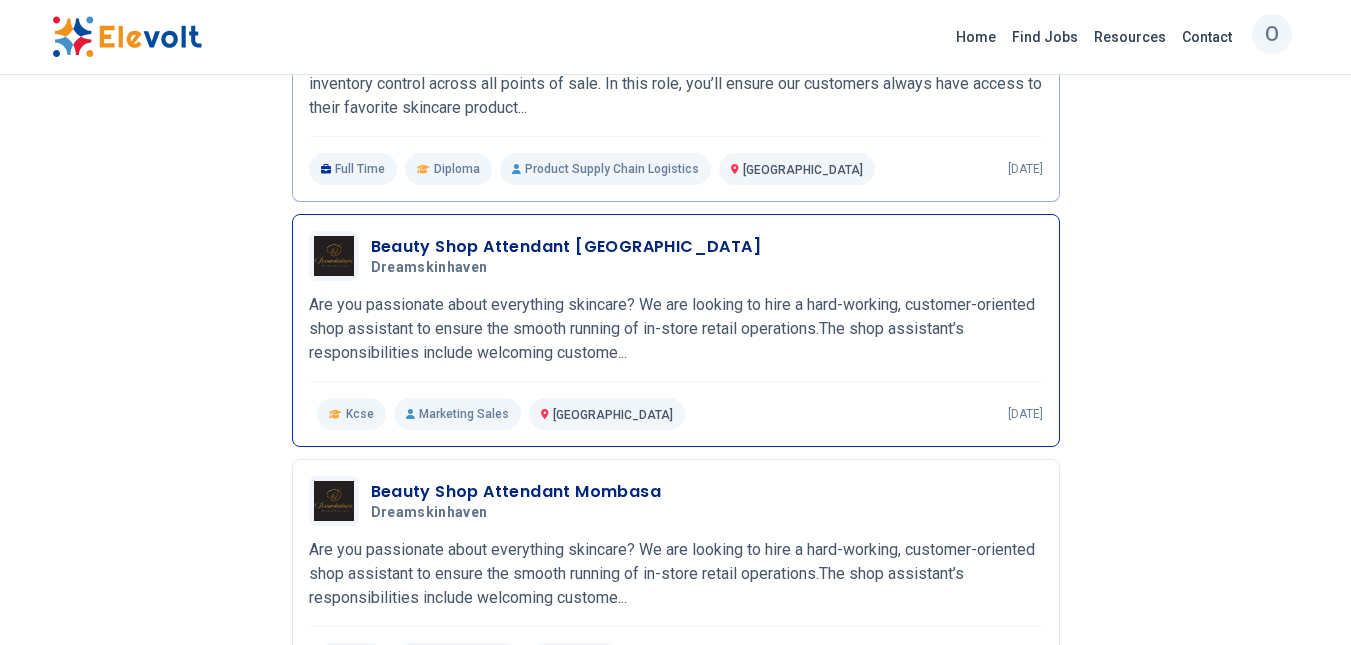 click on "Beauty Shop Attendant   [GEOGRAPHIC_DATA]" at bounding box center [566, 247] 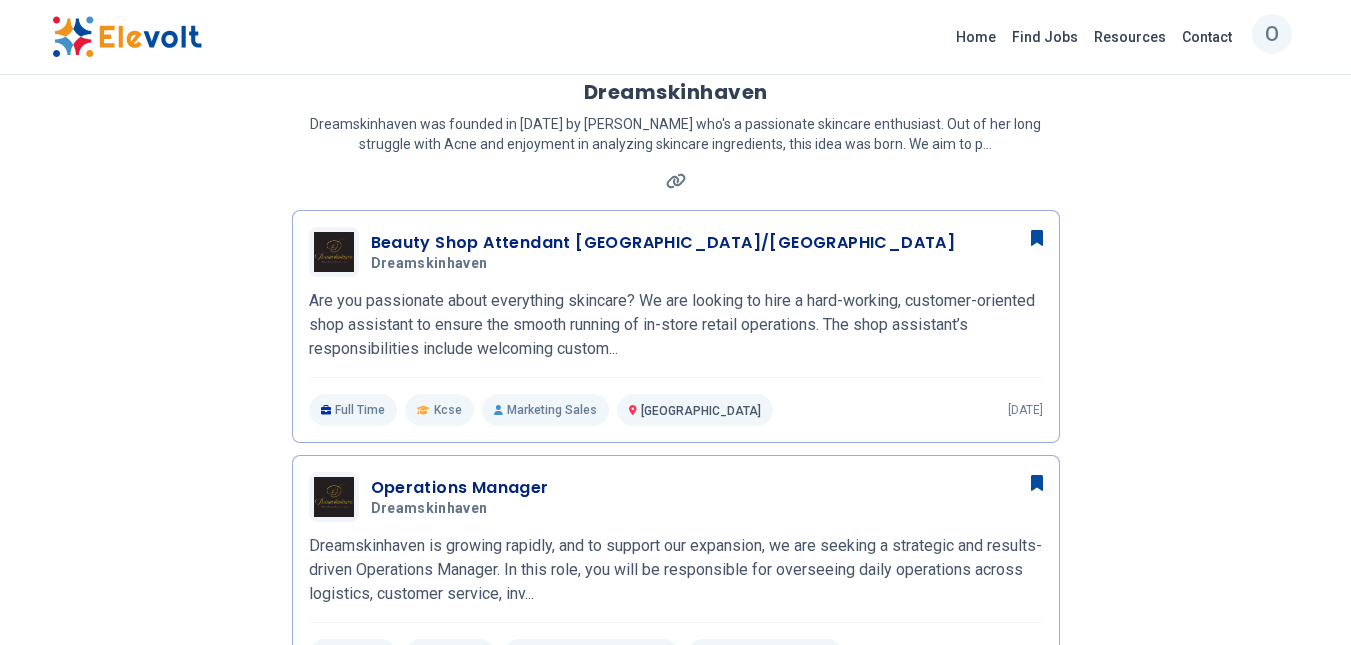 scroll, scrollTop: 0, scrollLeft: 0, axis: both 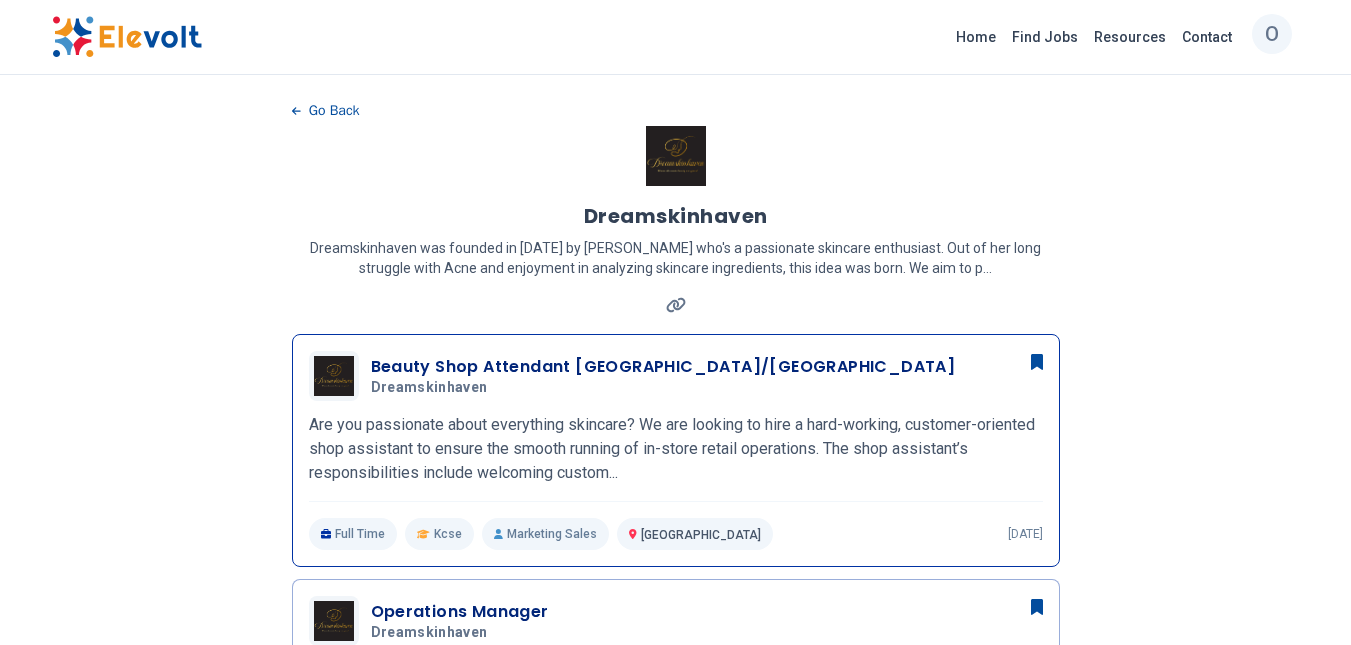 click on "Beauty Shop Attendant   [GEOGRAPHIC_DATA]/[GEOGRAPHIC_DATA]" at bounding box center (663, 367) 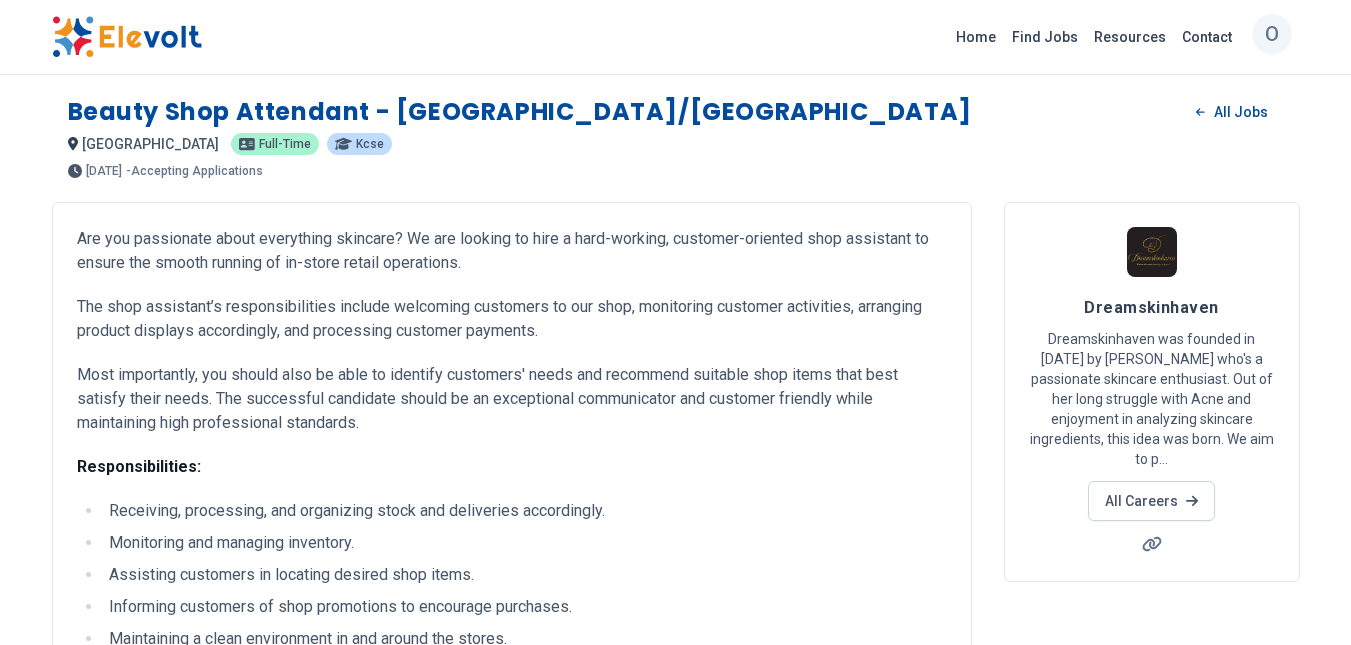 scroll, scrollTop: 0, scrollLeft: 0, axis: both 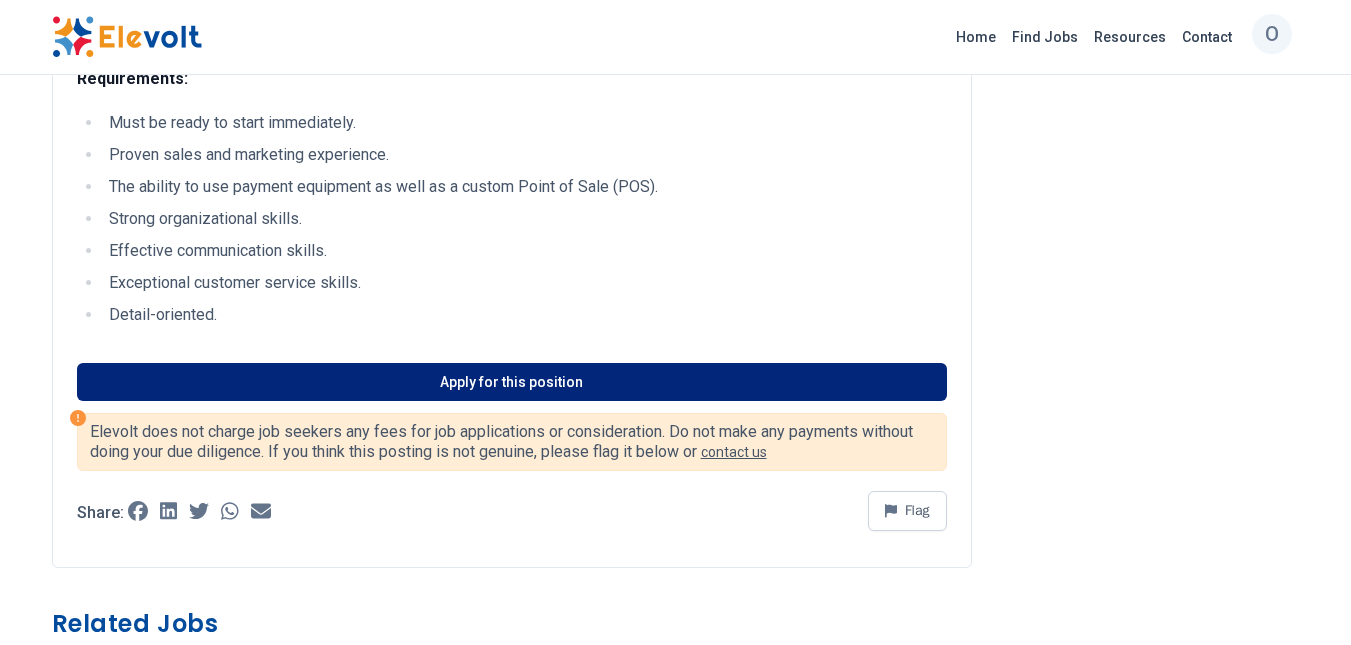 click on "Apply for this position" at bounding box center (512, 382) 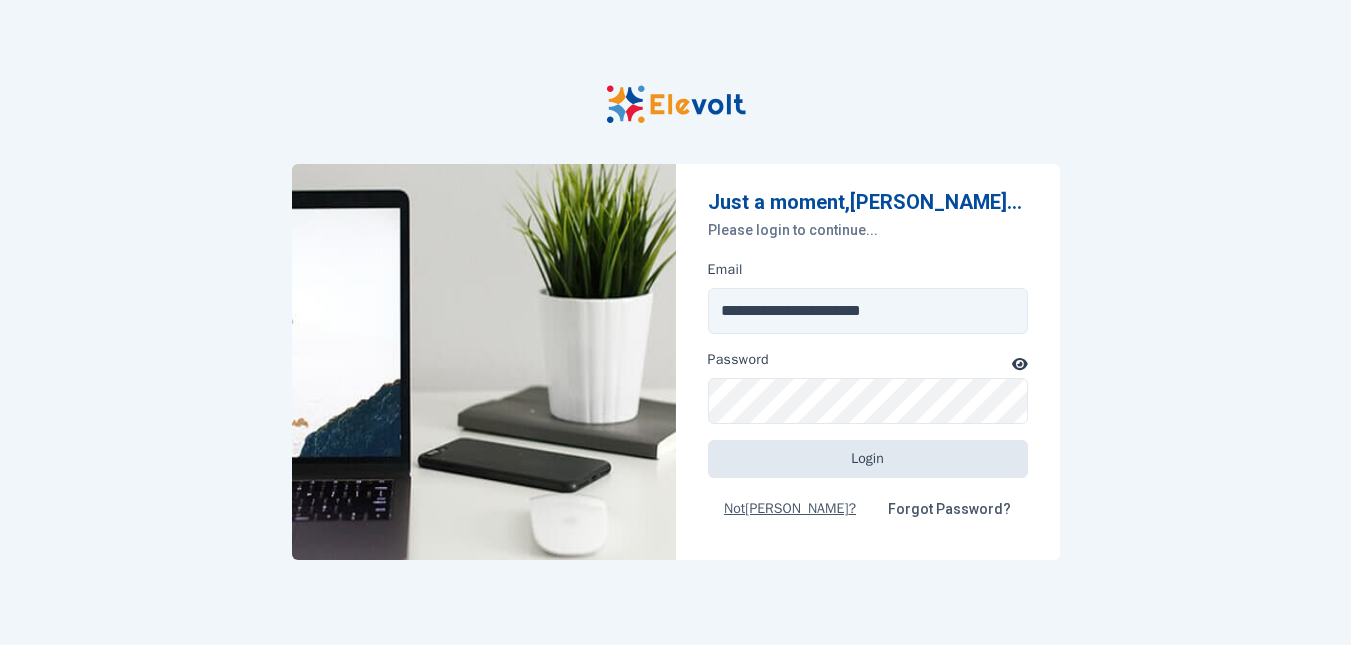 scroll, scrollTop: 0, scrollLeft: 0, axis: both 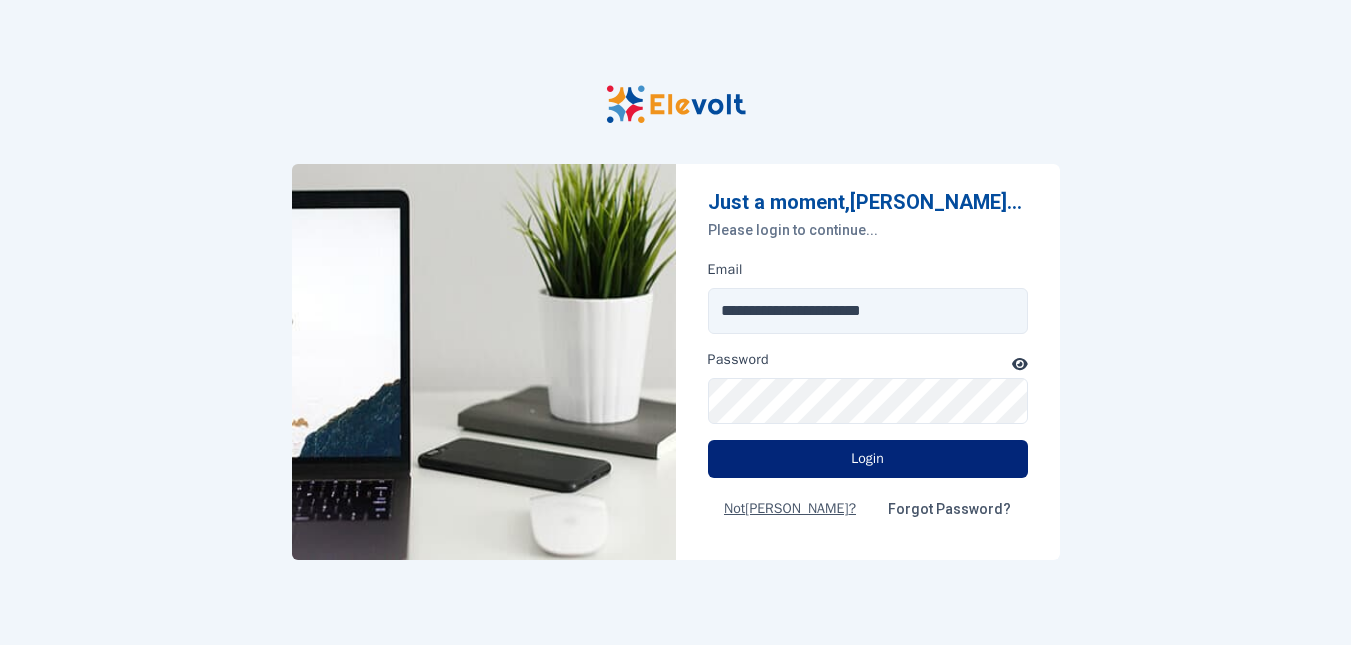 click on "Login" at bounding box center [868, 459] 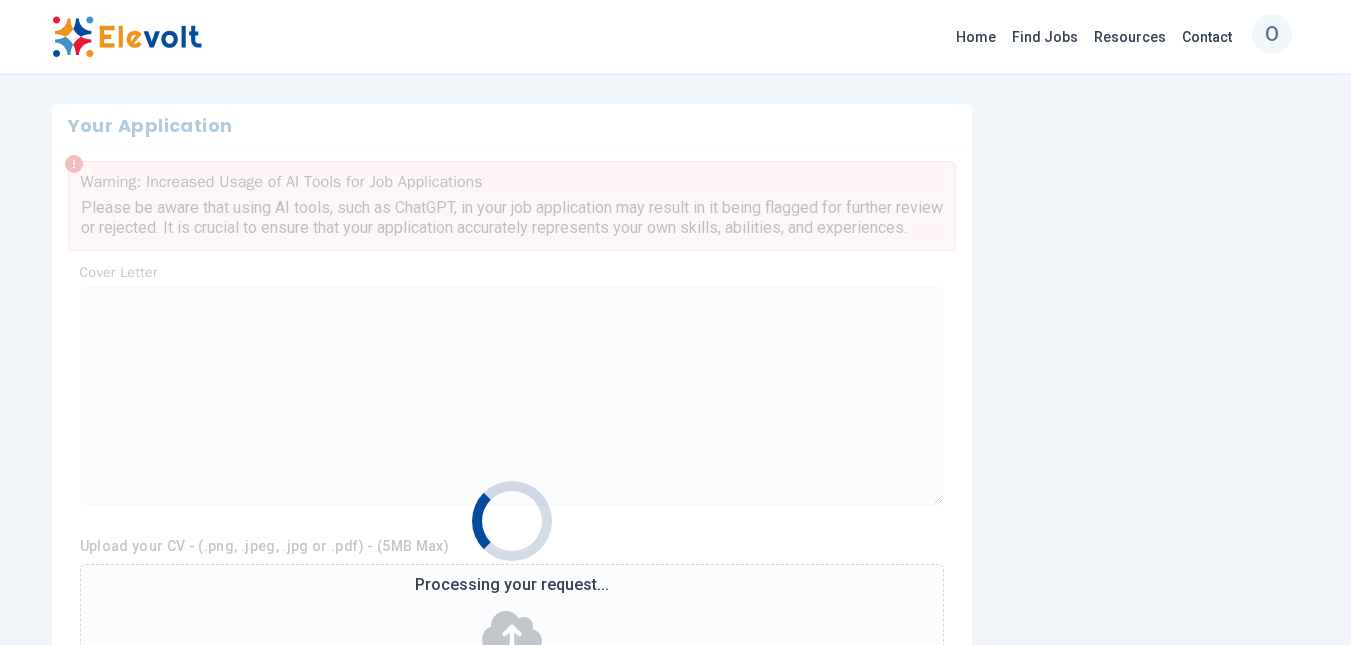 scroll, scrollTop: 0, scrollLeft: 0, axis: both 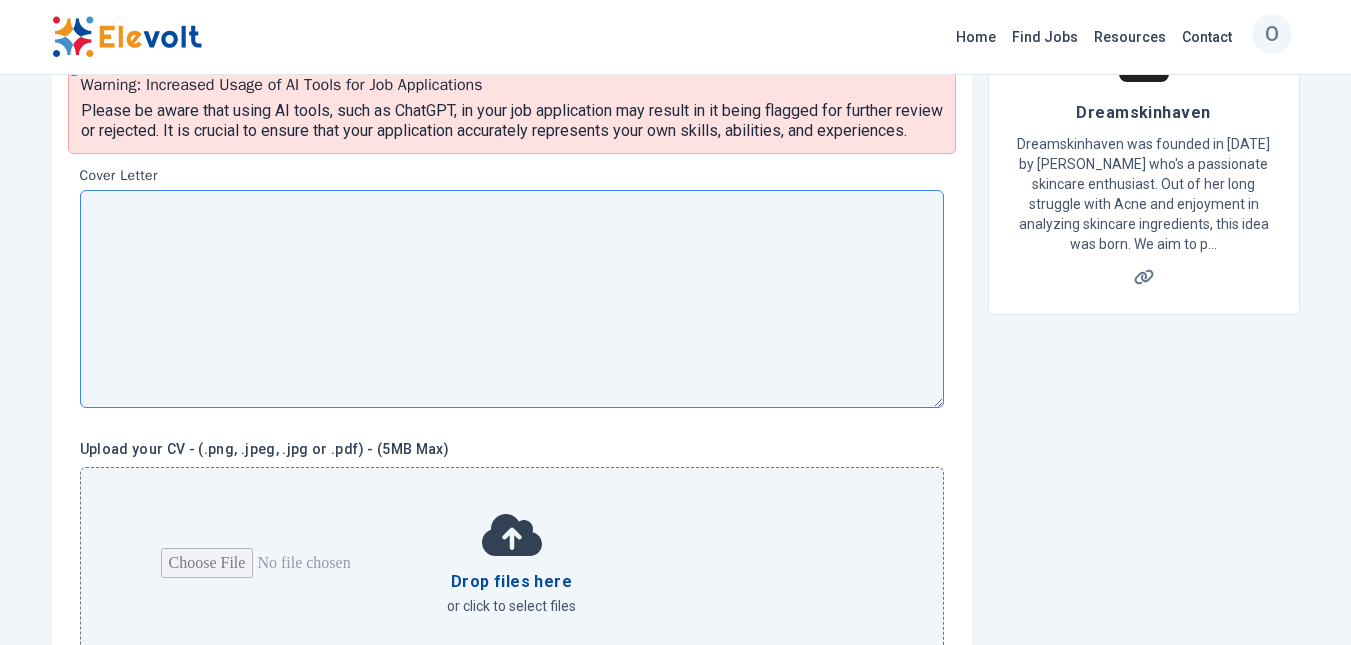 click at bounding box center [512, 299] 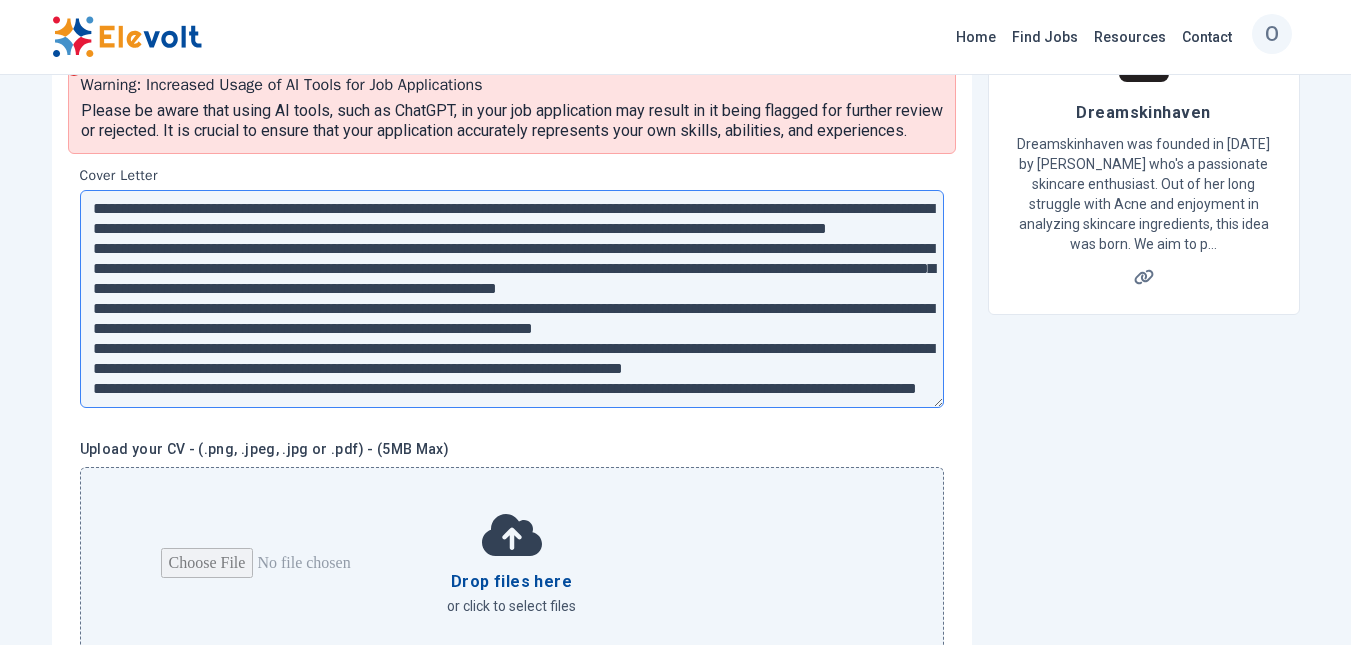 scroll, scrollTop: 0, scrollLeft: 0, axis: both 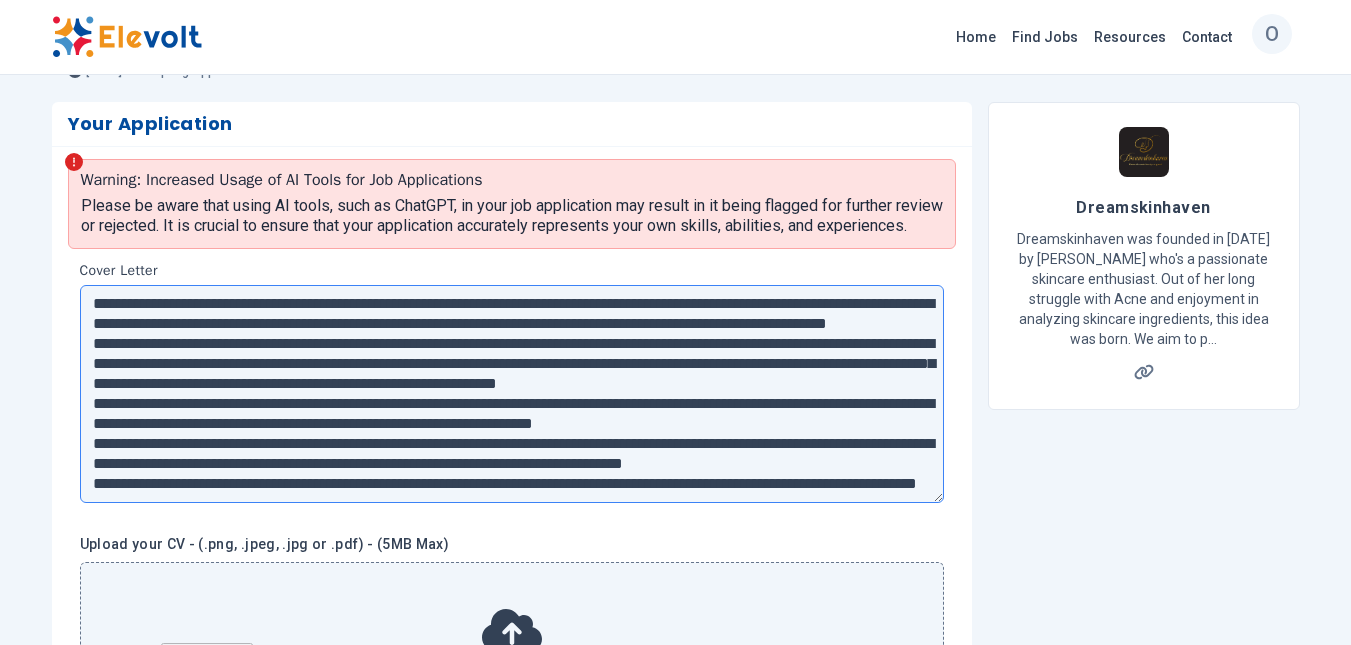 drag, startPoint x: 809, startPoint y: 327, endPoint x: 789, endPoint y: 371, distance: 48.332184 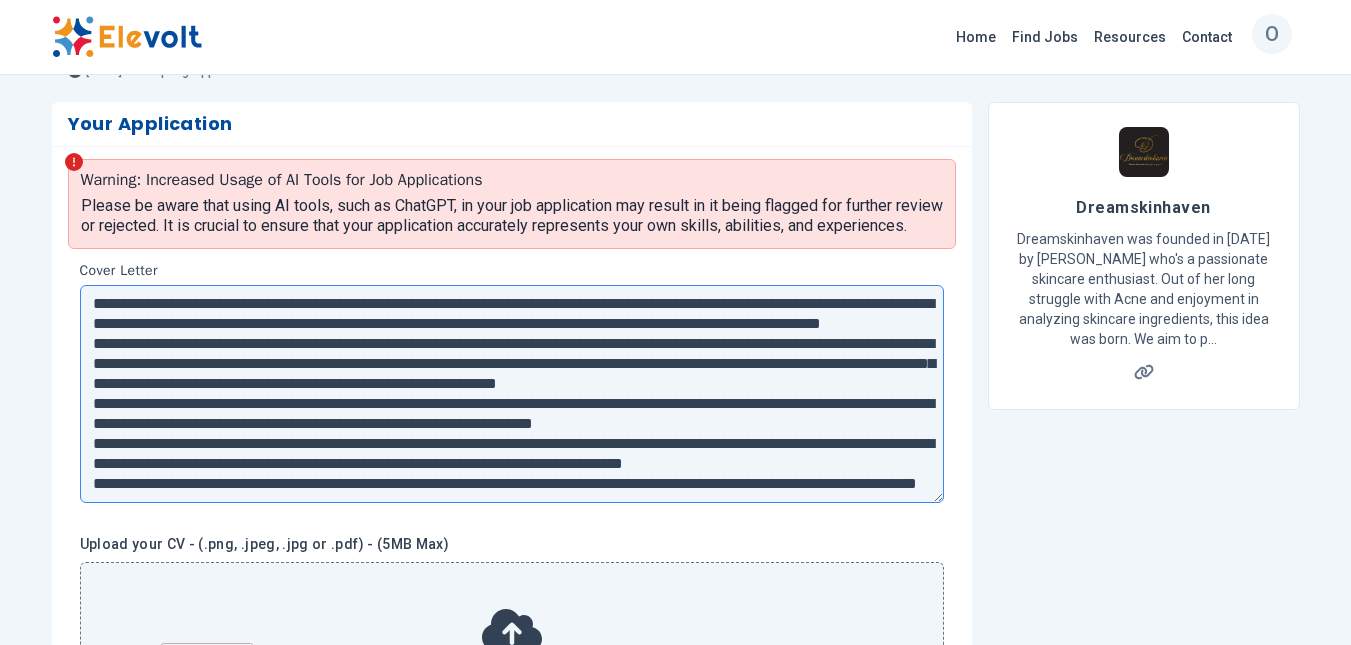 click at bounding box center [512, 394] 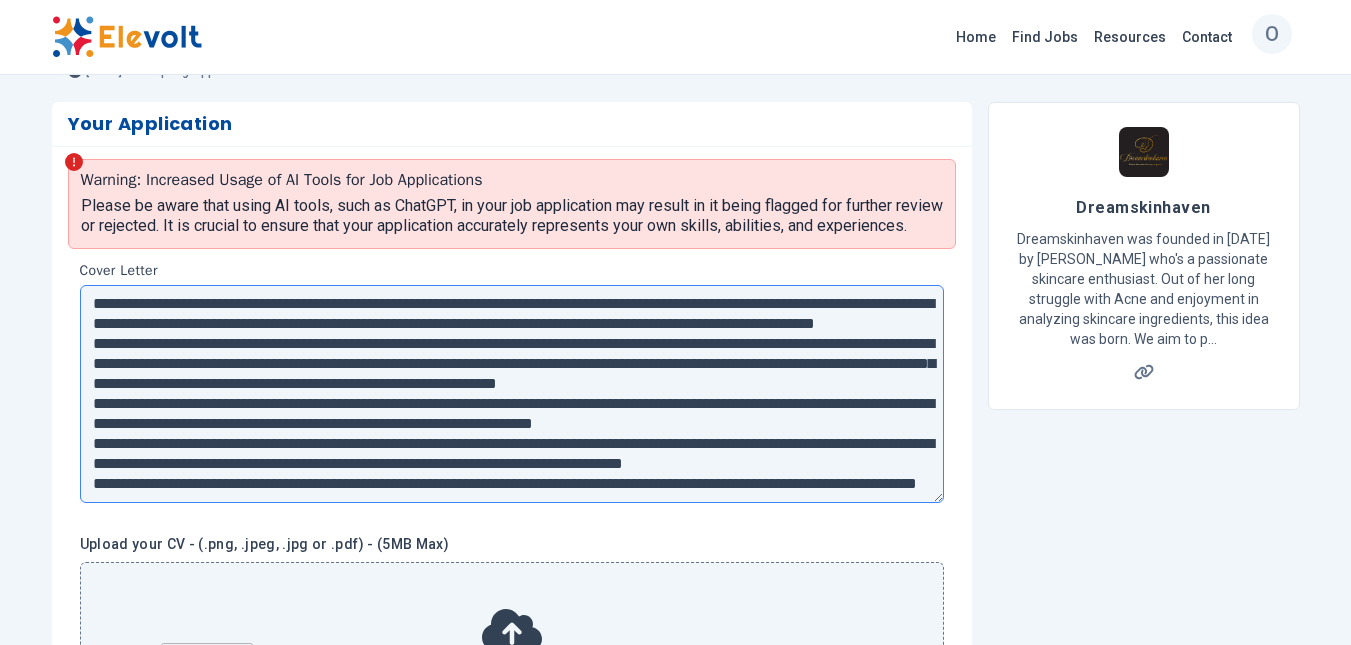 click at bounding box center (512, 394) 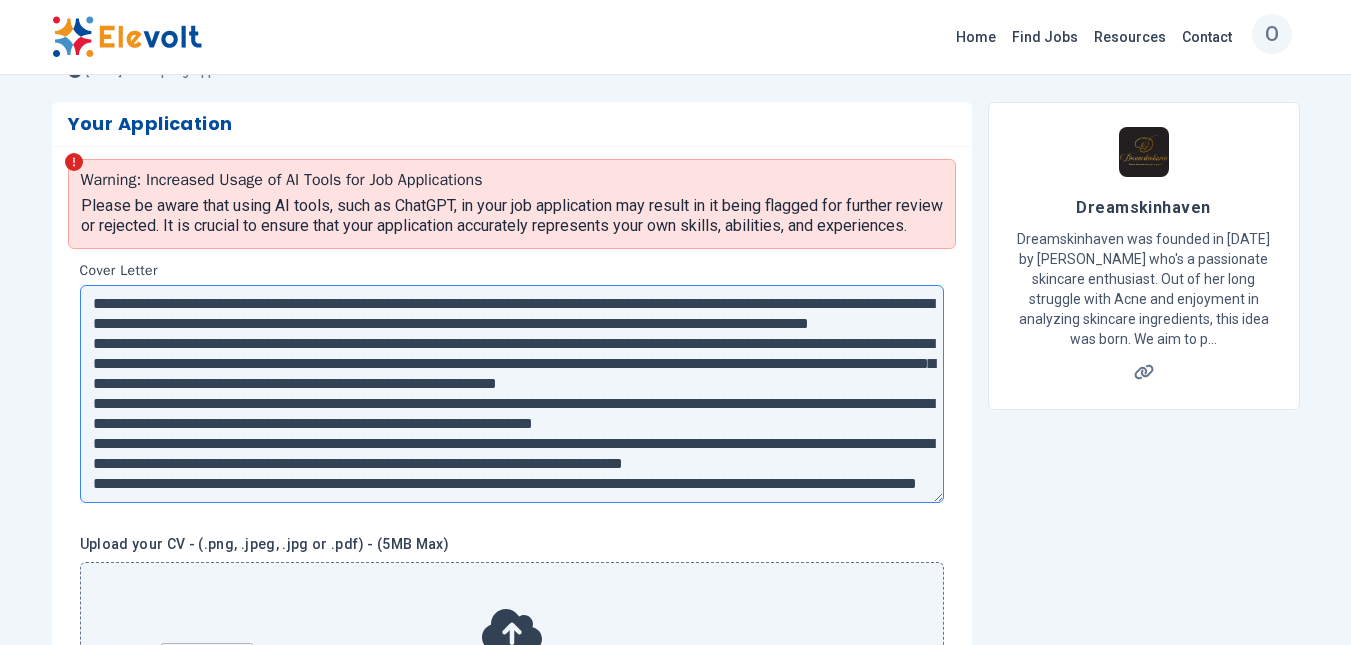 click at bounding box center (512, 394) 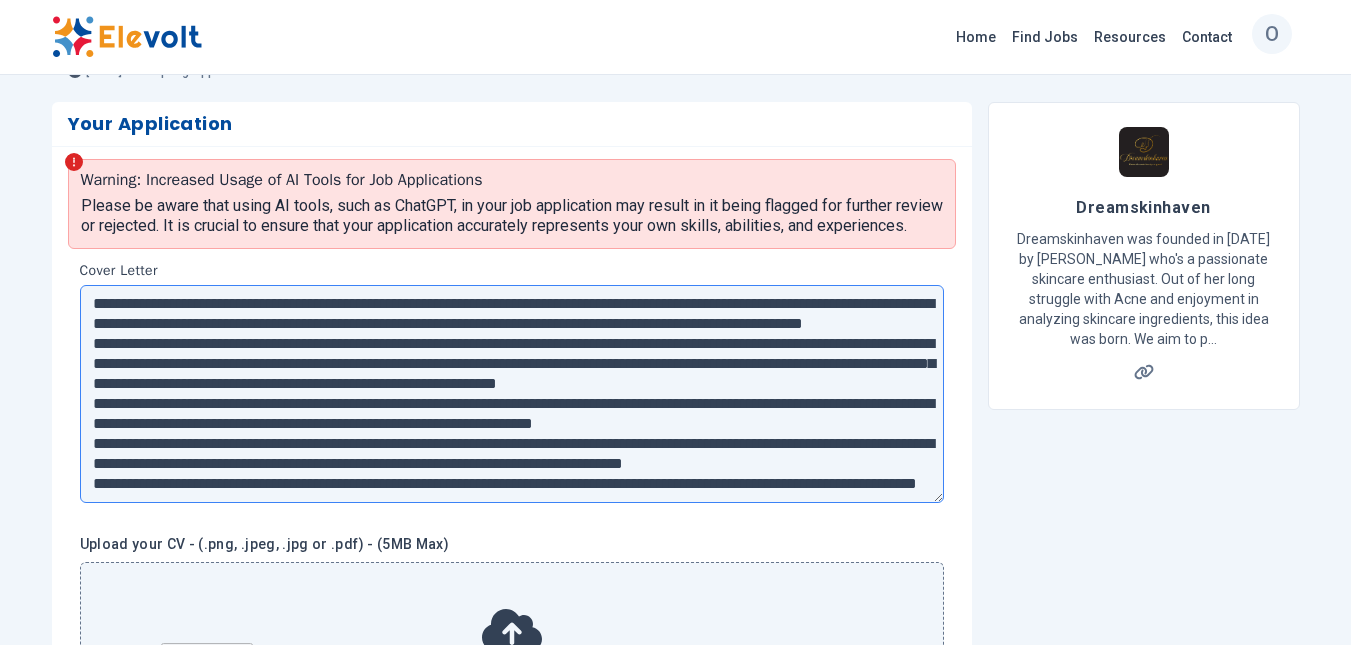 click at bounding box center (512, 394) 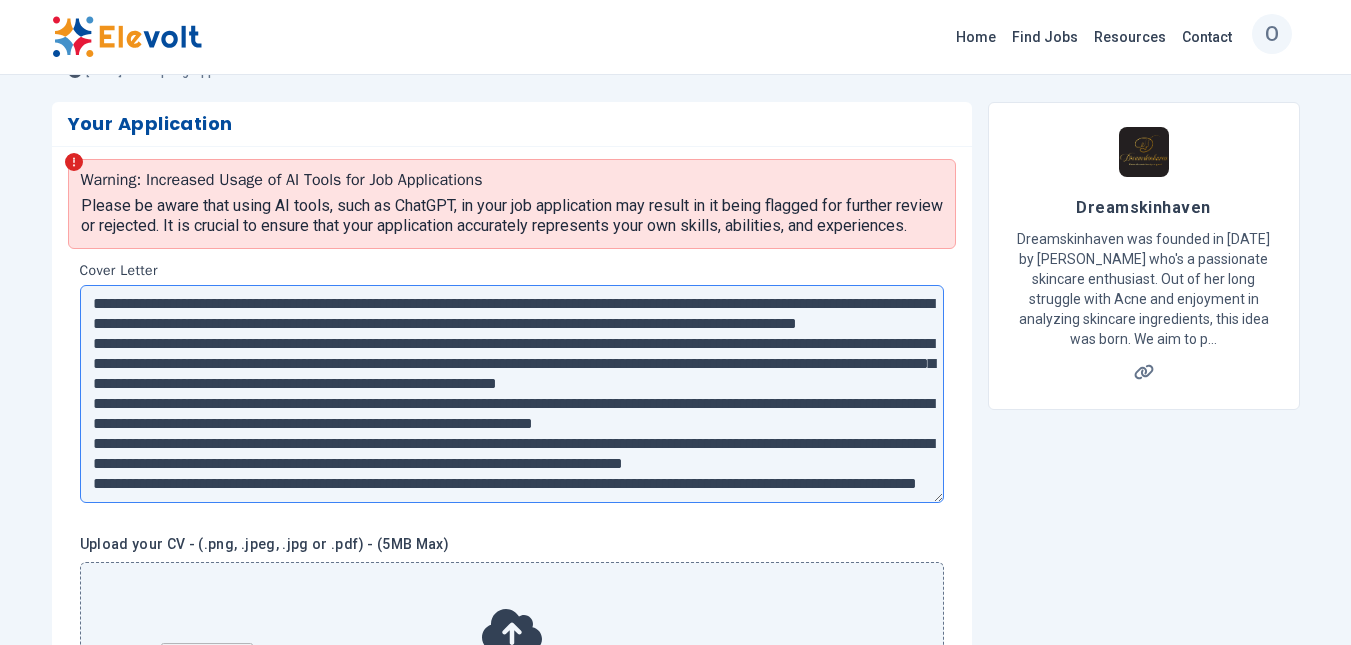 click at bounding box center [512, 394] 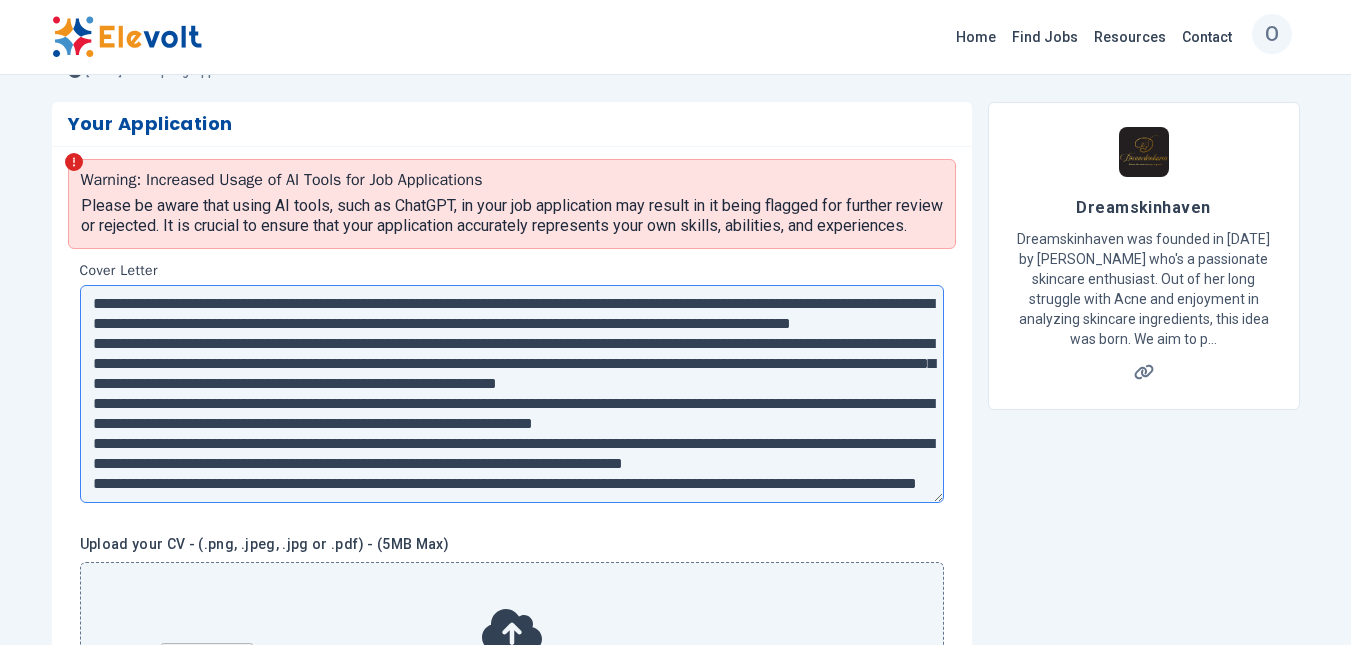 click at bounding box center [512, 394] 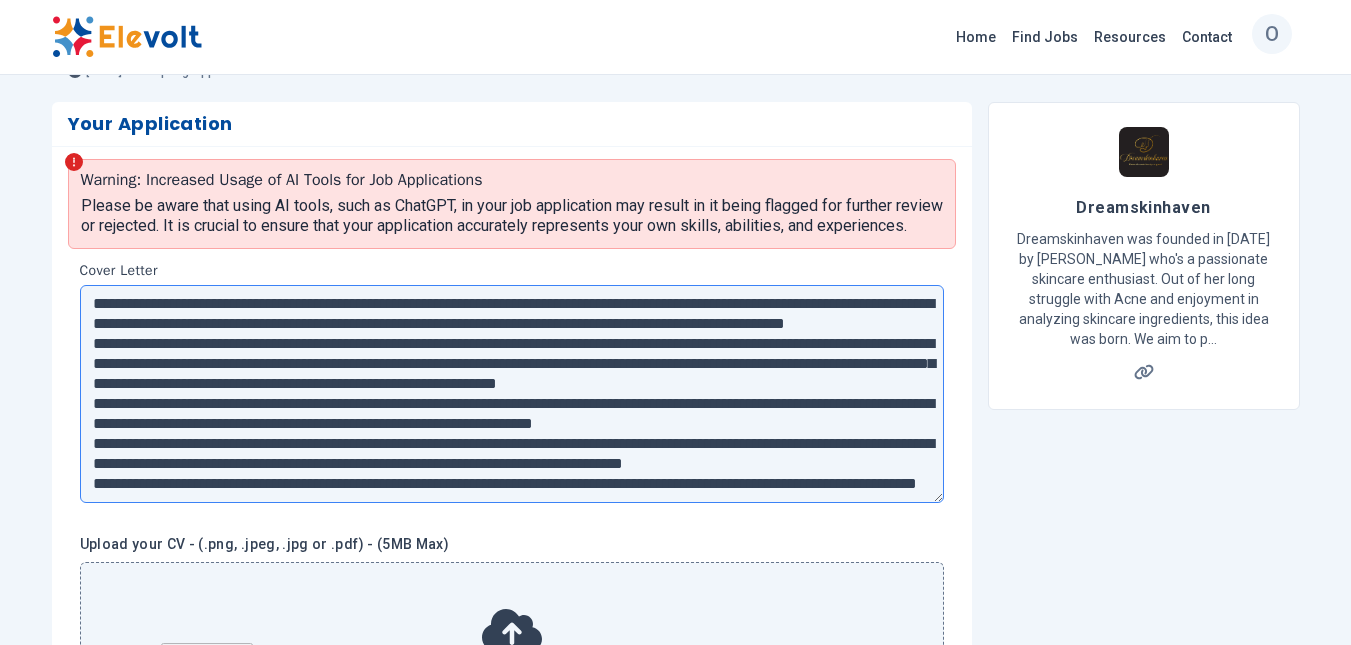 click at bounding box center [512, 394] 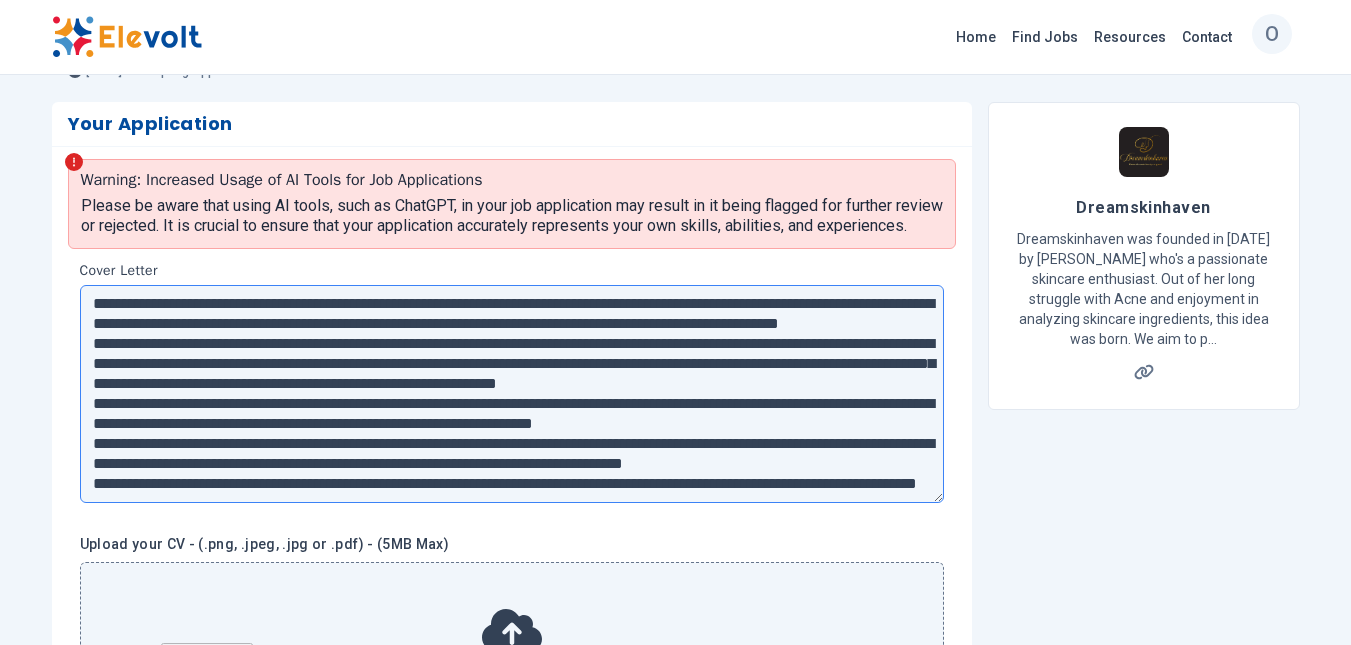 click at bounding box center (512, 394) 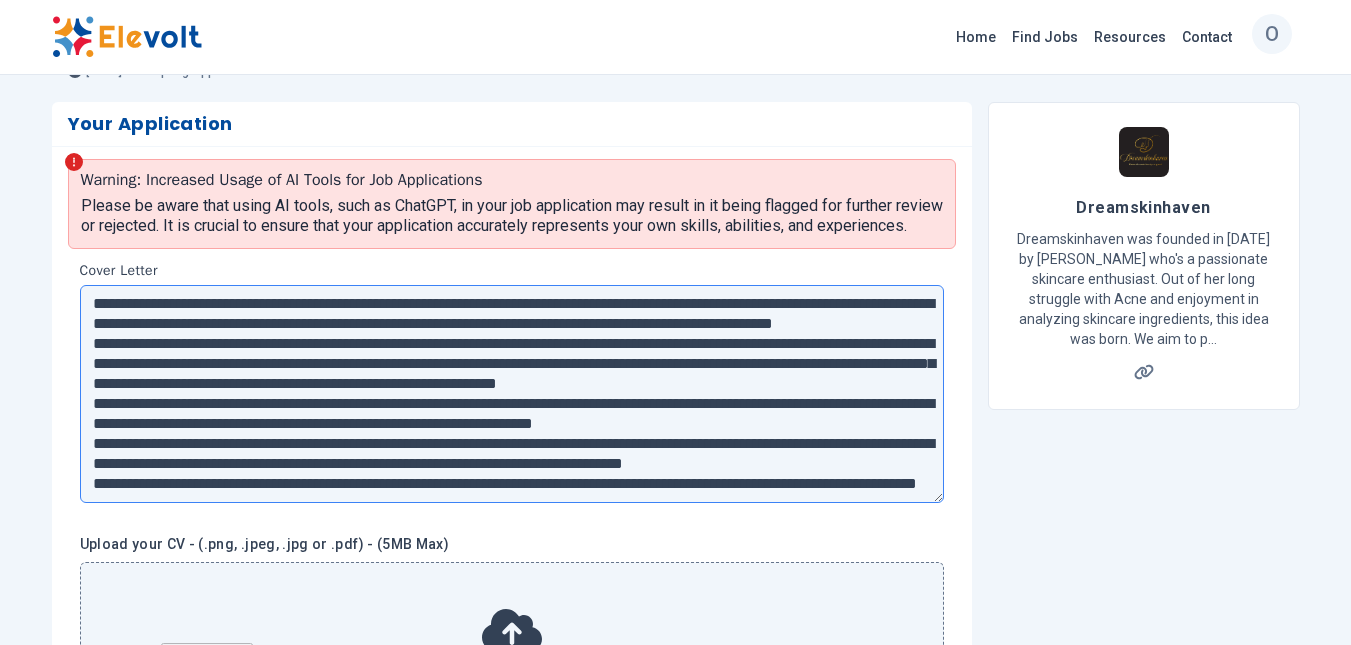 click at bounding box center [512, 394] 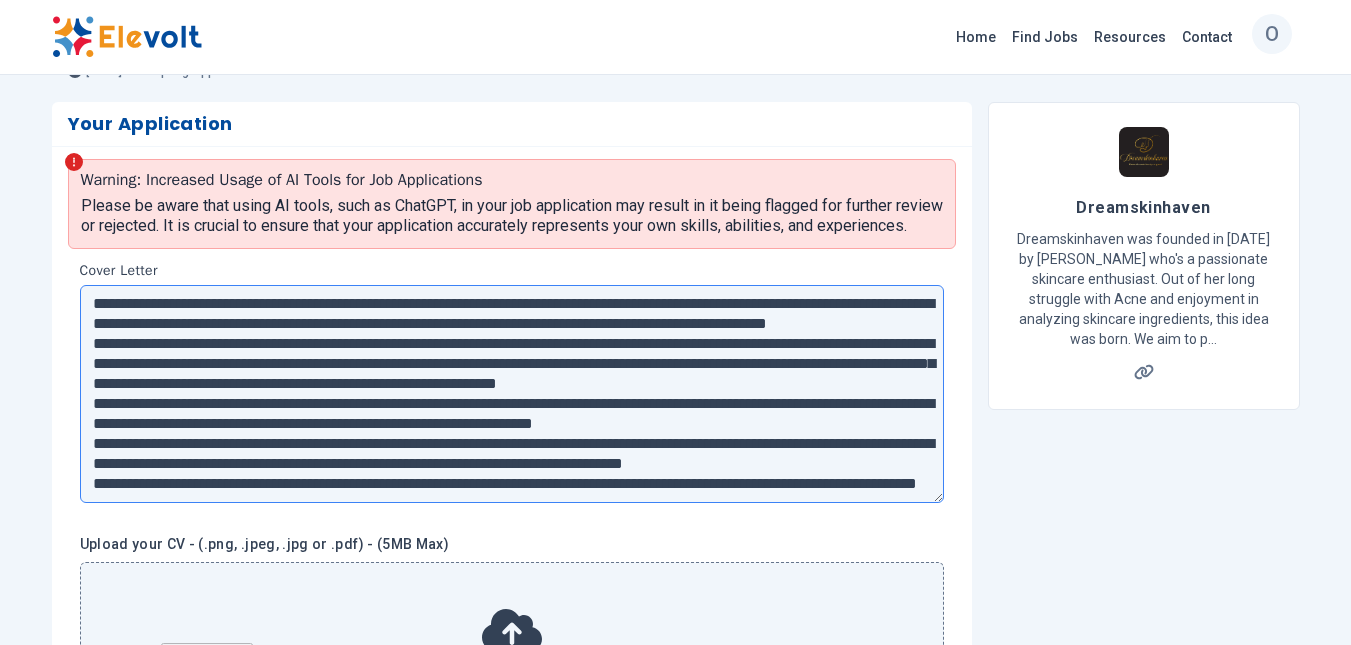 click at bounding box center (512, 394) 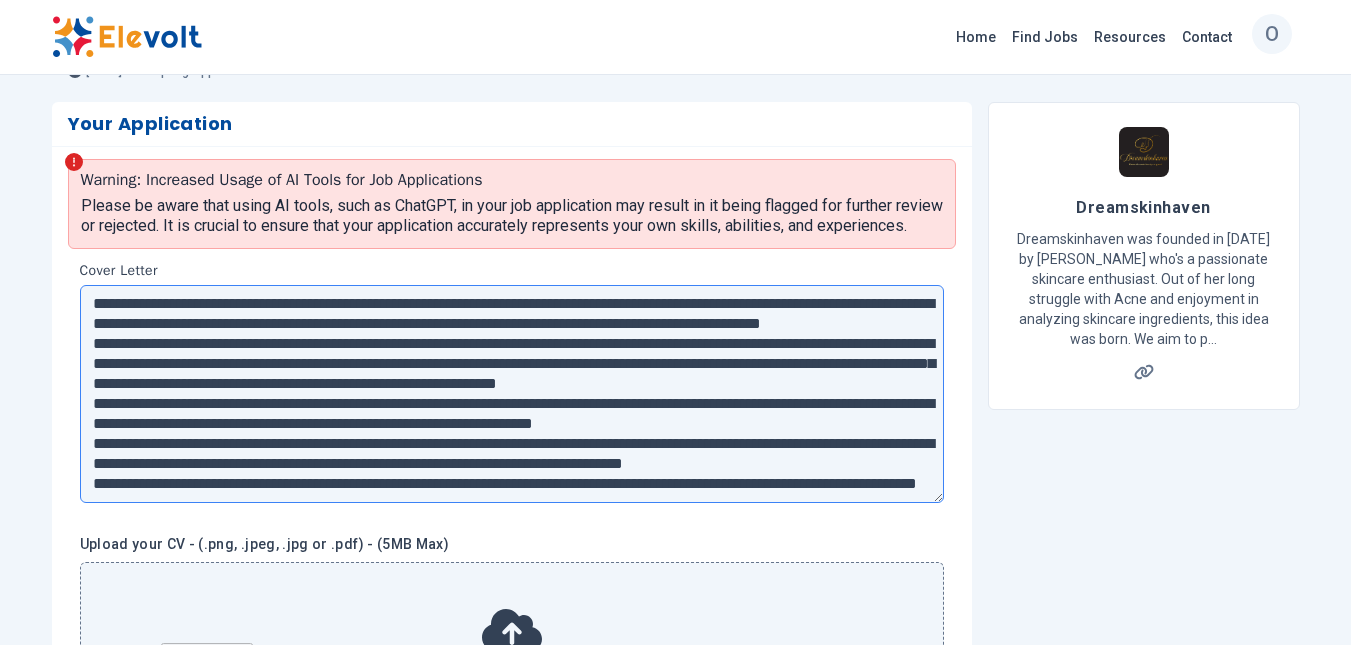 click at bounding box center [512, 394] 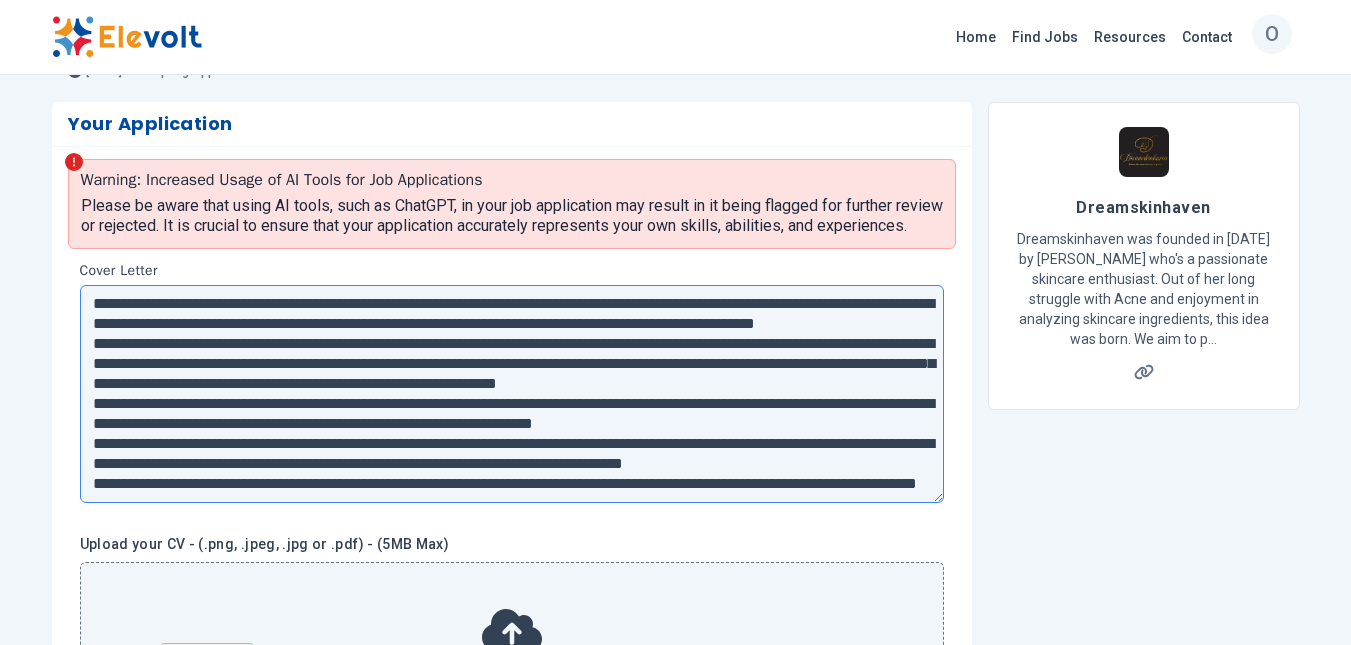 click at bounding box center (512, 394) 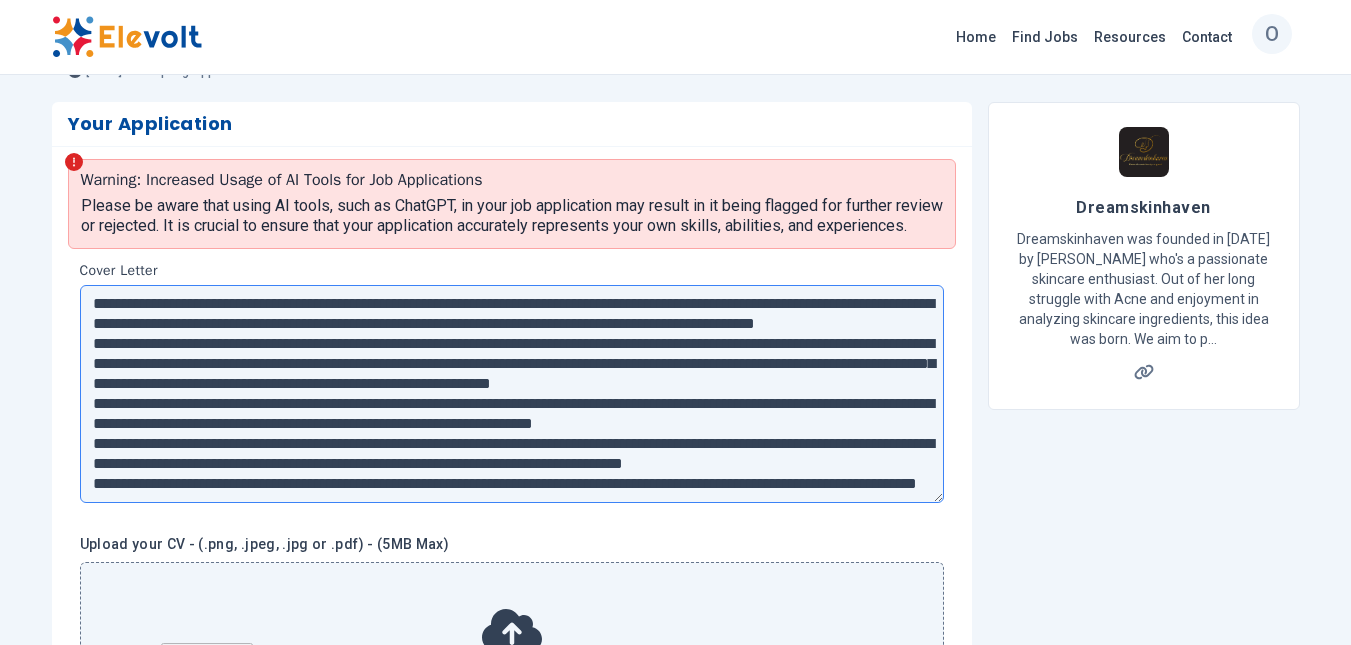 click at bounding box center [512, 394] 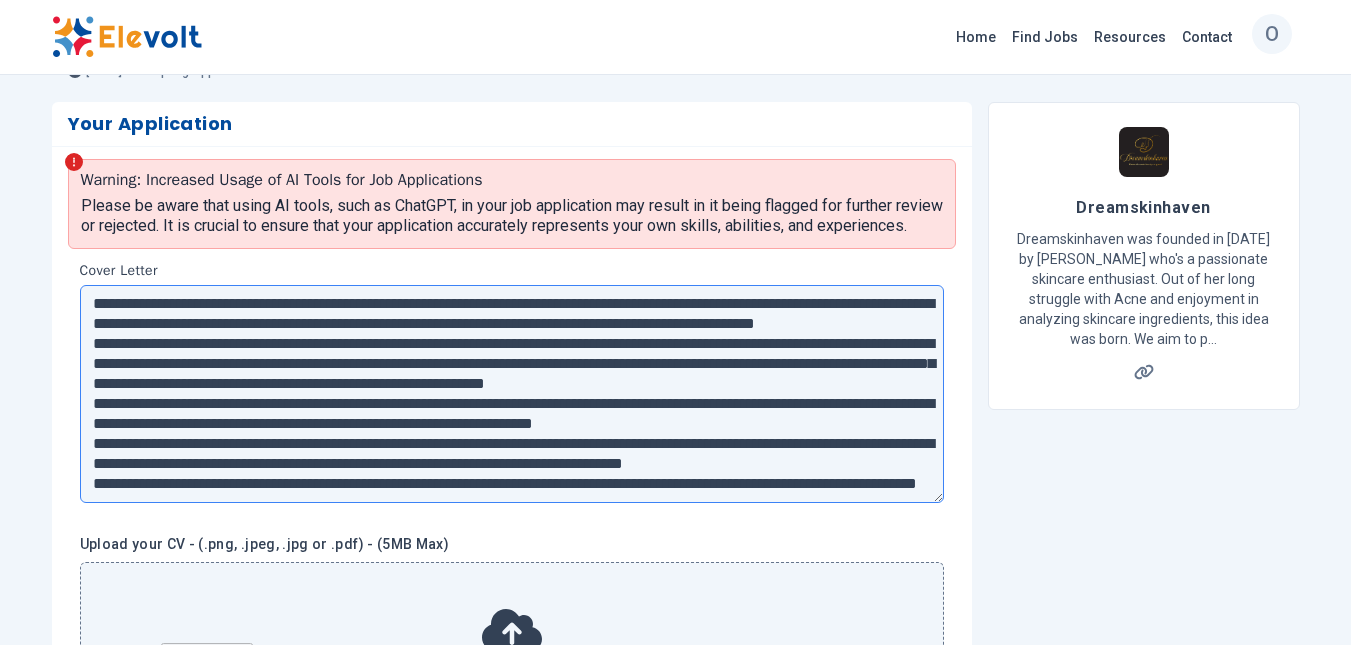 click at bounding box center [512, 394] 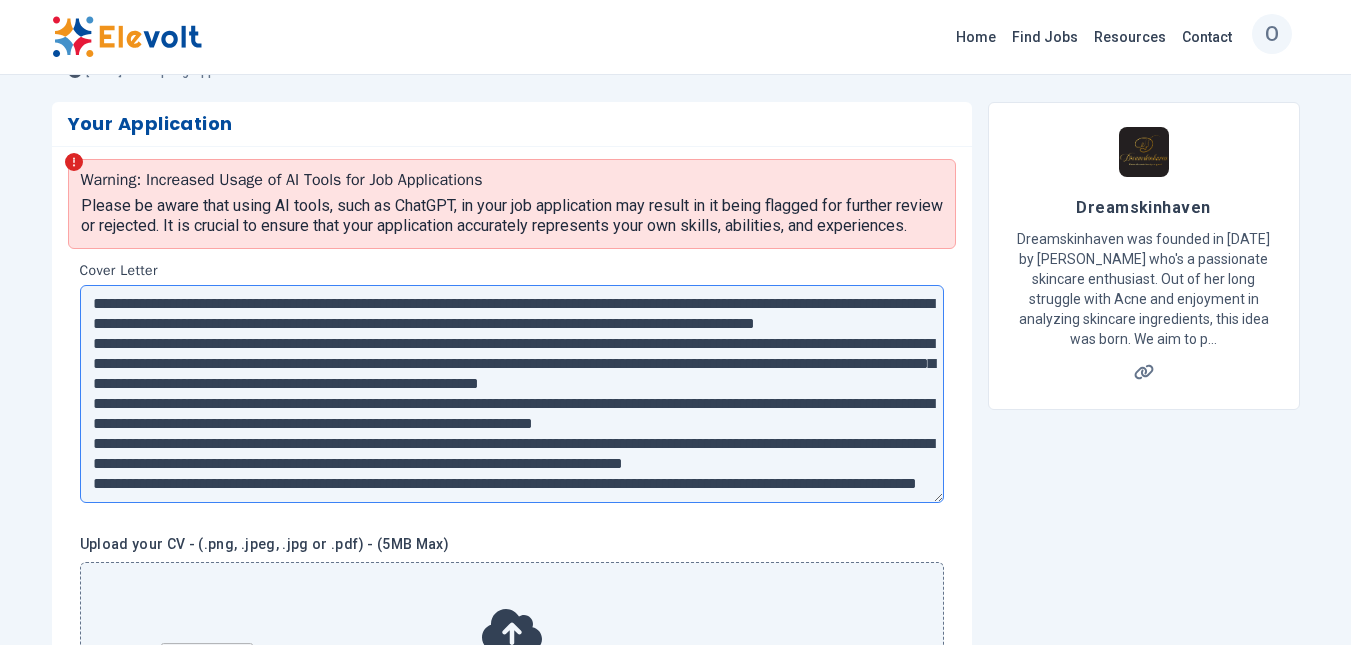 click at bounding box center [512, 394] 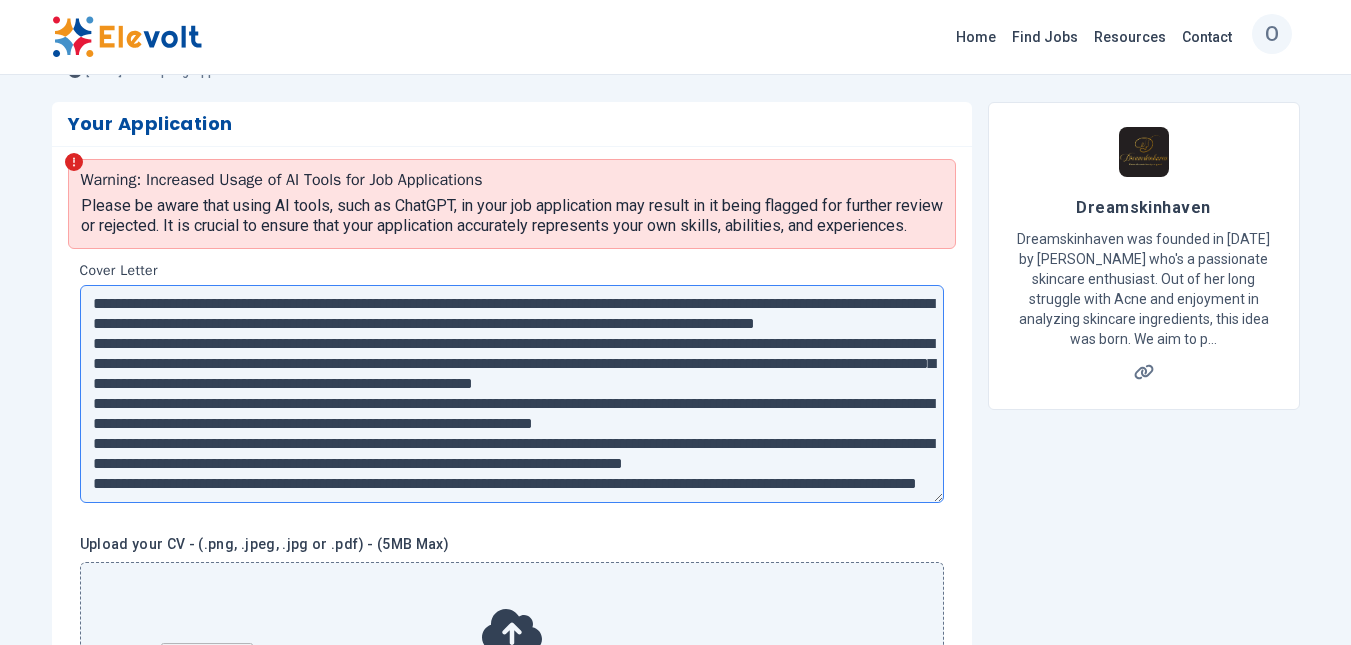 click at bounding box center (512, 394) 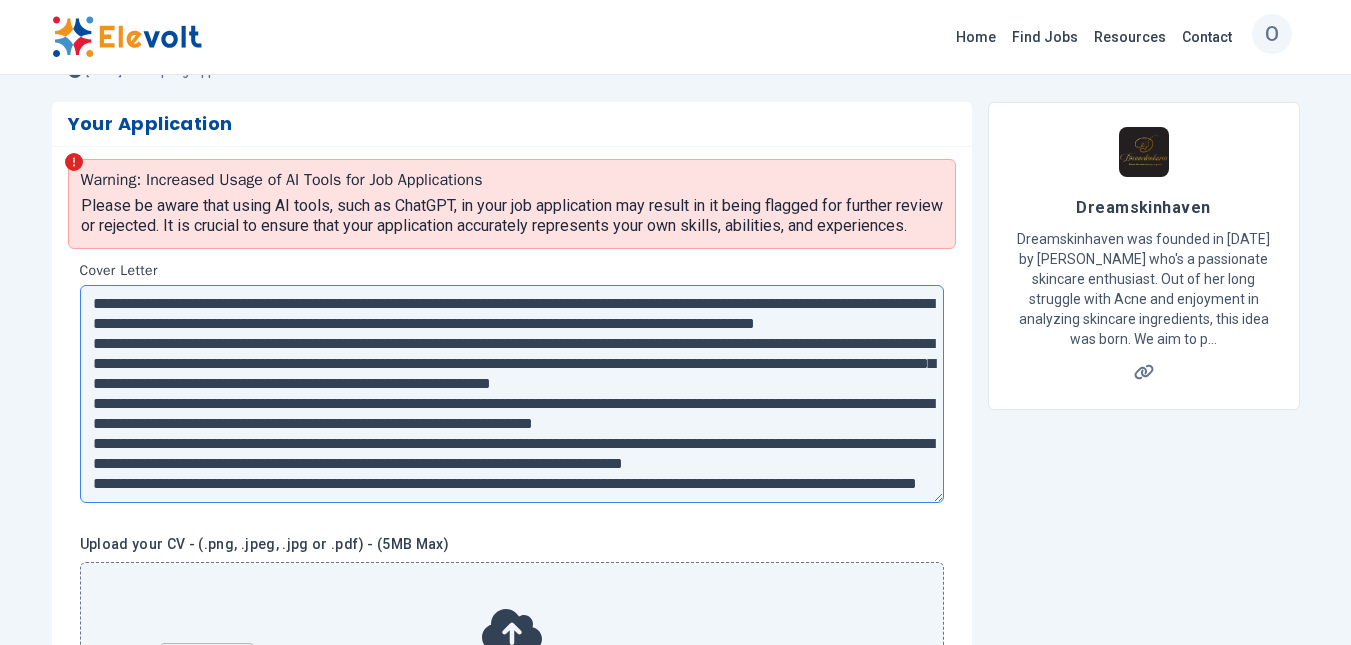 click at bounding box center (512, 394) 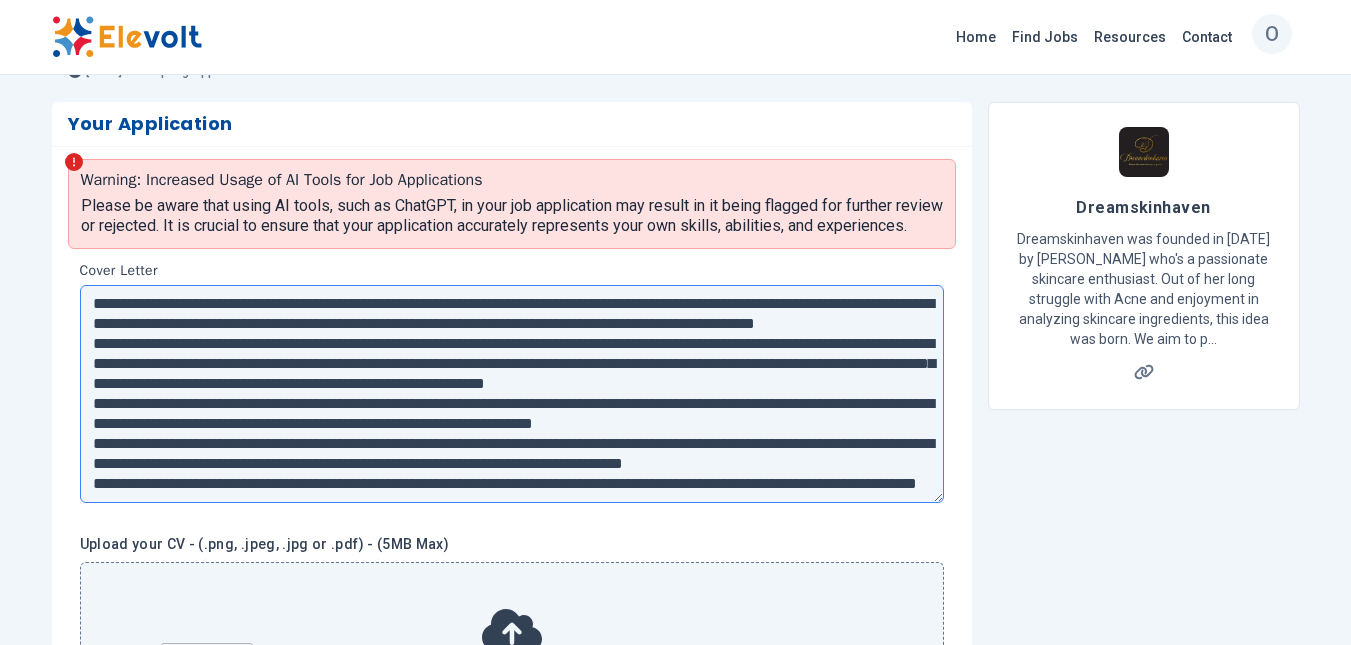 click at bounding box center (512, 394) 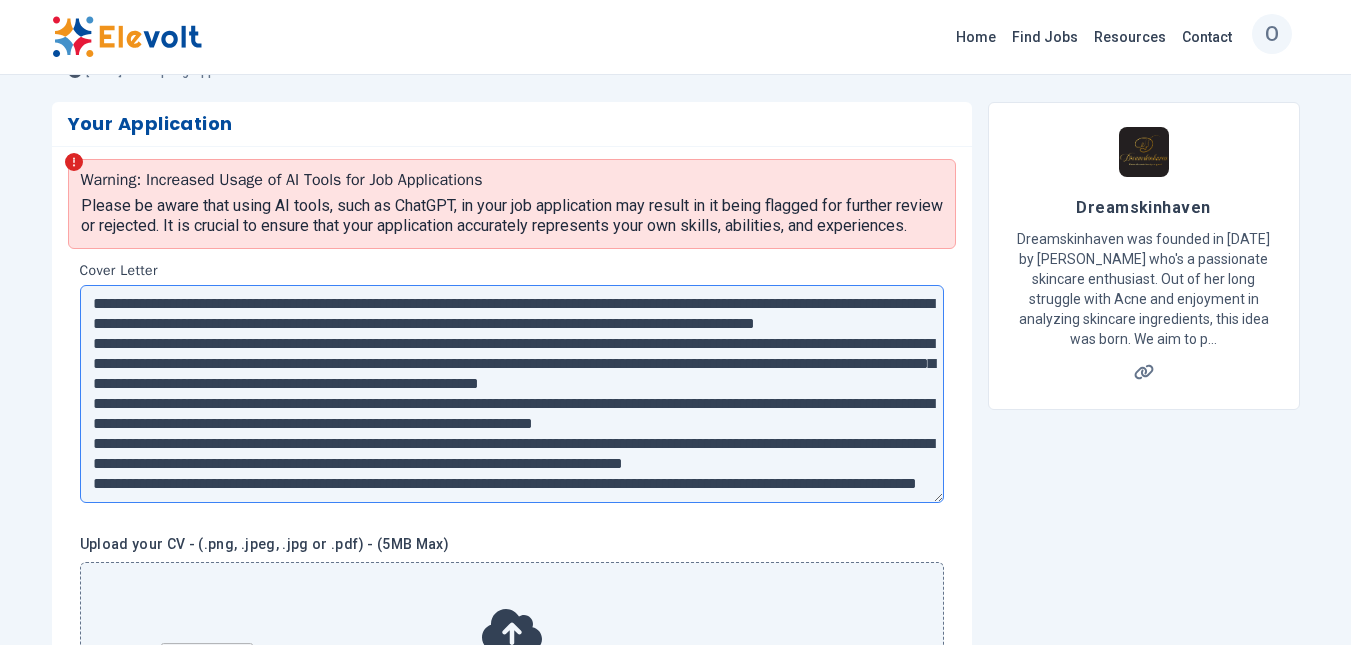 click at bounding box center [512, 394] 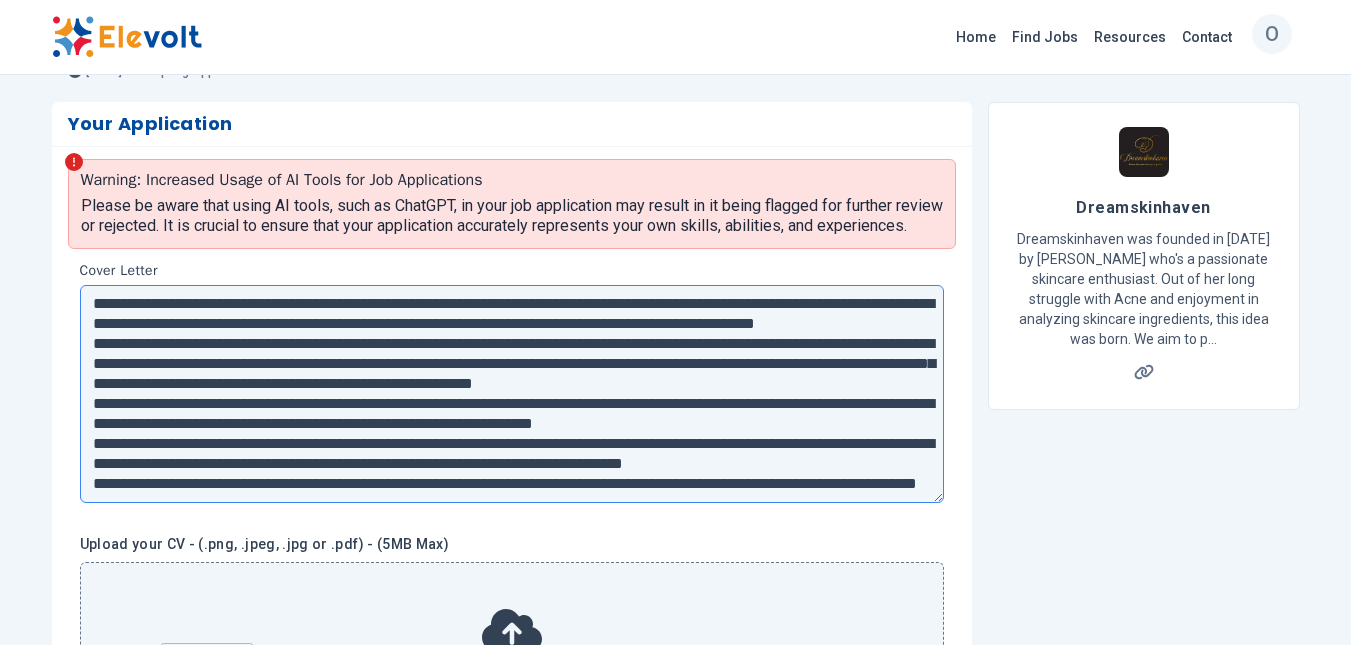 click at bounding box center (512, 394) 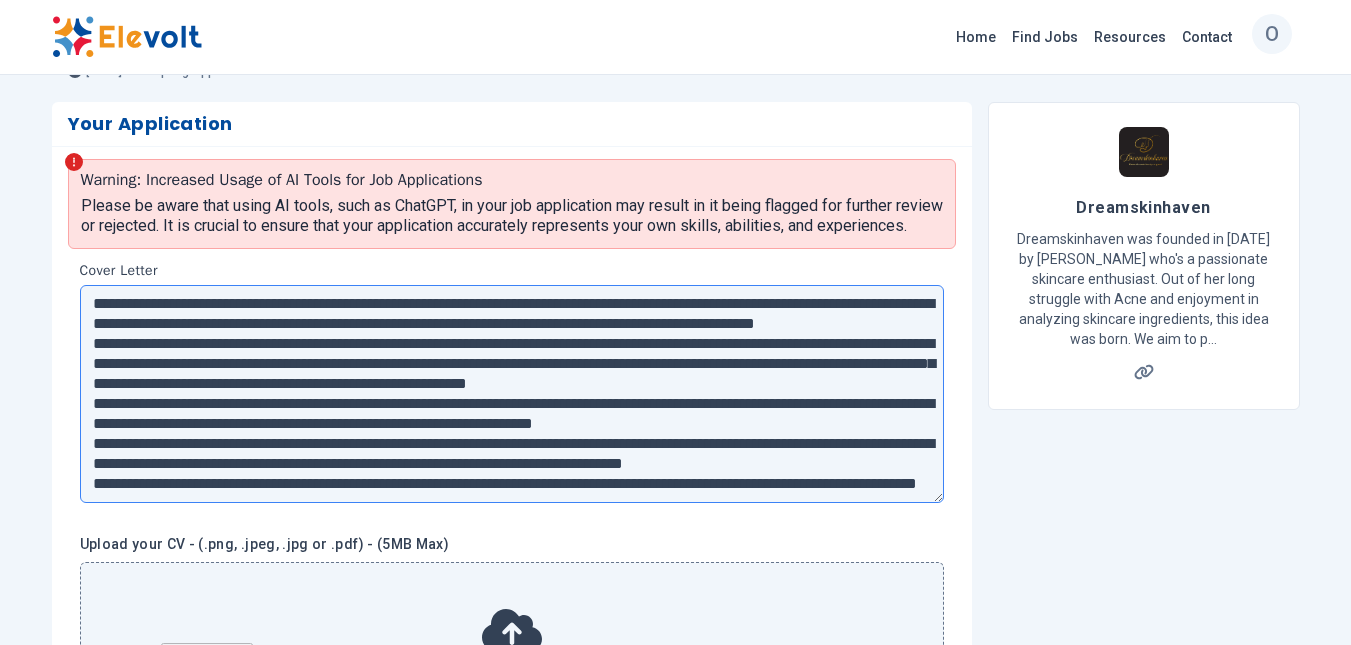 click at bounding box center (512, 394) 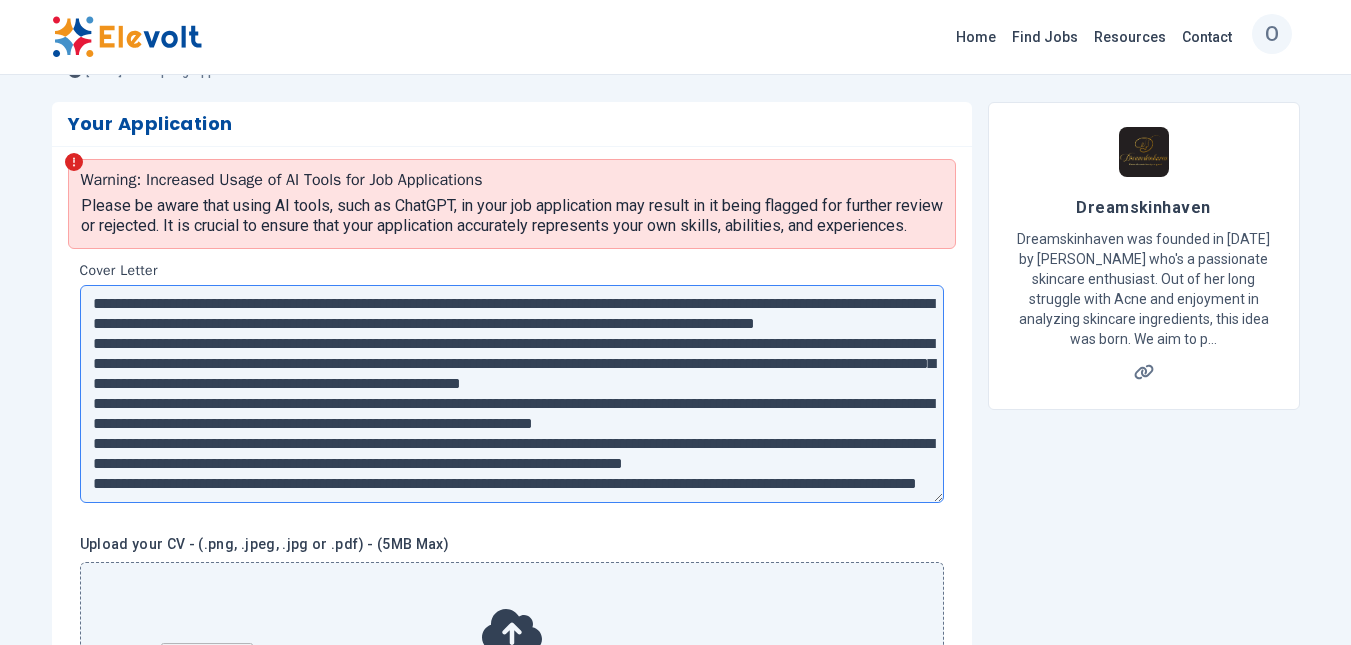 click at bounding box center [512, 394] 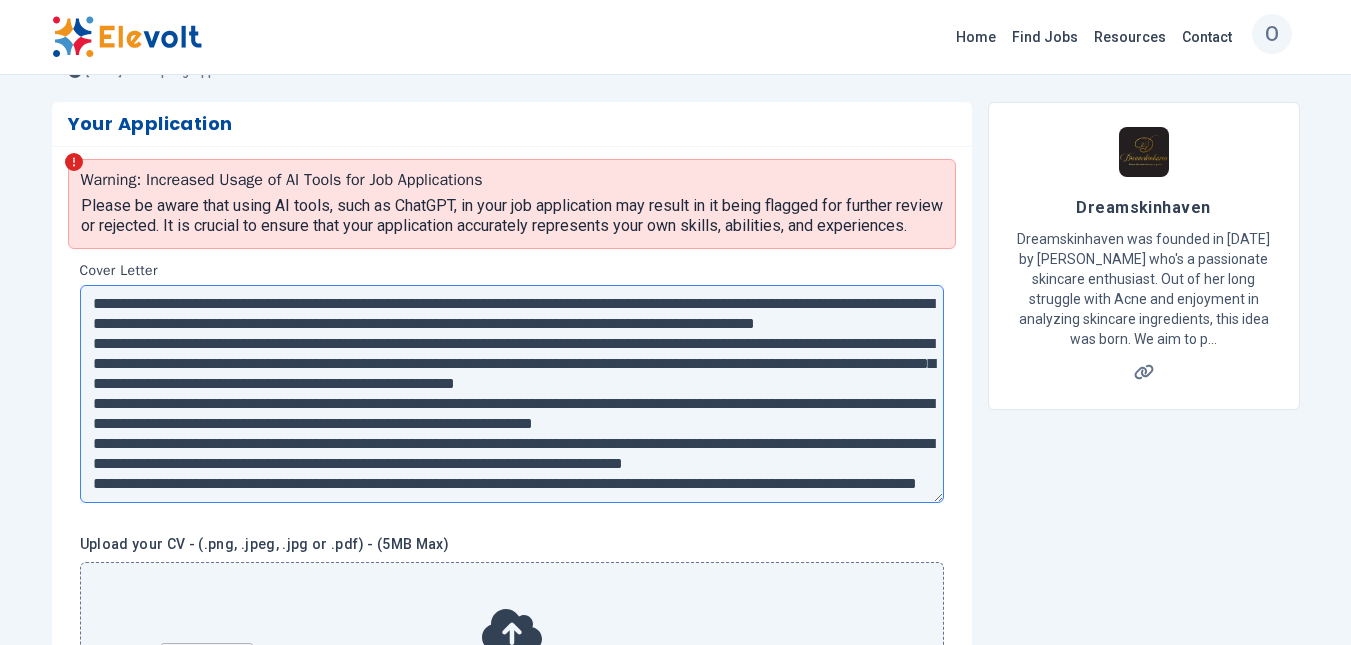 click at bounding box center [512, 394] 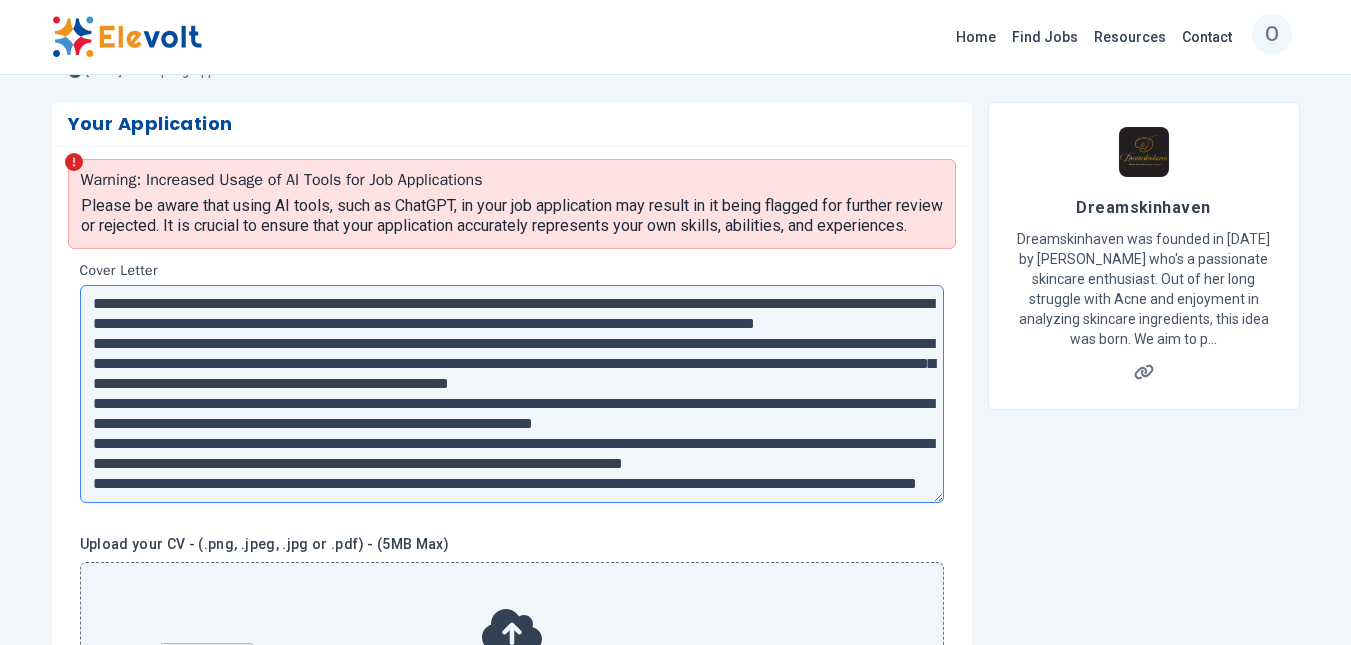 click at bounding box center (512, 394) 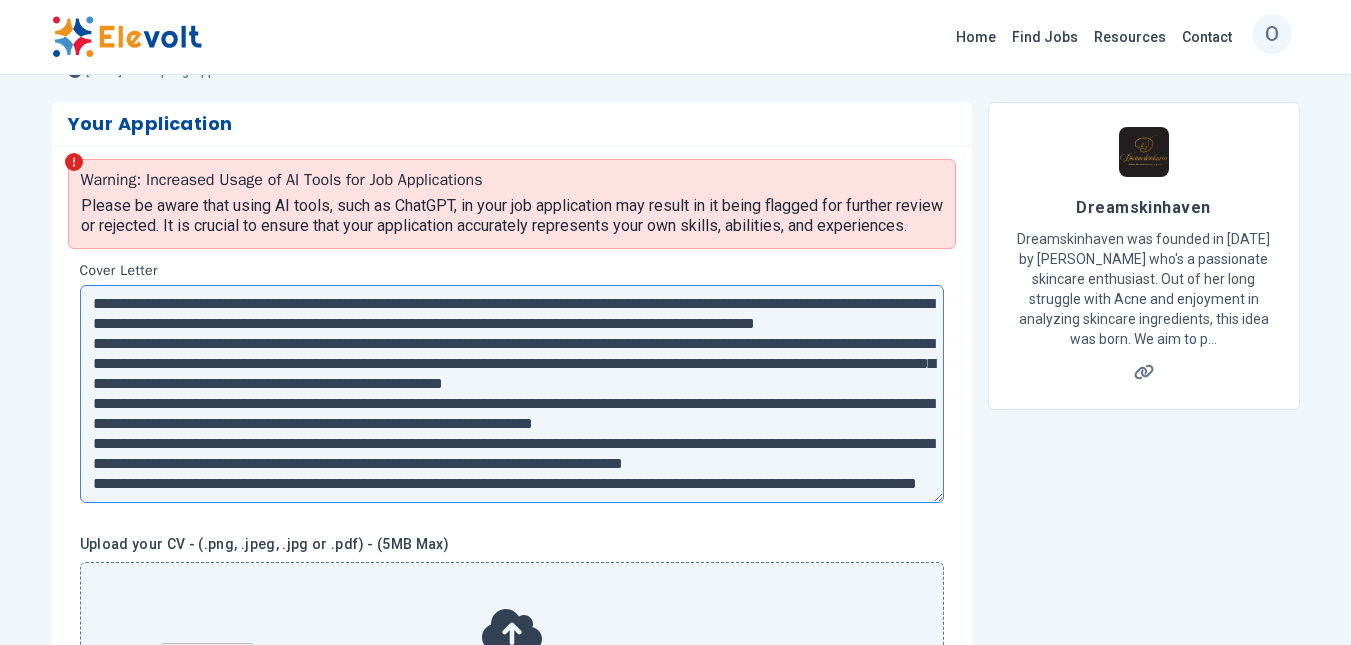 click at bounding box center (512, 394) 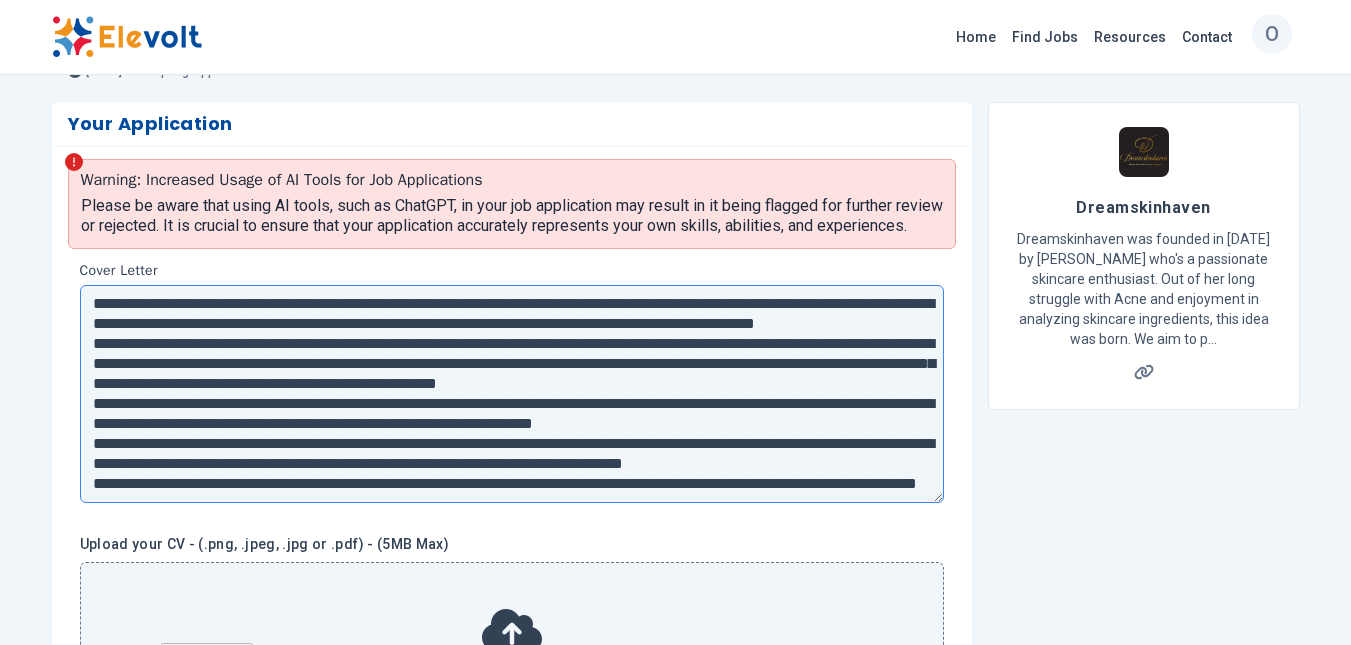 scroll, scrollTop: 57, scrollLeft: 0, axis: vertical 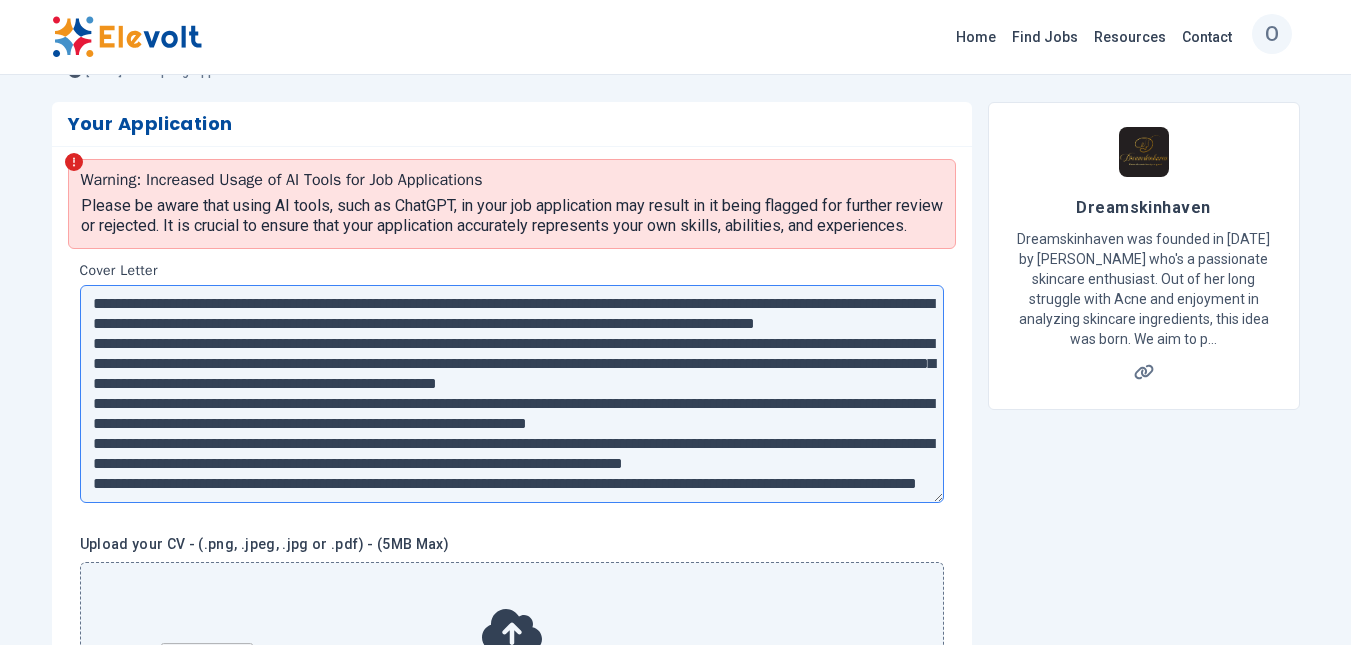 click at bounding box center (512, 394) 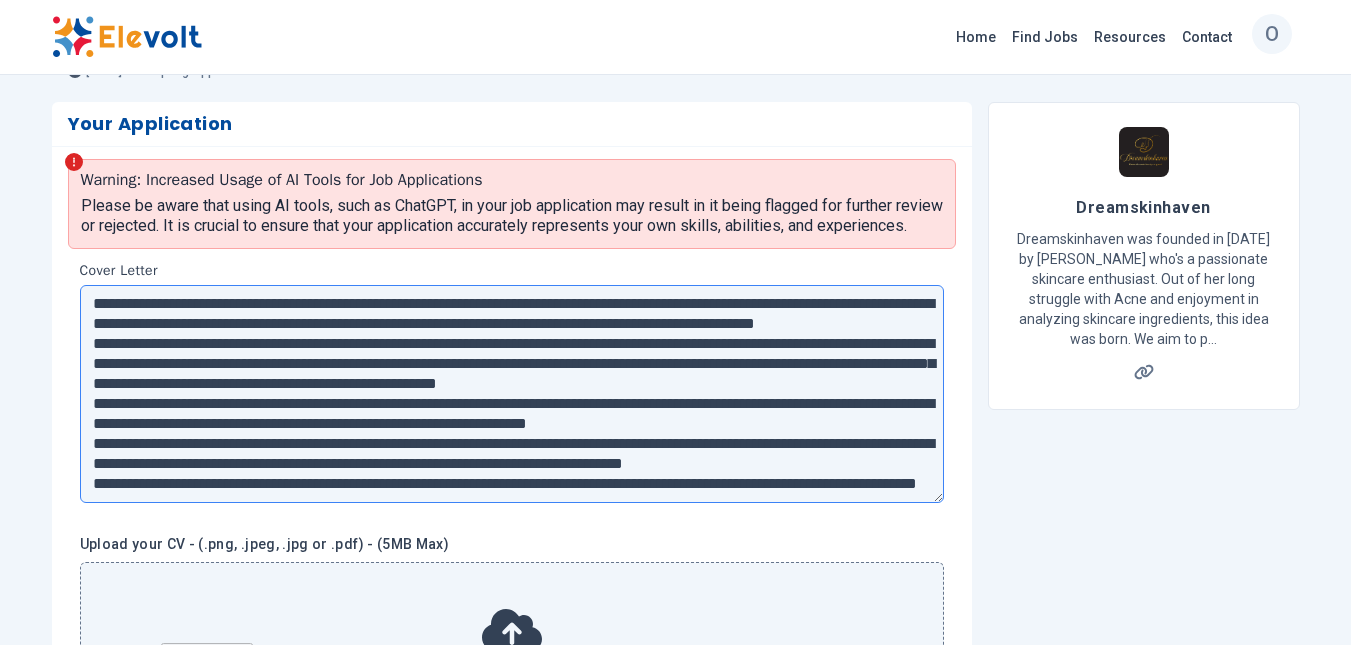 click at bounding box center [512, 394] 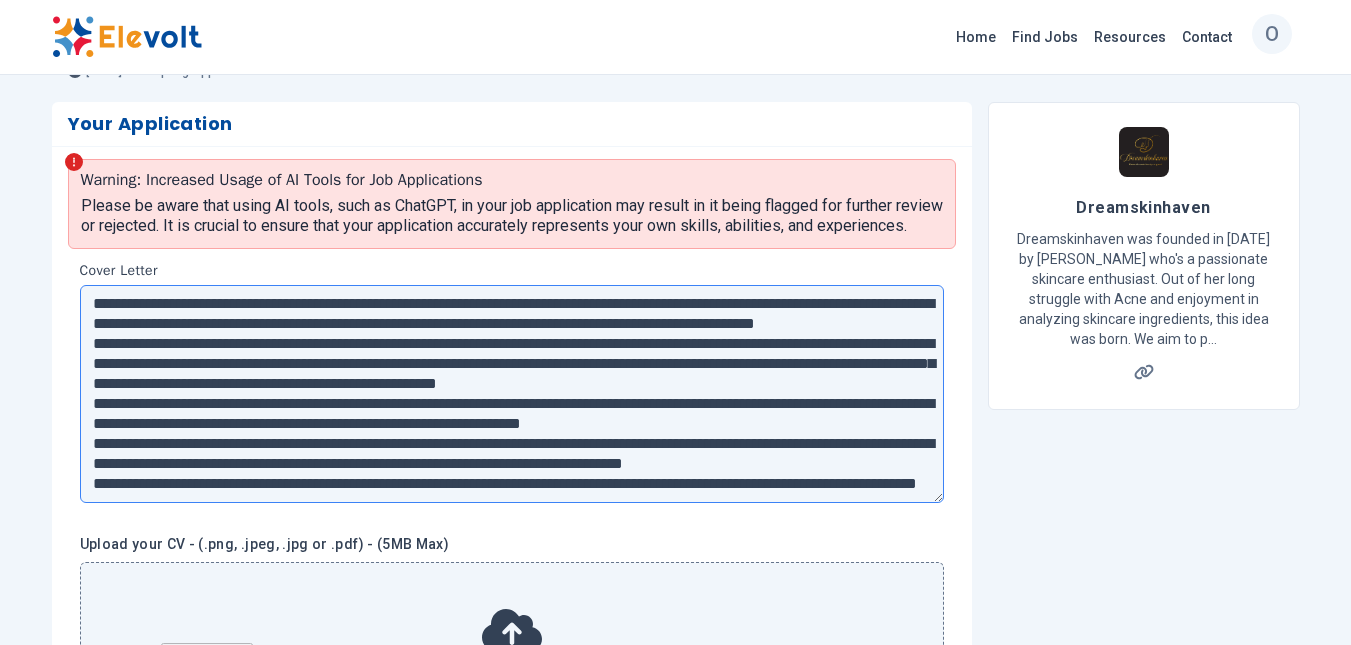 click at bounding box center [512, 394] 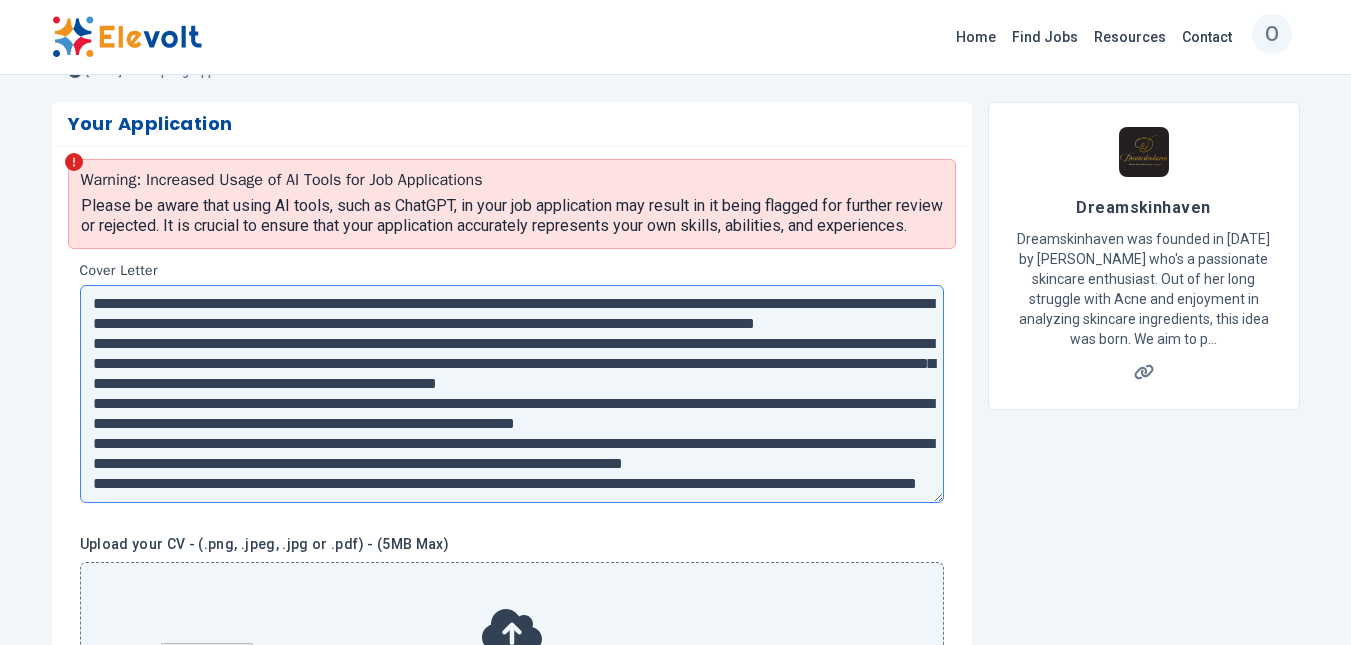 click at bounding box center (512, 394) 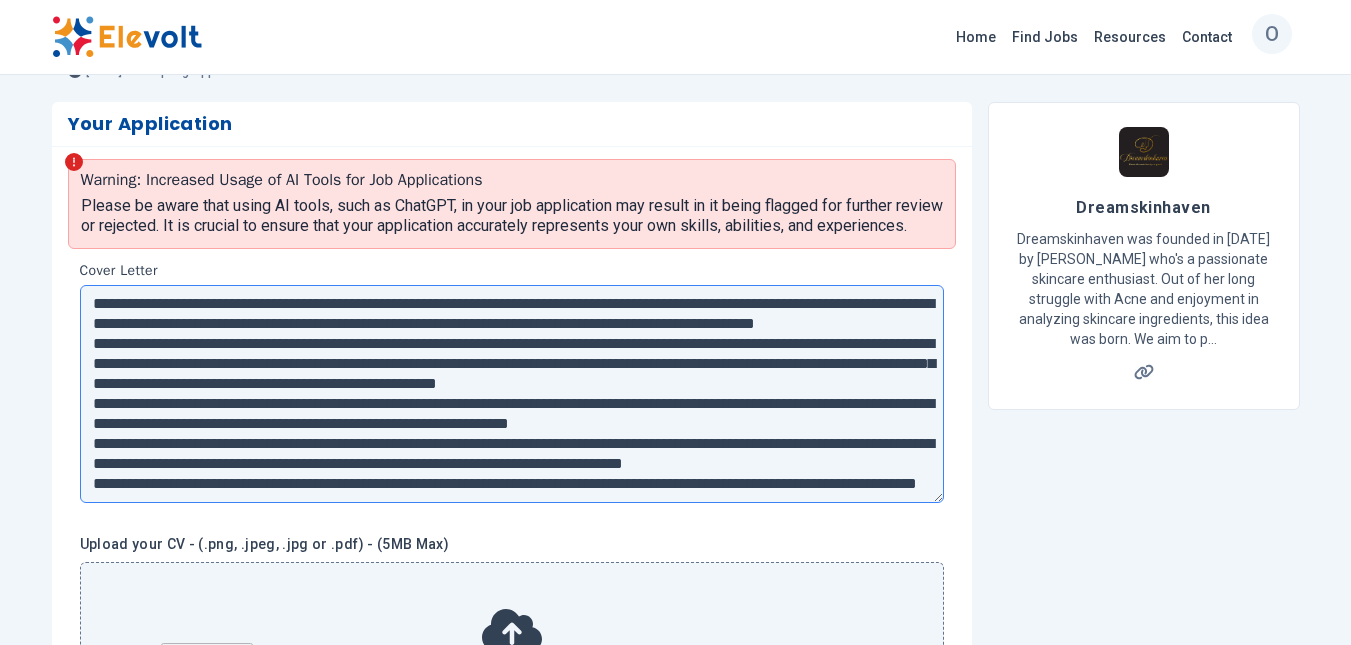 click at bounding box center [512, 394] 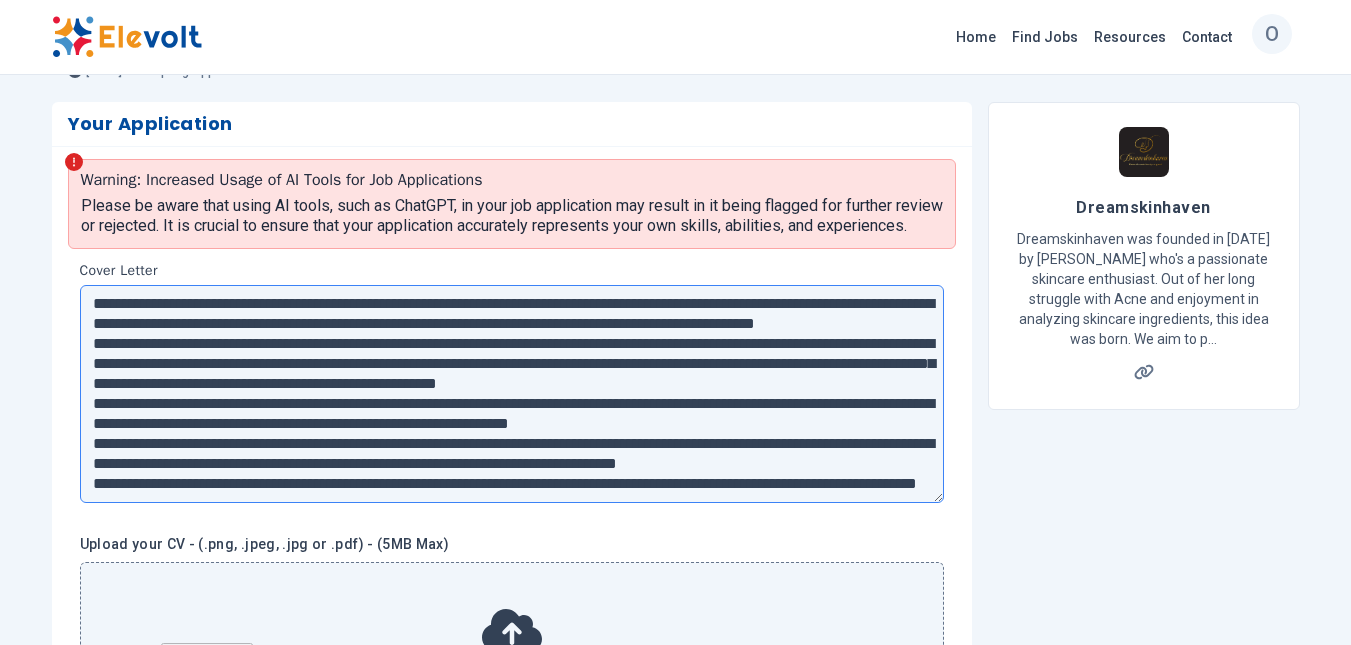 click at bounding box center (512, 394) 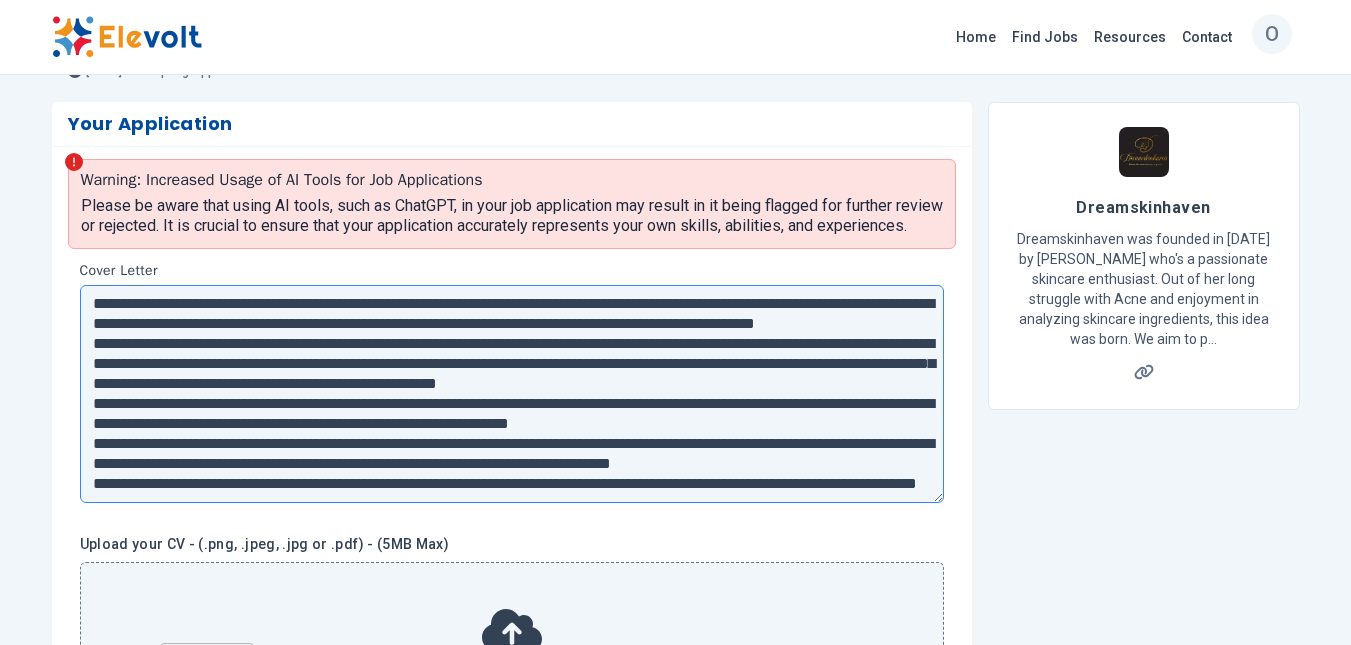 click at bounding box center [512, 394] 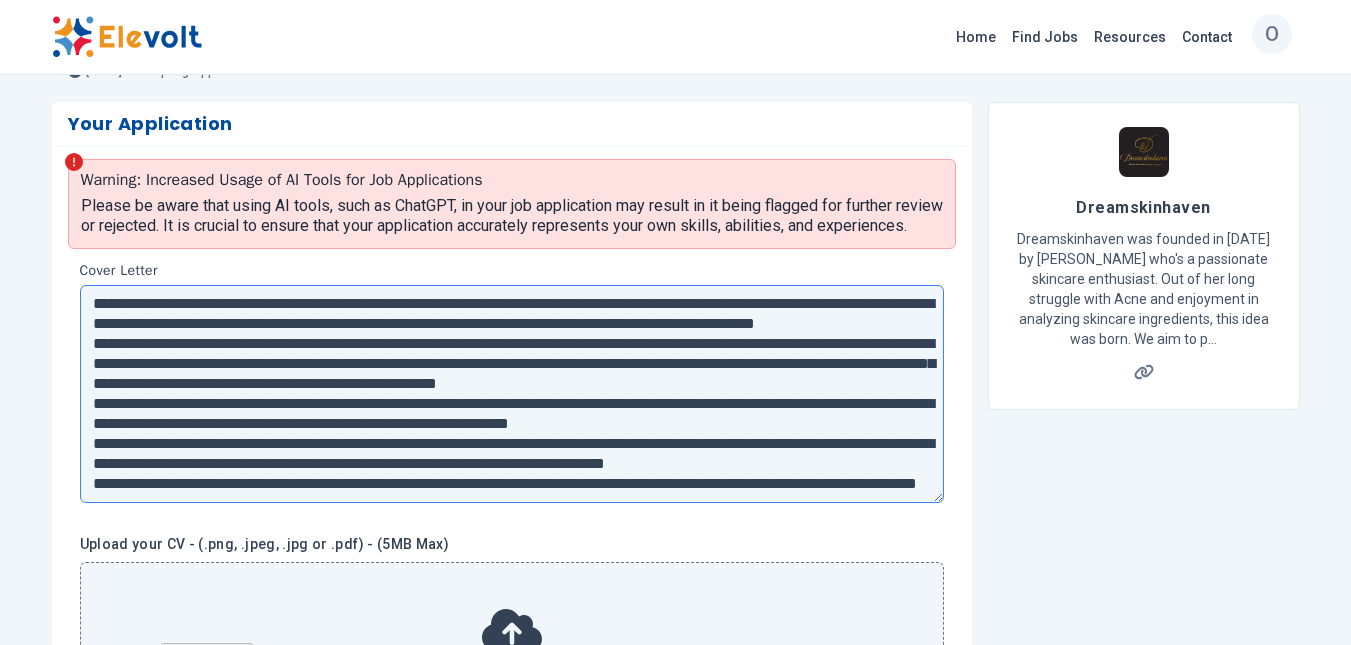 click at bounding box center [512, 394] 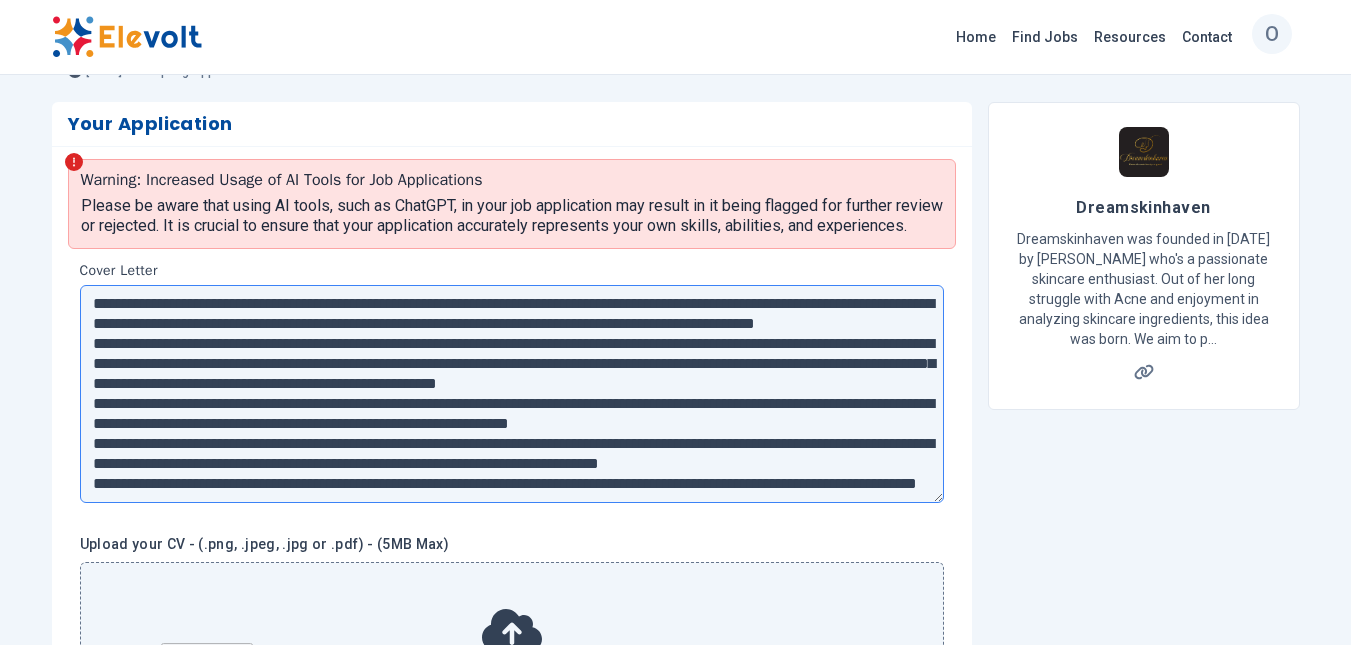 click at bounding box center [512, 394] 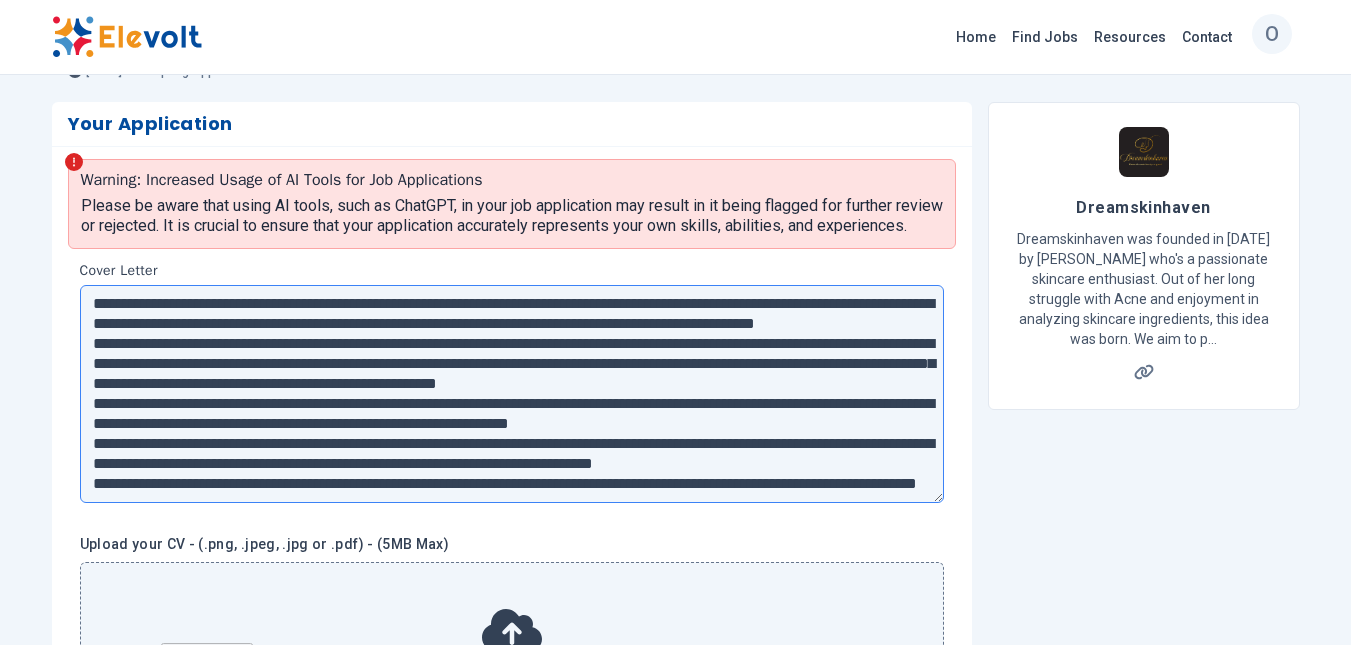 click at bounding box center (512, 394) 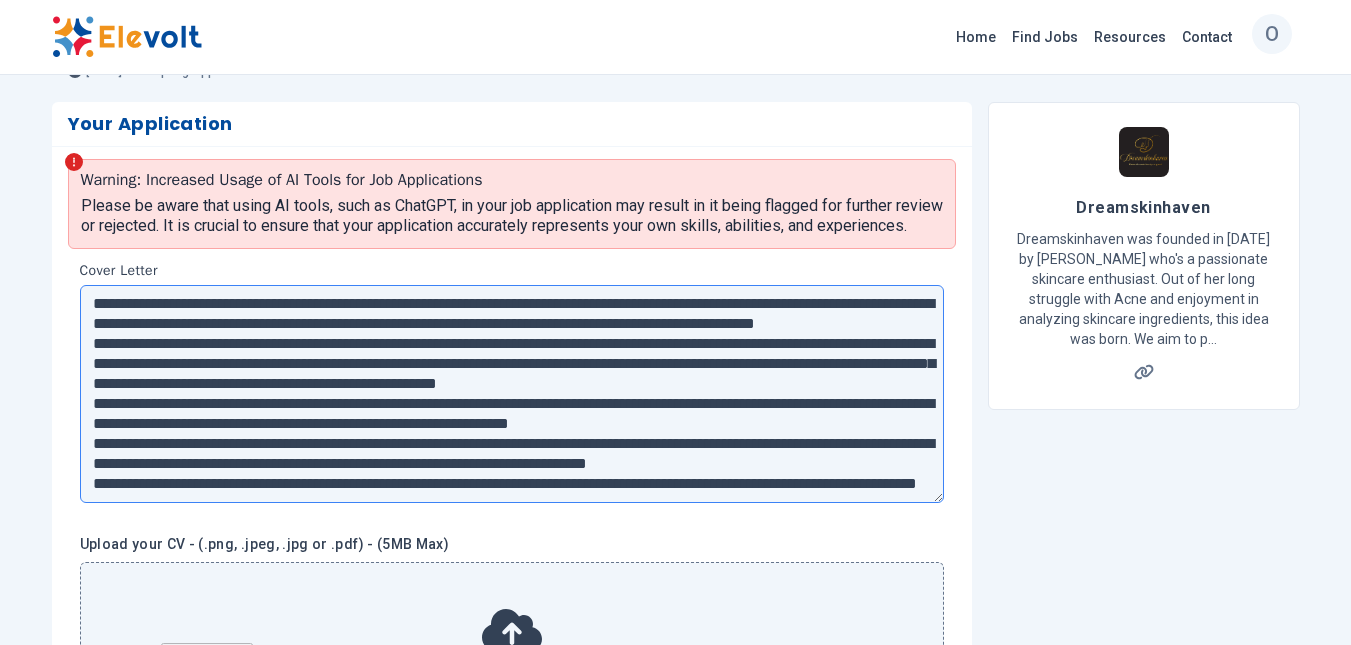click at bounding box center (512, 394) 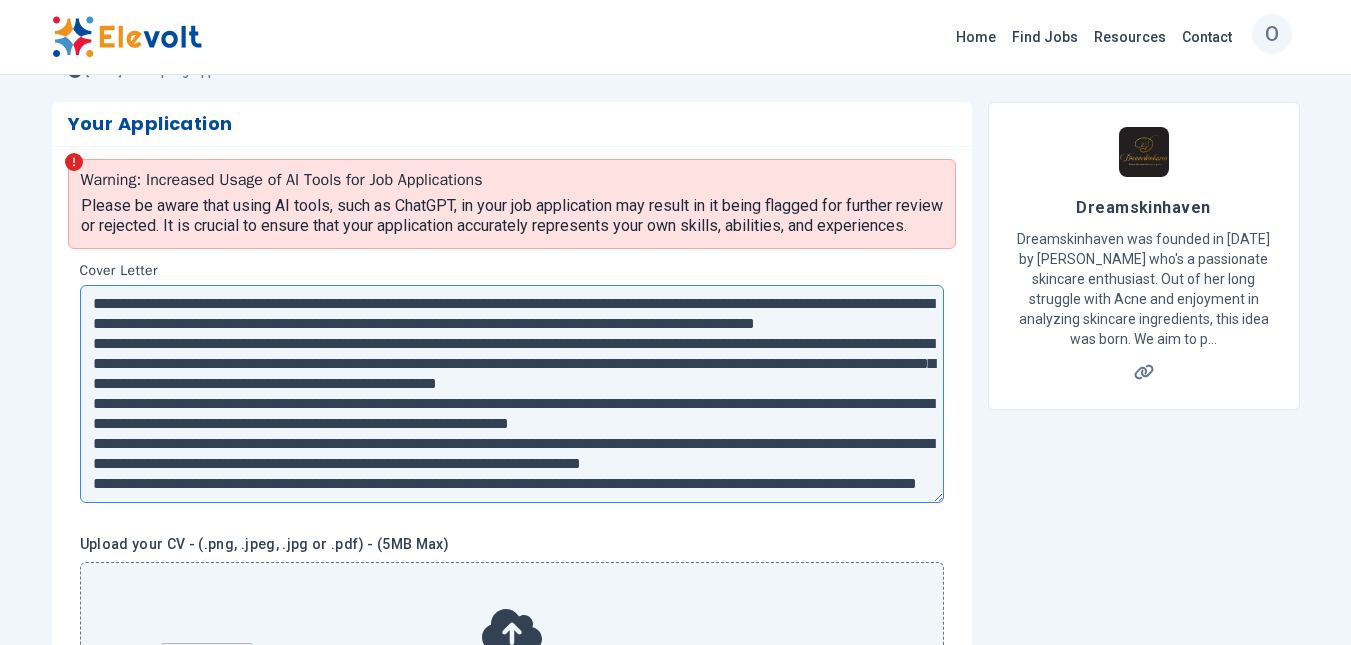 click at bounding box center [512, 394] 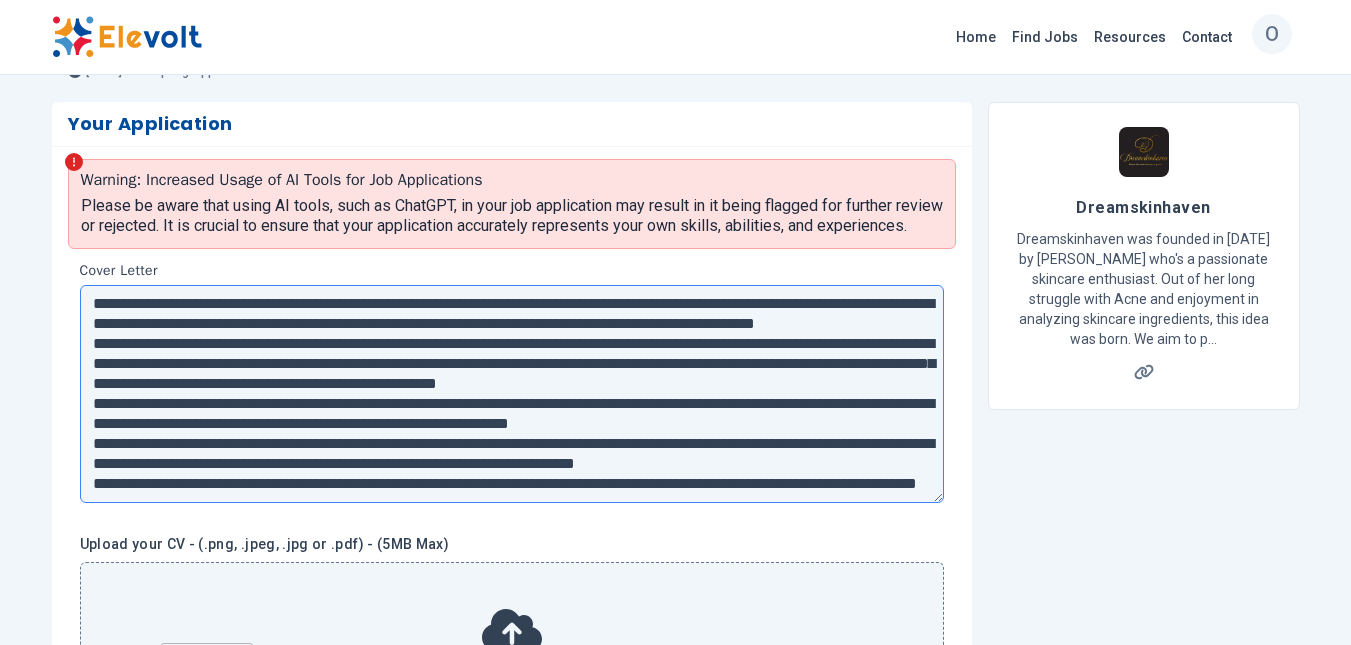 click at bounding box center [512, 394] 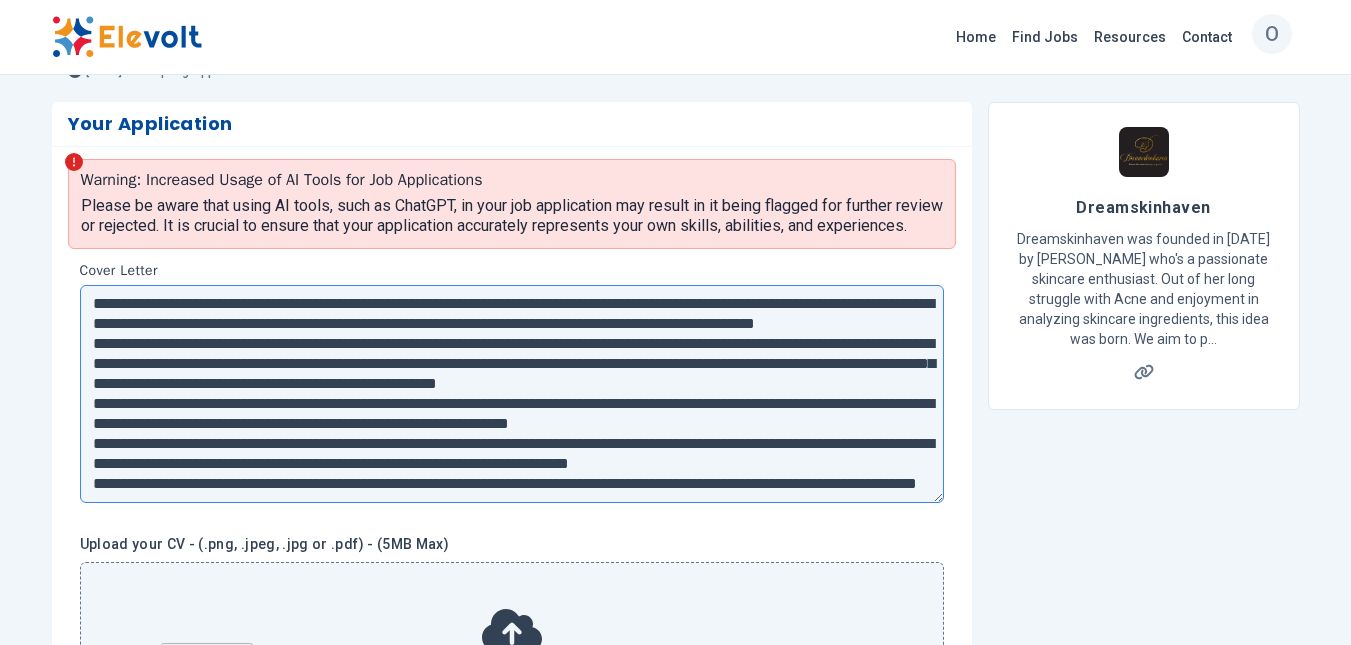 click at bounding box center (512, 394) 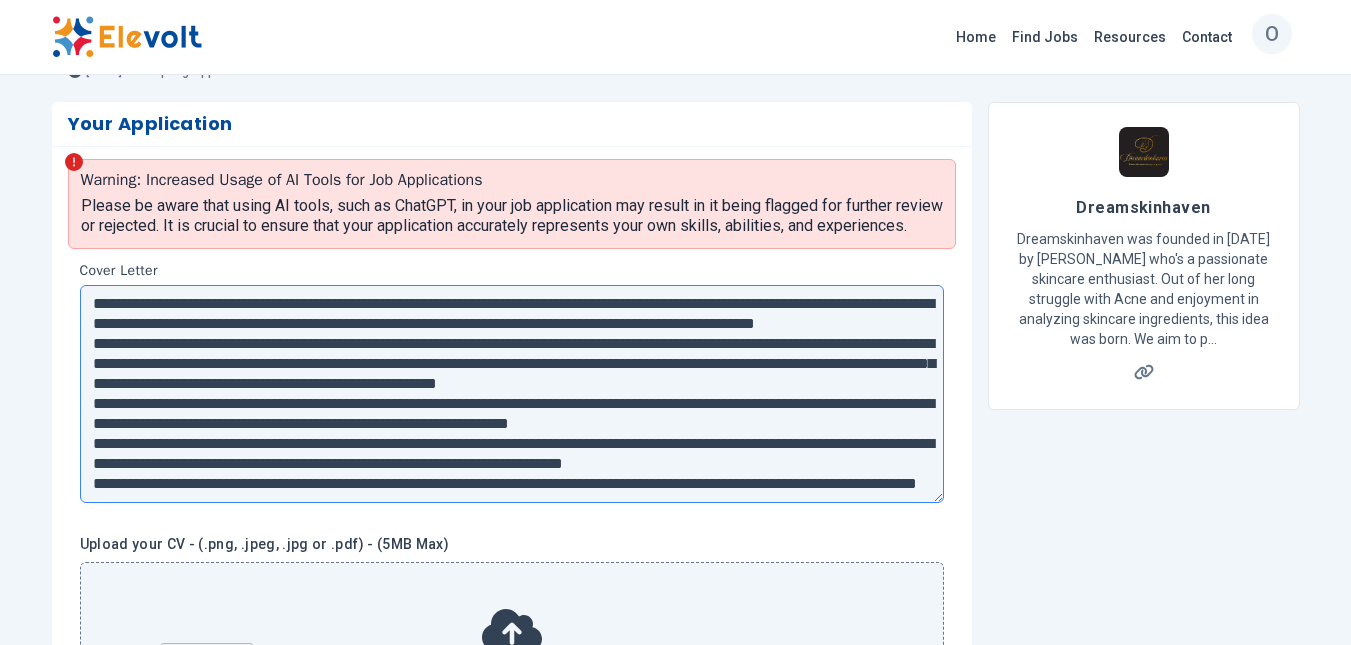 click at bounding box center (512, 394) 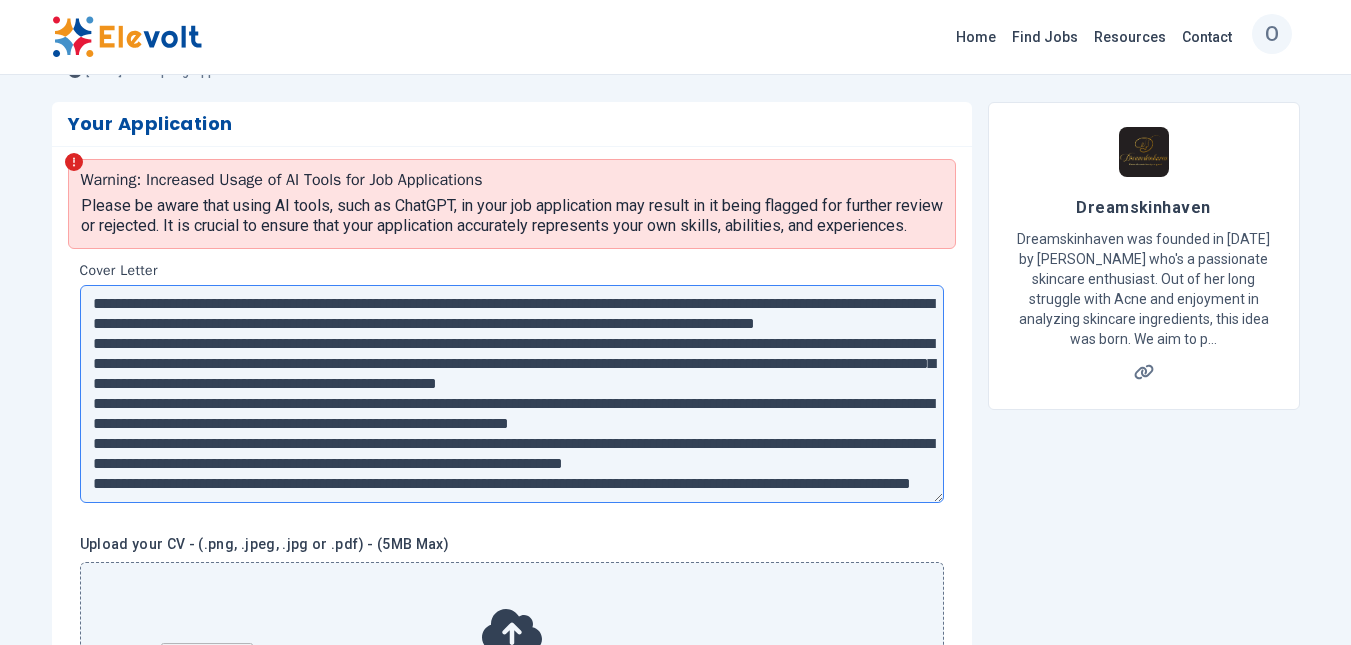 click at bounding box center (512, 394) 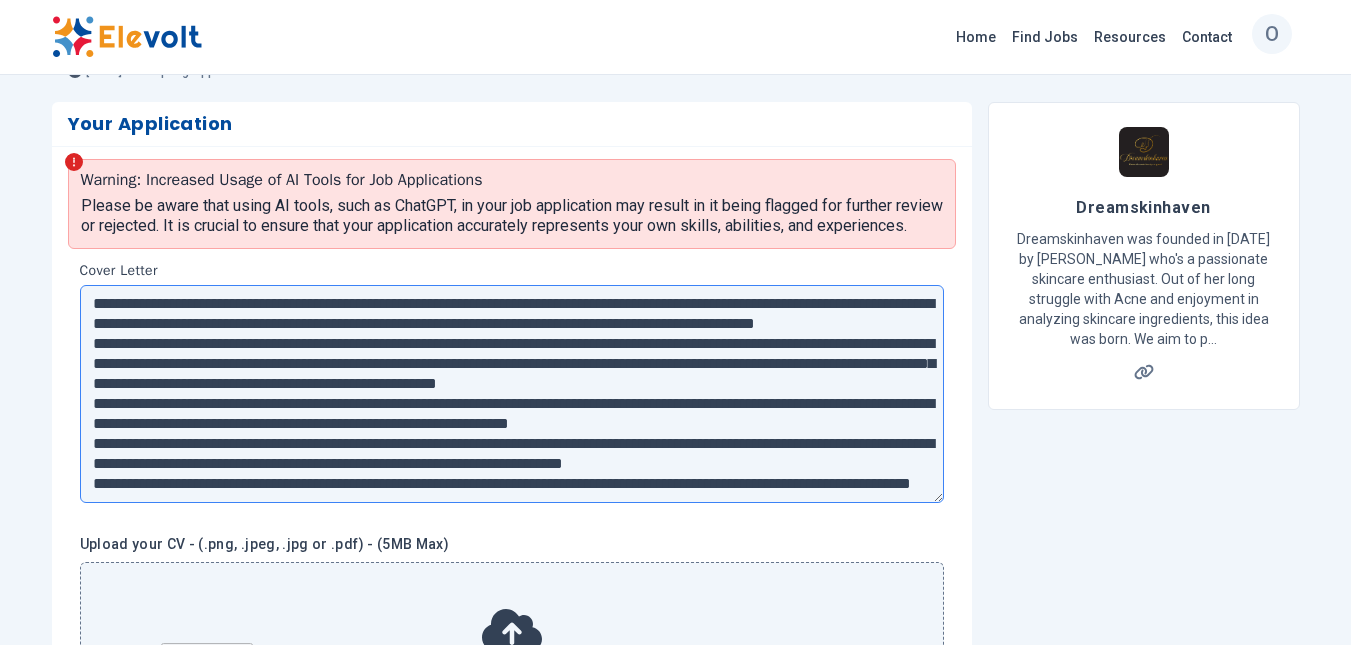 click at bounding box center [512, 394] 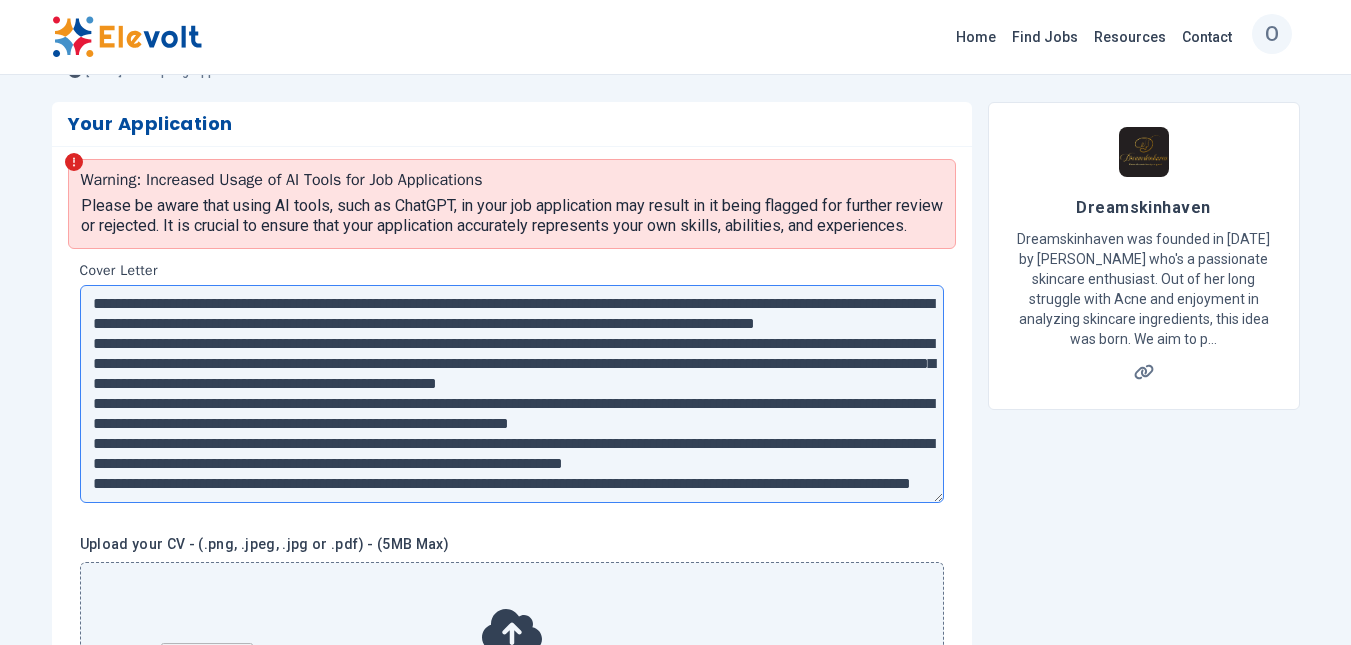 click at bounding box center (512, 394) 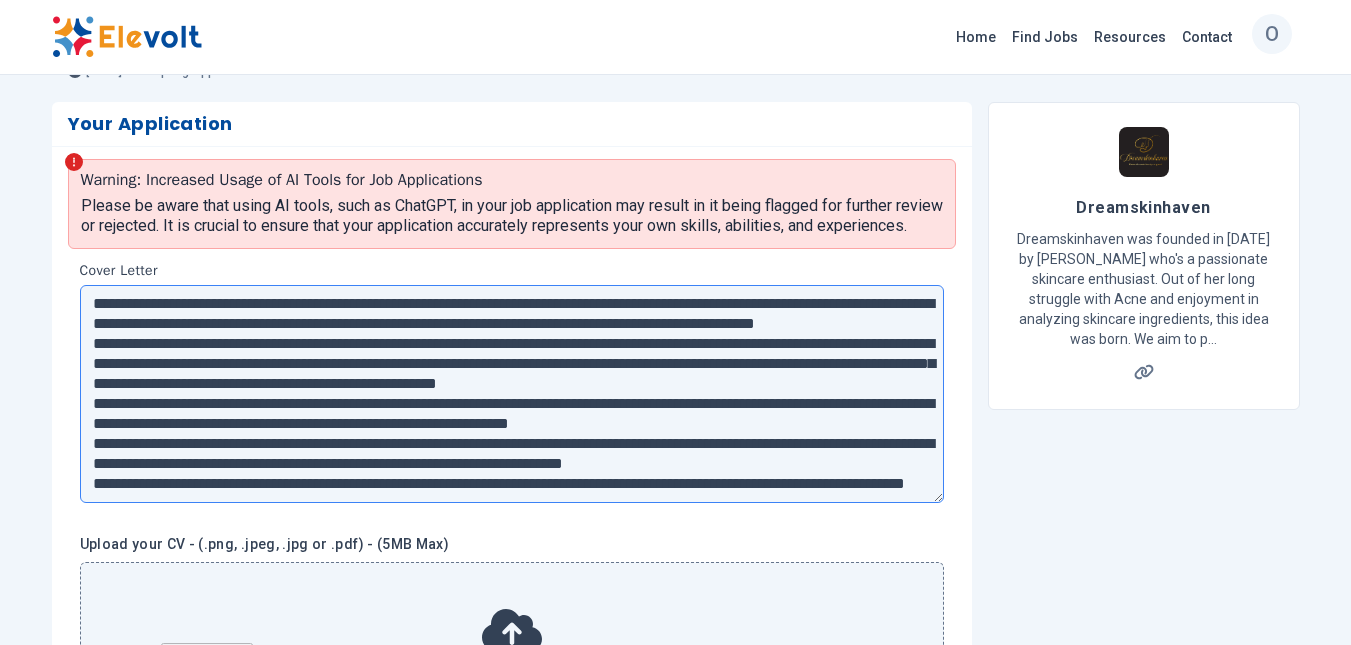 click at bounding box center (512, 394) 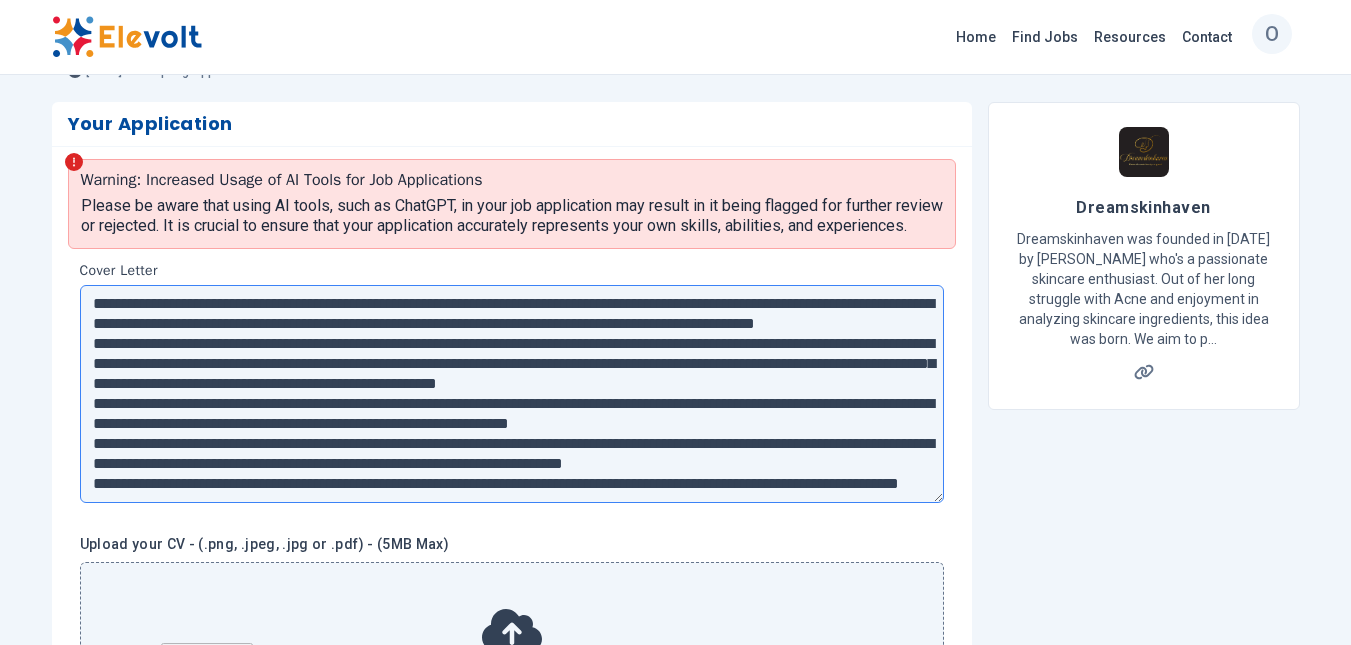drag, startPoint x: 88, startPoint y: 474, endPoint x: 579, endPoint y: 476, distance: 491.00406 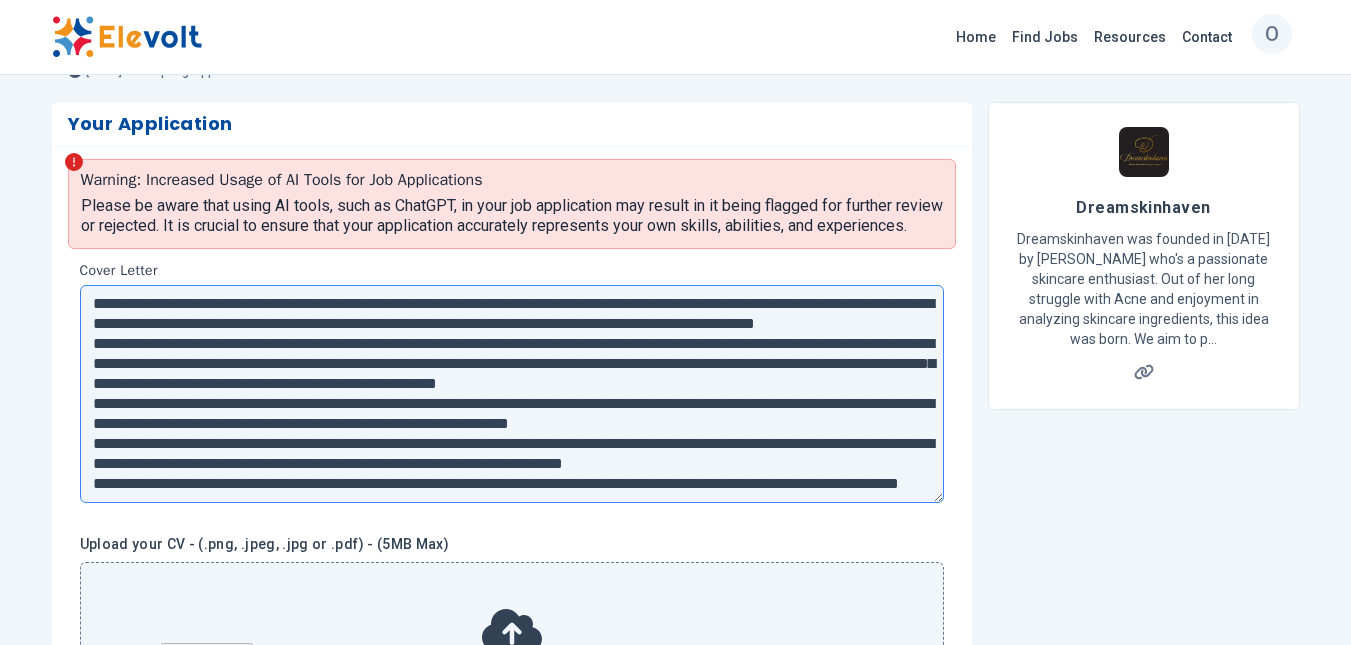 click at bounding box center (512, 394) 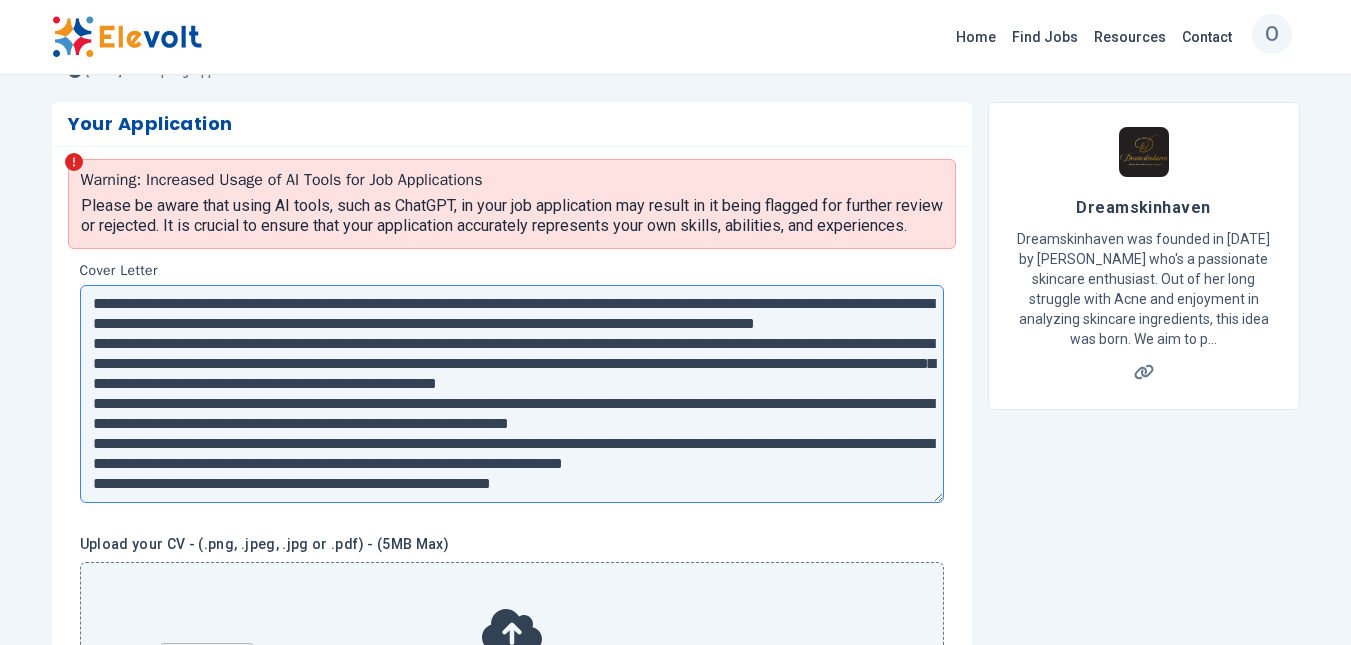 scroll, scrollTop: 40, scrollLeft: 0, axis: vertical 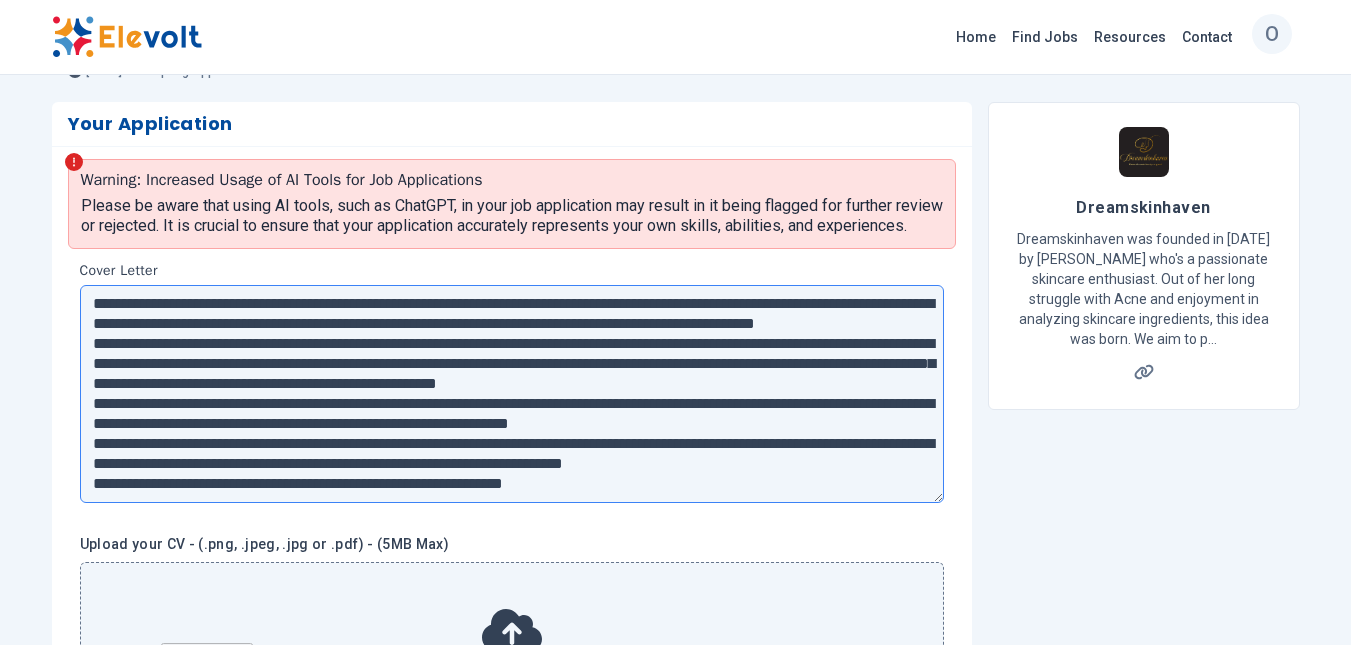 click at bounding box center [512, 394] 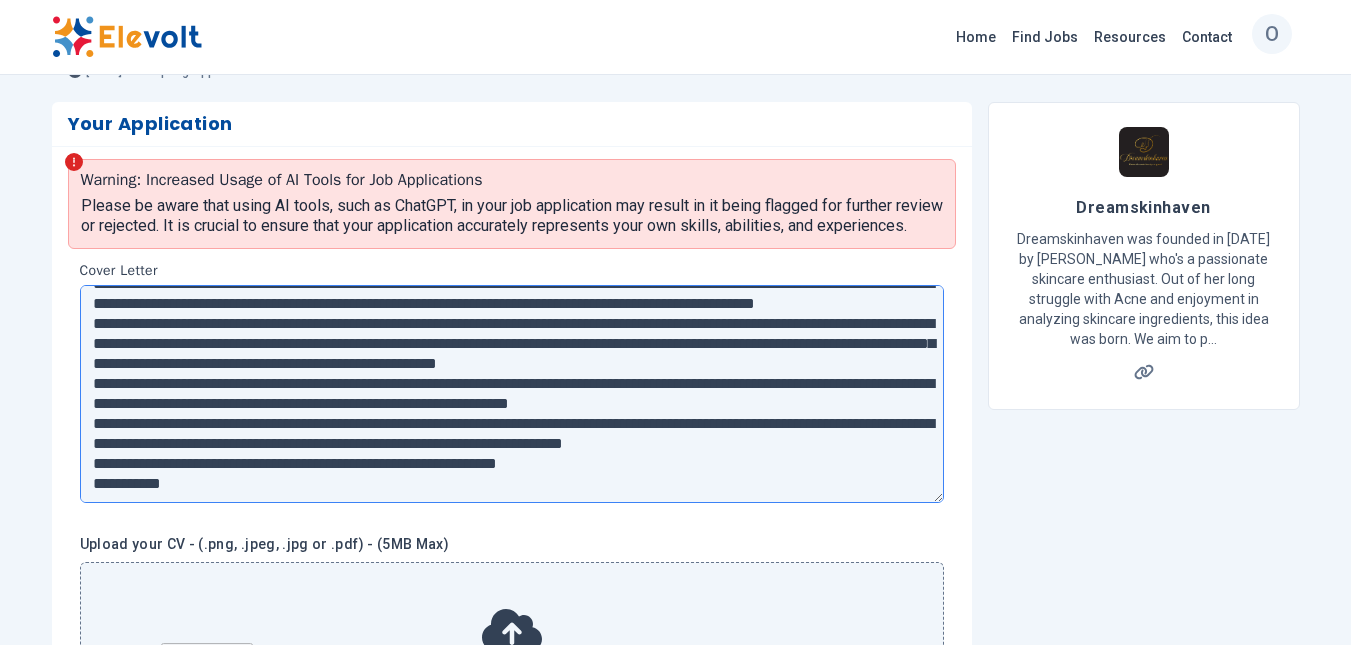 scroll, scrollTop: 0, scrollLeft: 0, axis: both 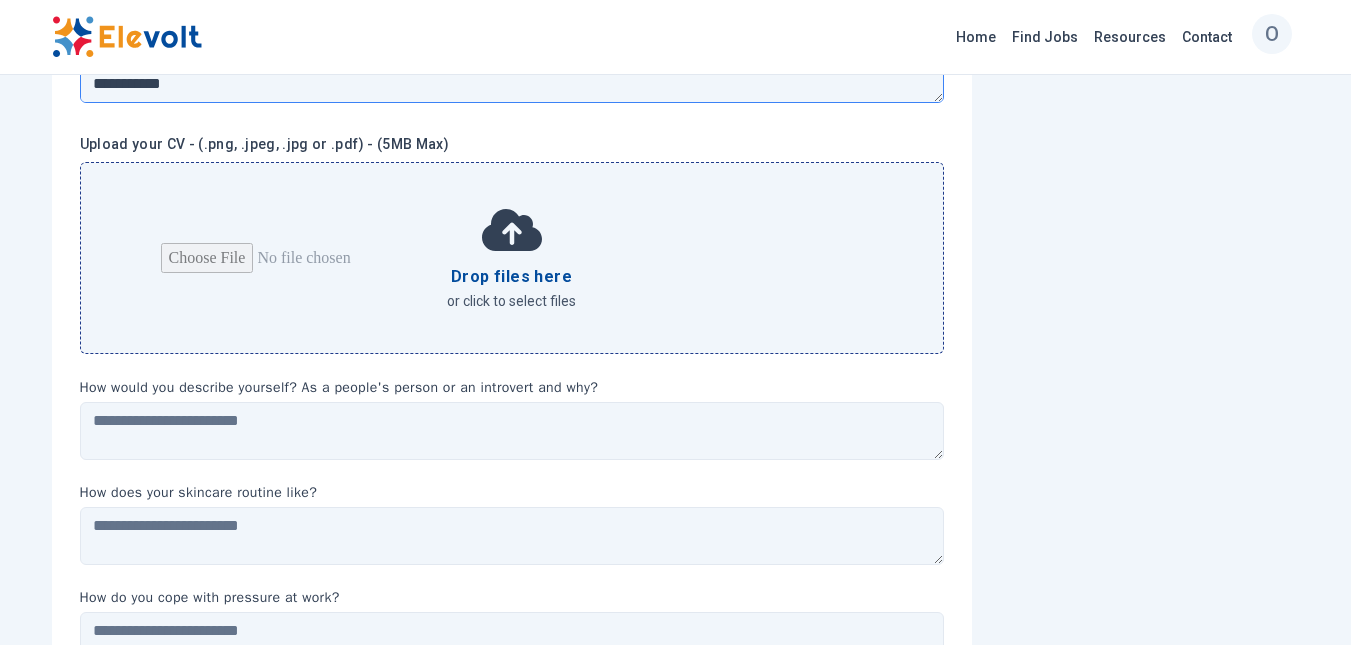 type on "**********" 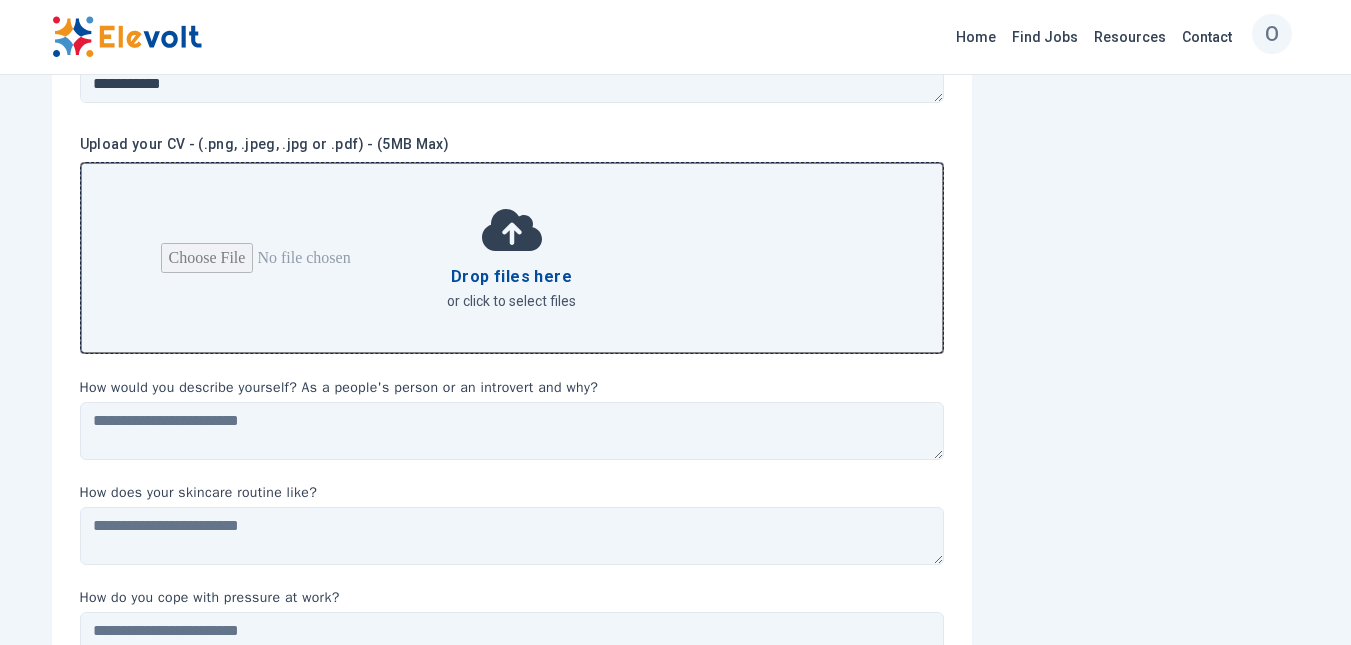 click at bounding box center (512, 258) 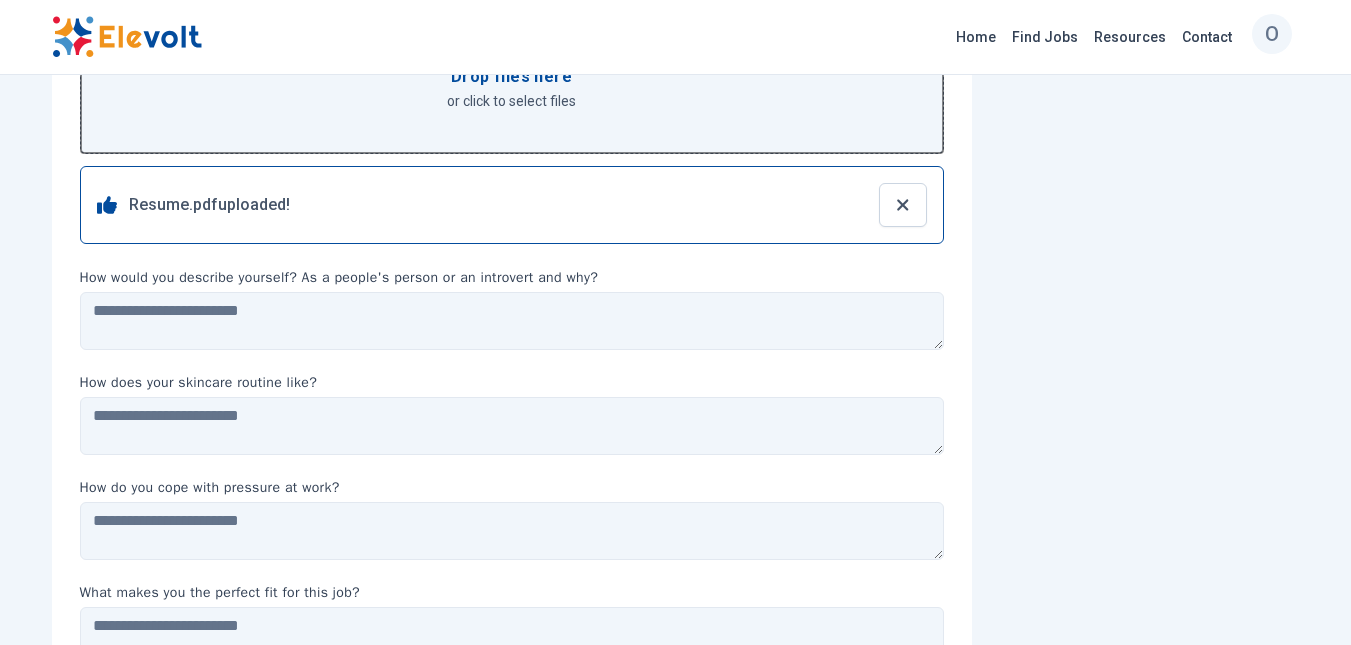 scroll, scrollTop: 800, scrollLeft: 0, axis: vertical 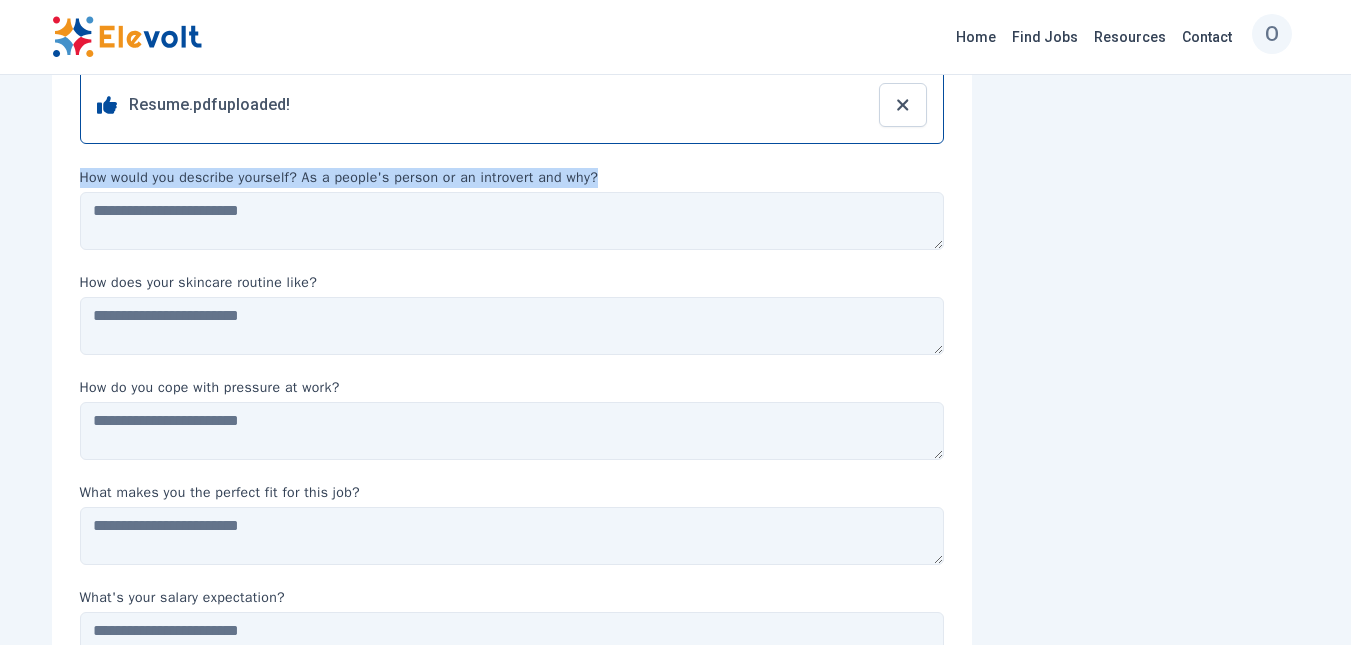 drag, startPoint x: 80, startPoint y: 195, endPoint x: 630, endPoint y: 187, distance: 550.05817 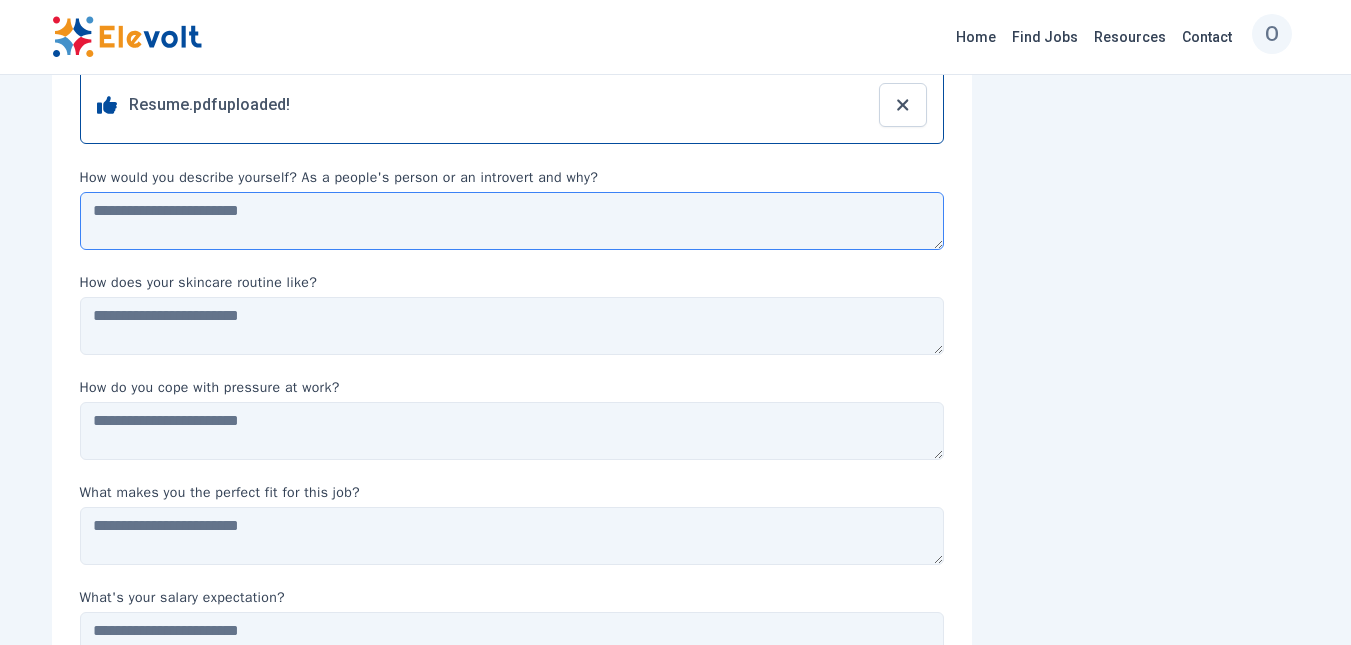 click at bounding box center [512, 221] 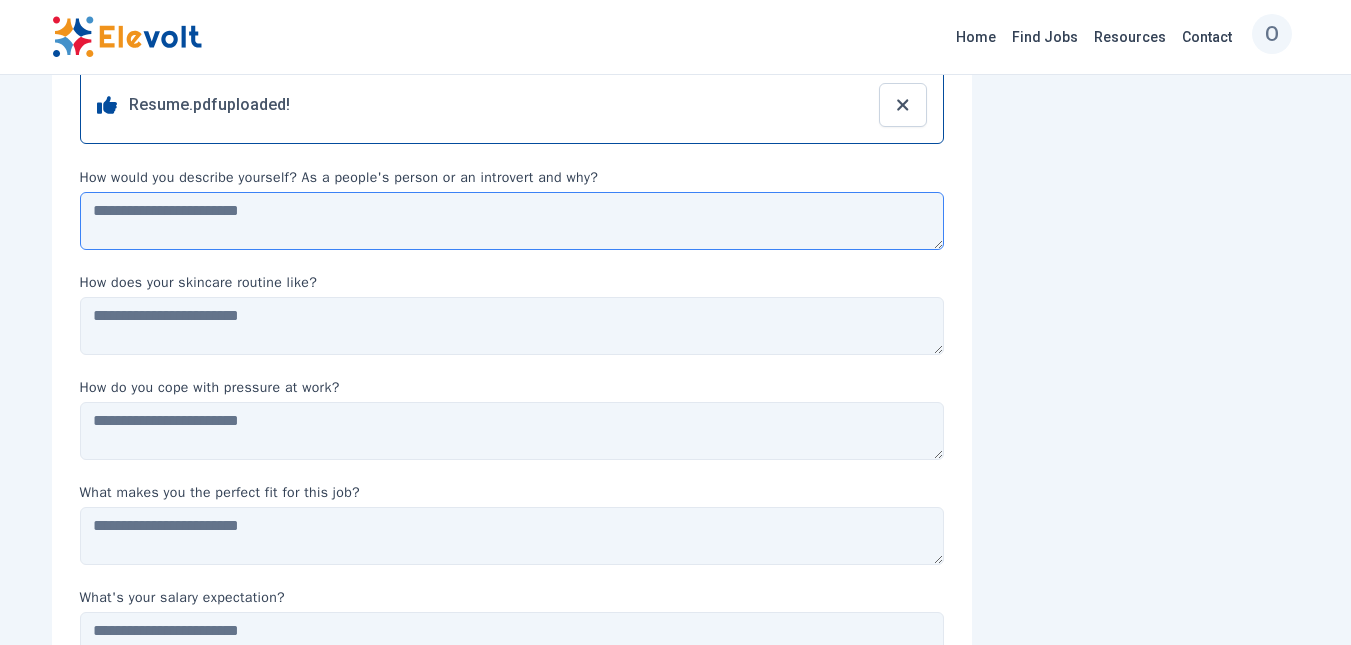paste on "**********" 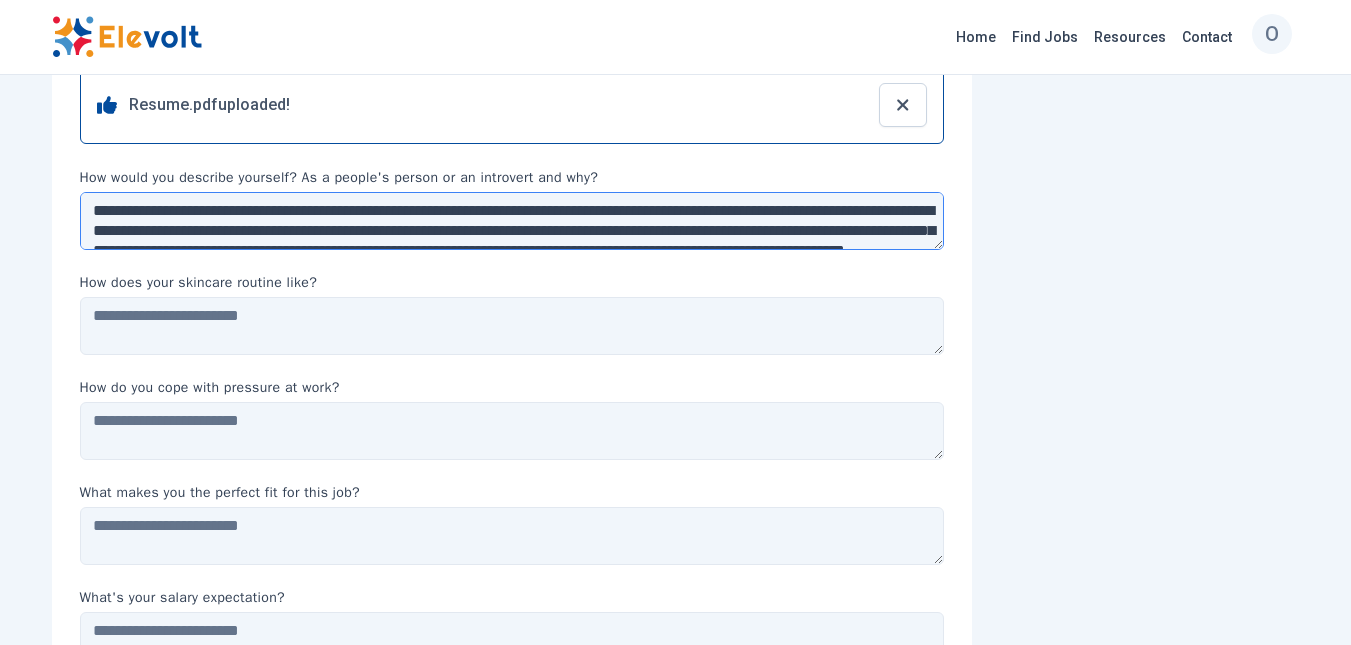 scroll, scrollTop: 40, scrollLeft: 0, axis: vertical 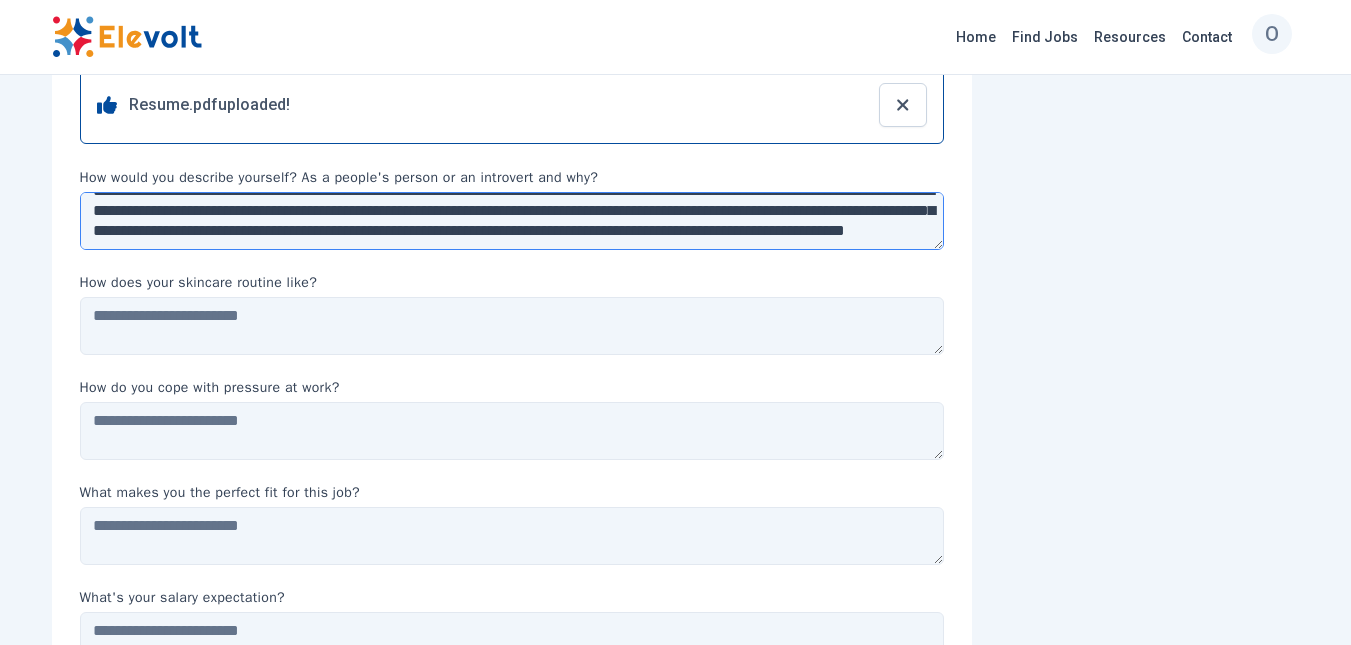 click on "**********" at bounding box center (512, 221) 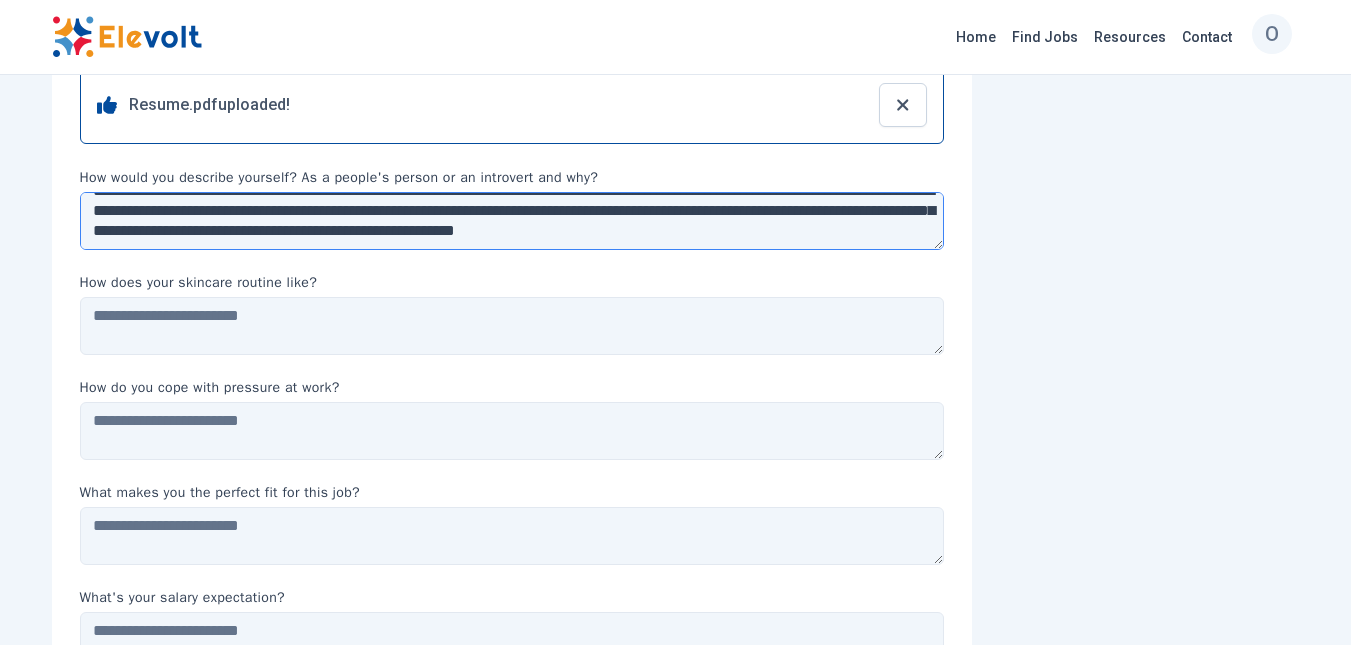 scroll, scrollTop: 20, scrollLeft: 0, axis: vertical 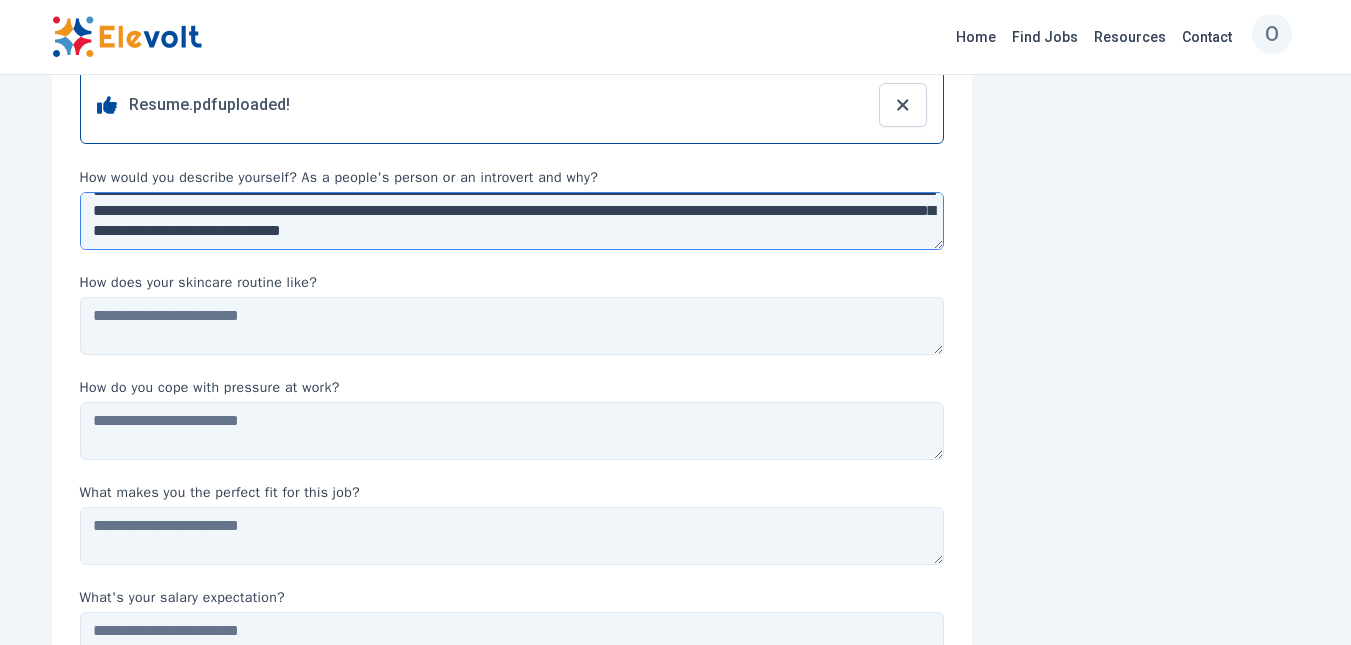 click on "**********" at bounding box center [512, 221] 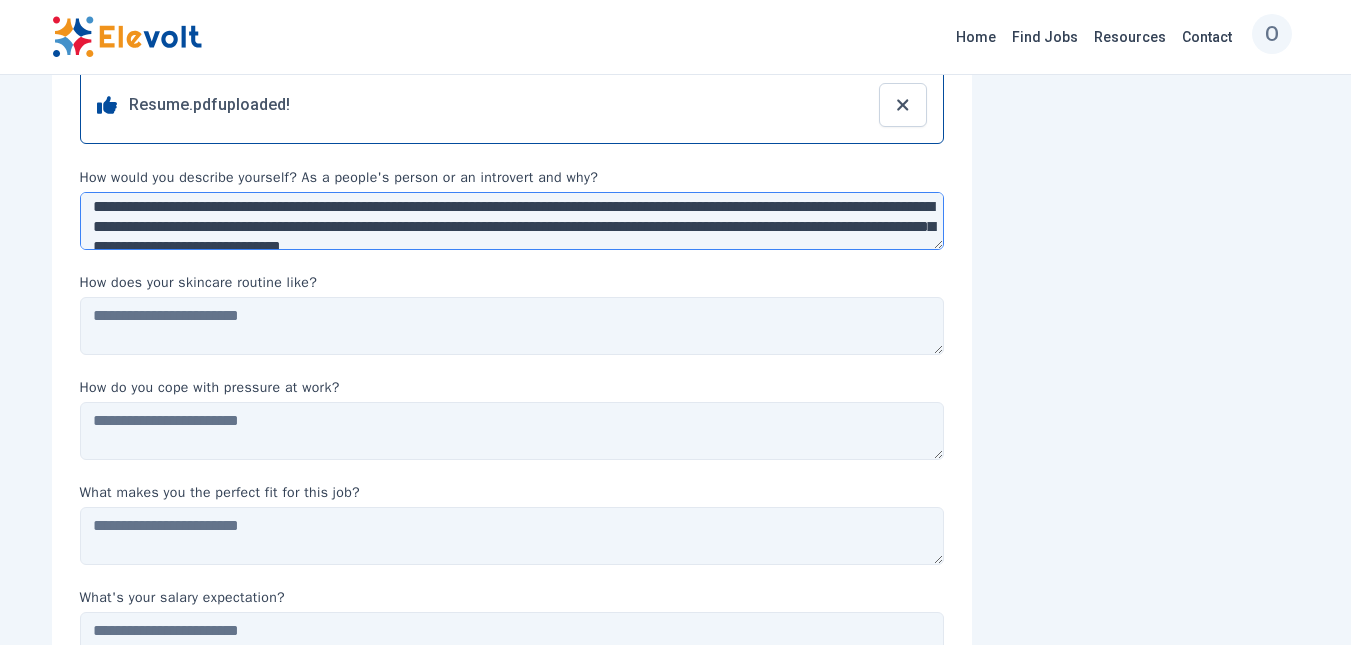 scroll, scrollTop: 0, scrollLeft: 0, axis: both 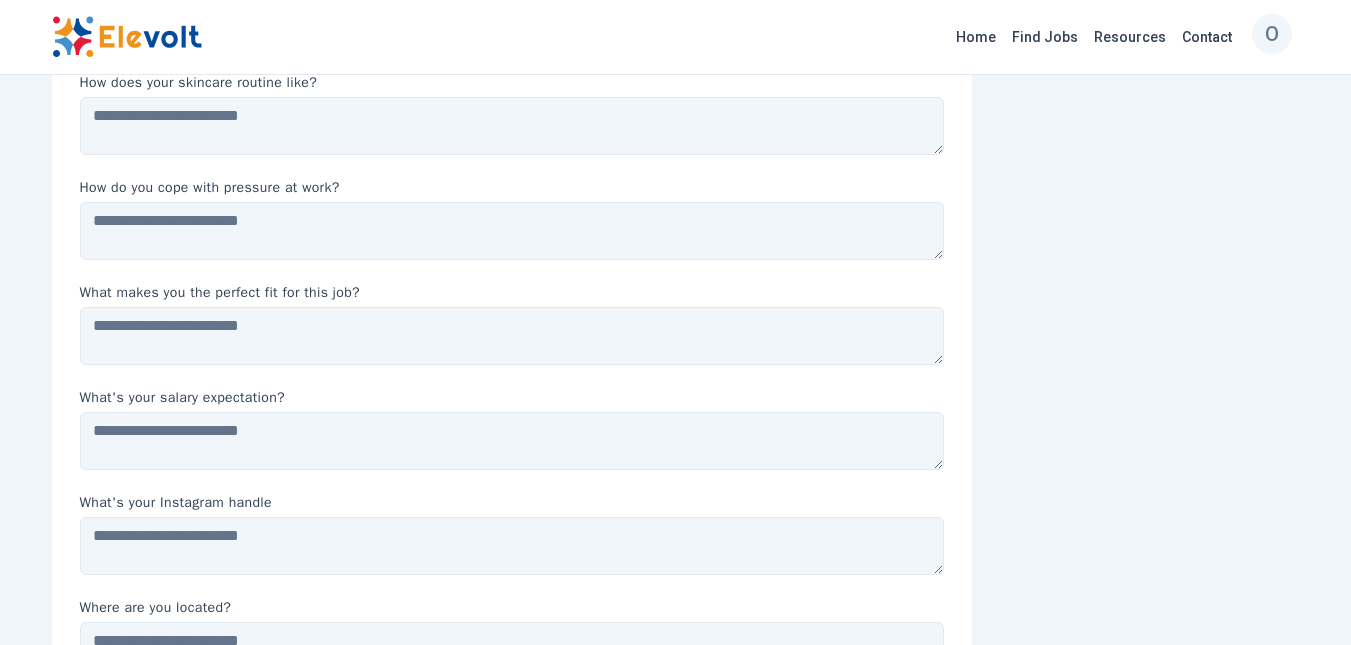 type on "**********" 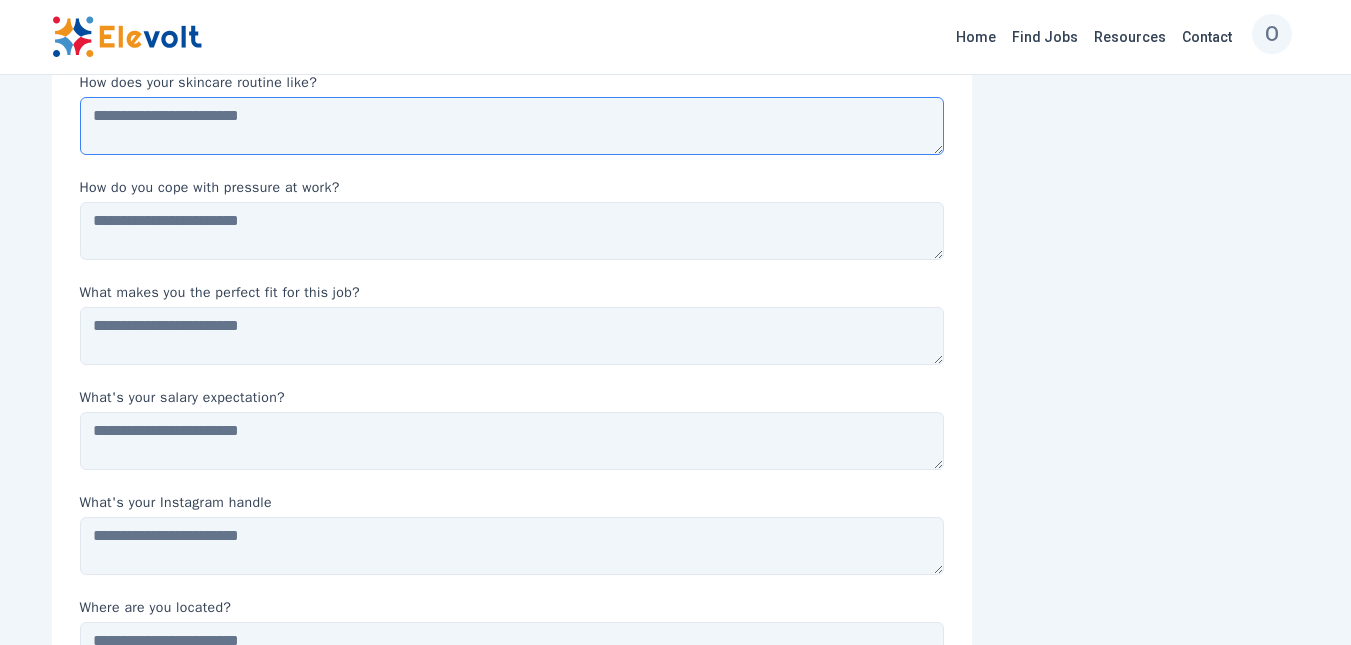 click at bounding box center [512, 126] 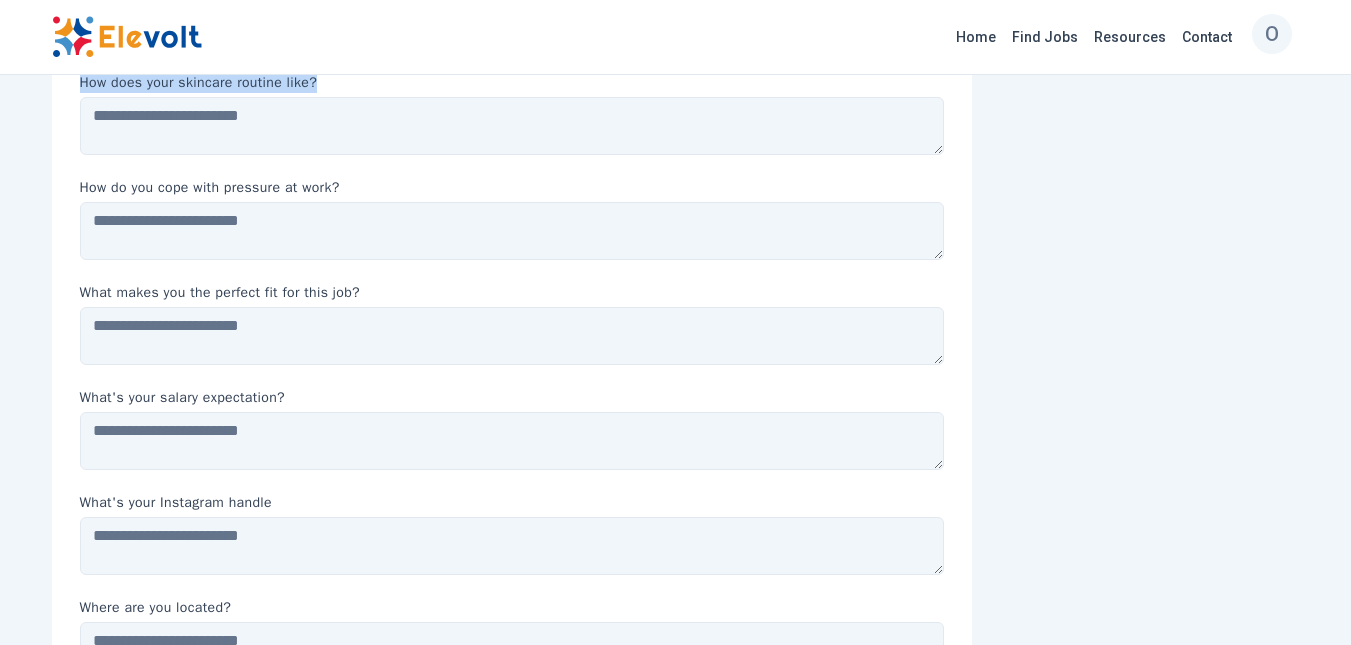 drag, startPoint x: 80, startPoint y: 98, endPoint x: 323, endPoint y: 98, distance: 243 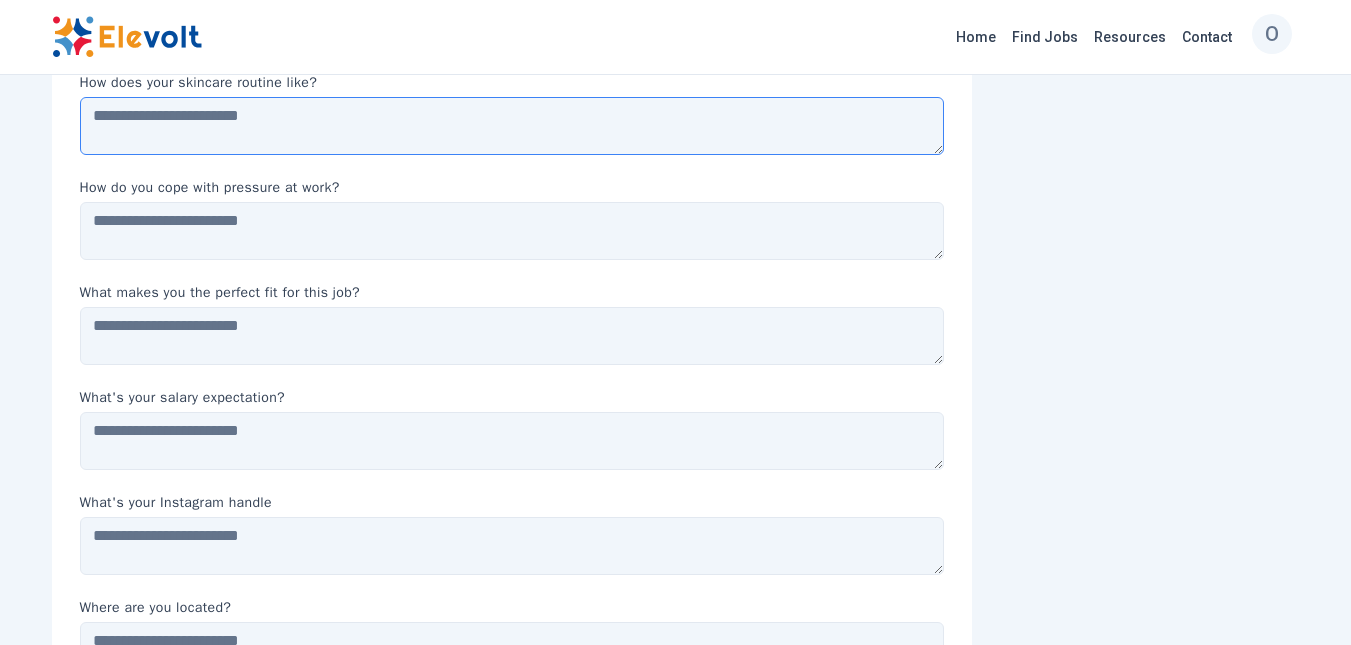 click at bounding box center [512, 126] 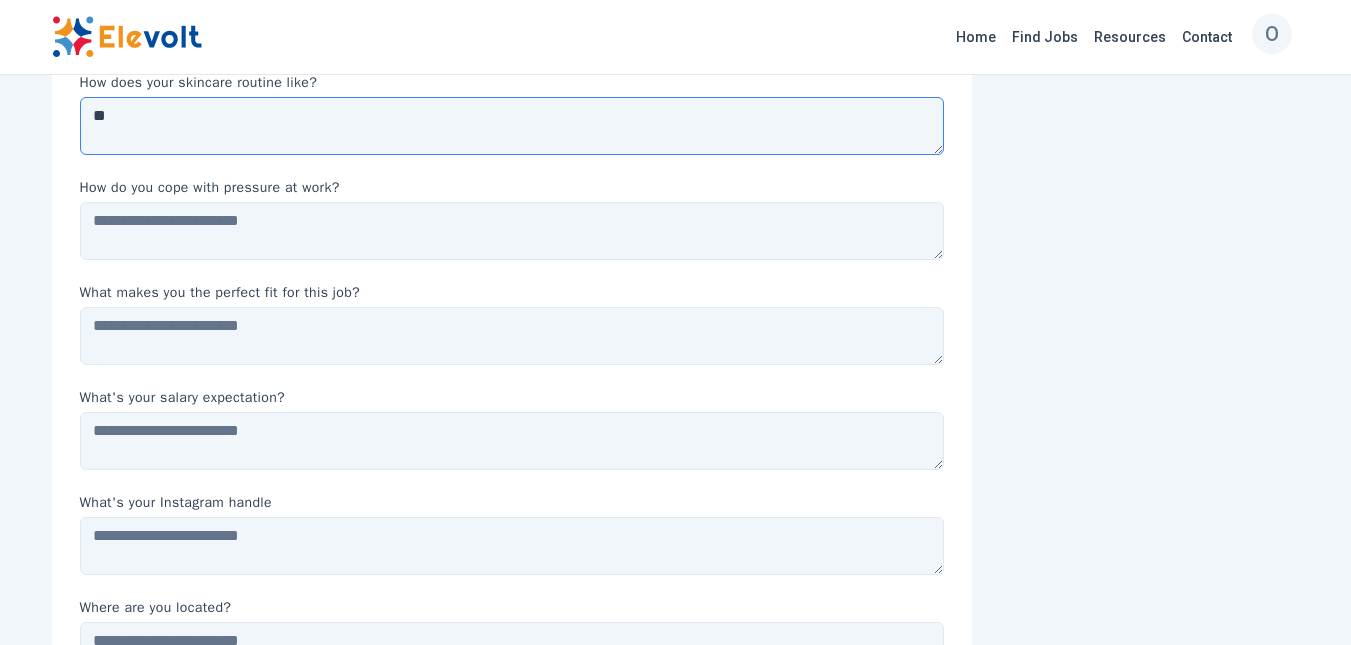 type on "*" 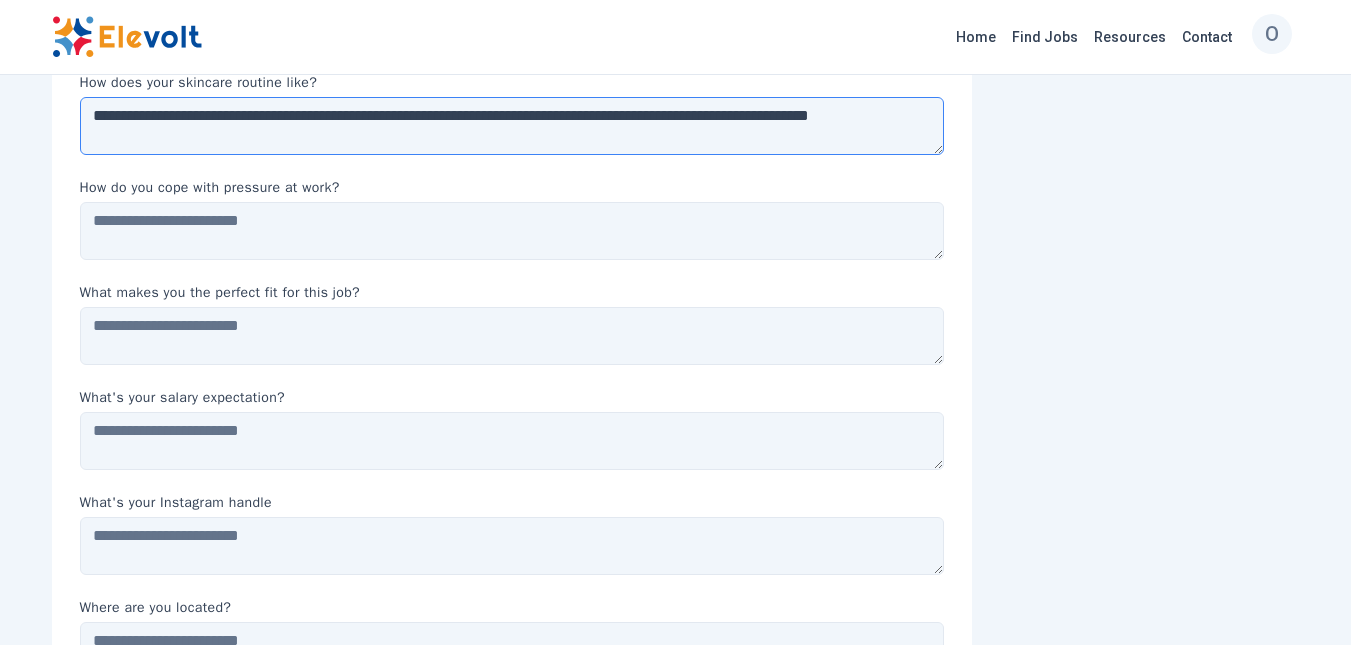 click on "**********" at bounding box center (512, 126) 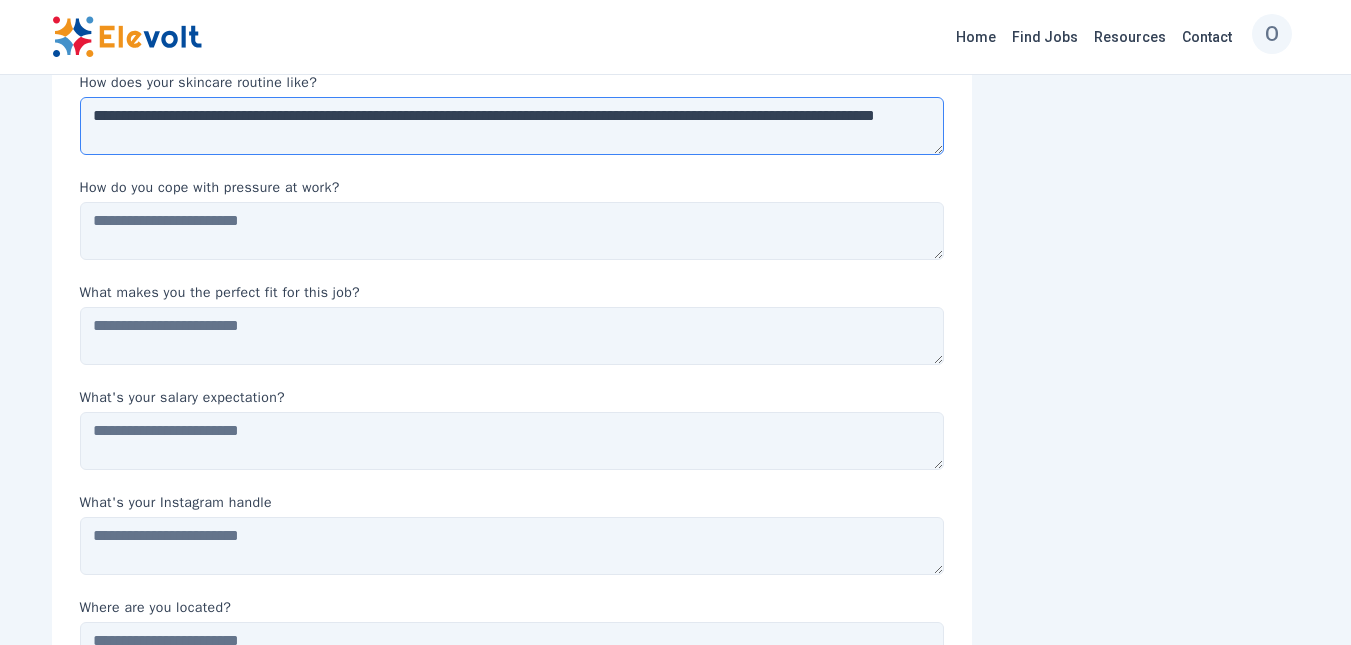 click on "**********" at bounding box center [512, 126] 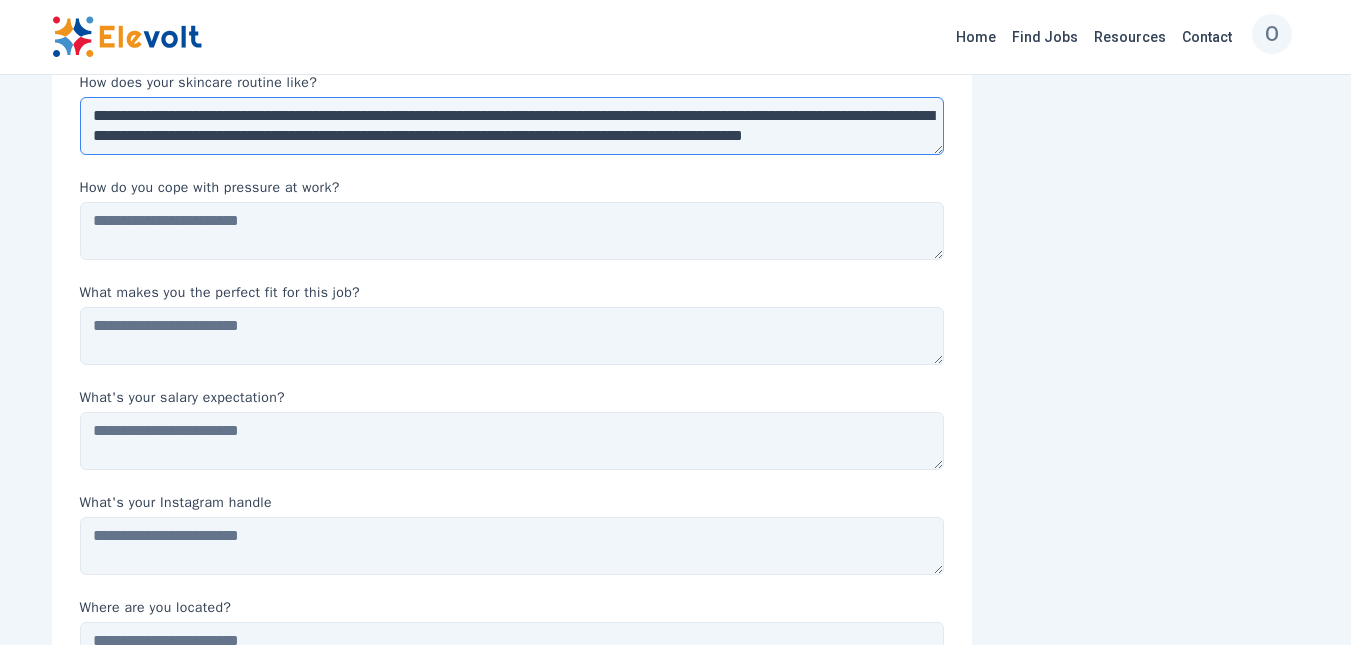scroll, scrollTop: 12, scrollLeft: 0, axis: vertical 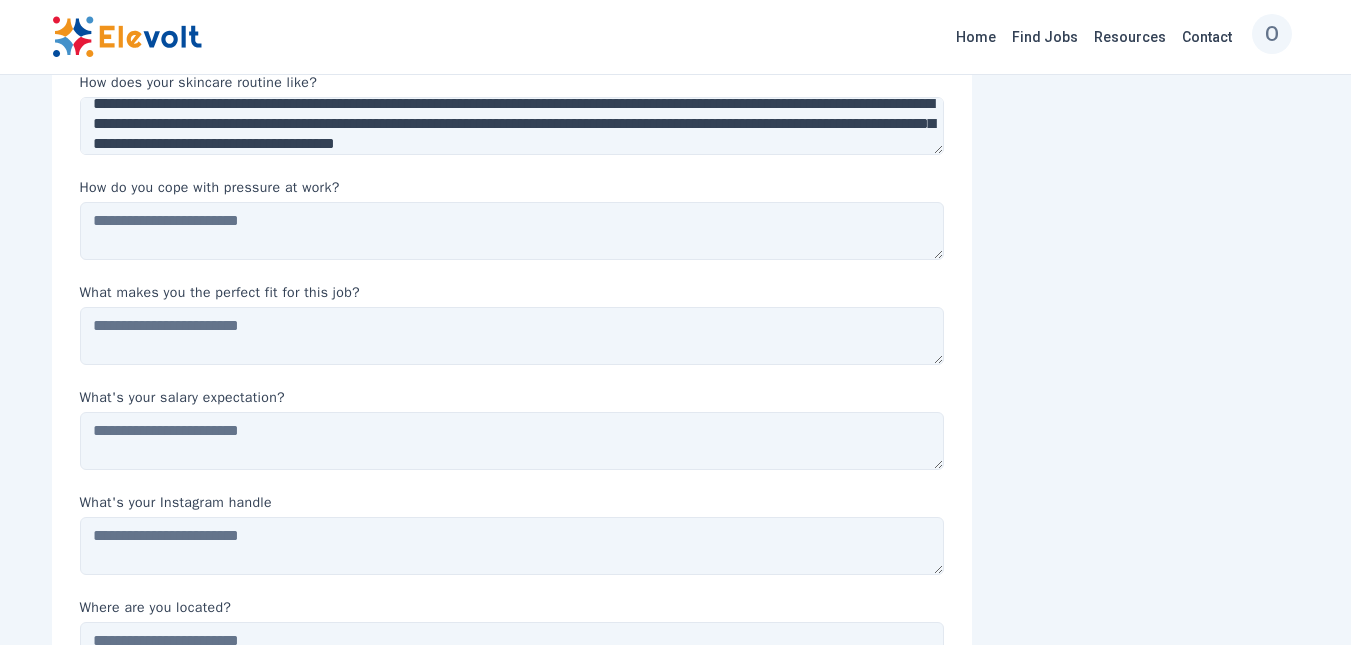 drag, startPoint x: 533, startPoint y: 119, endPoint x: 556, endPoint y: 76, distance: 48.76474 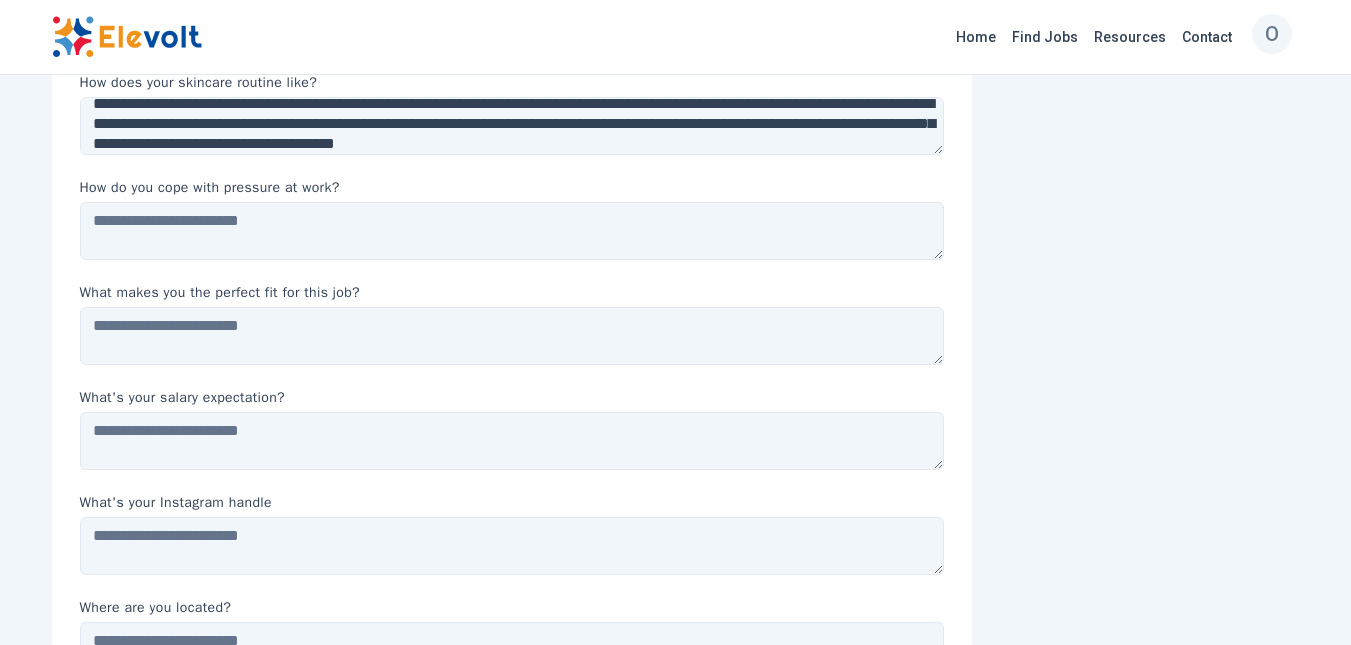 drag, startPoint x: 513, startPoint y: 125, endPoint x: 556, endPoint y: 74, distance: 66.70832 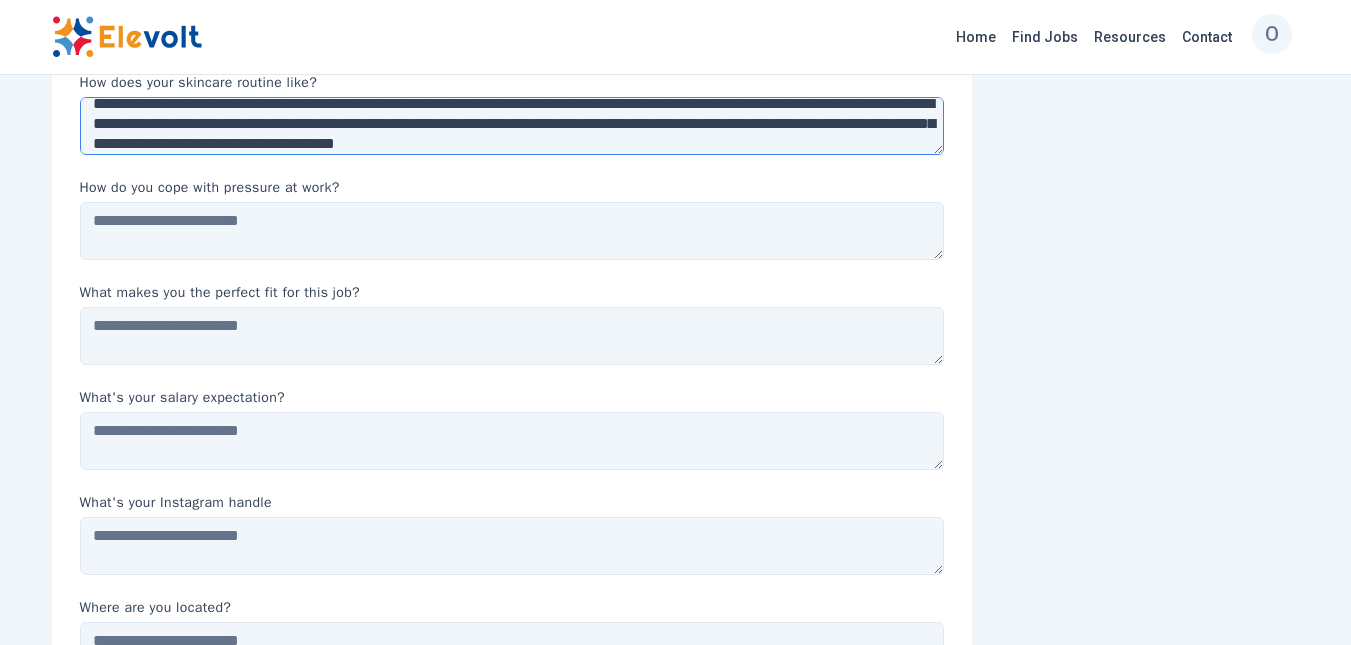click on "**********" at bounding box center [512, 126] 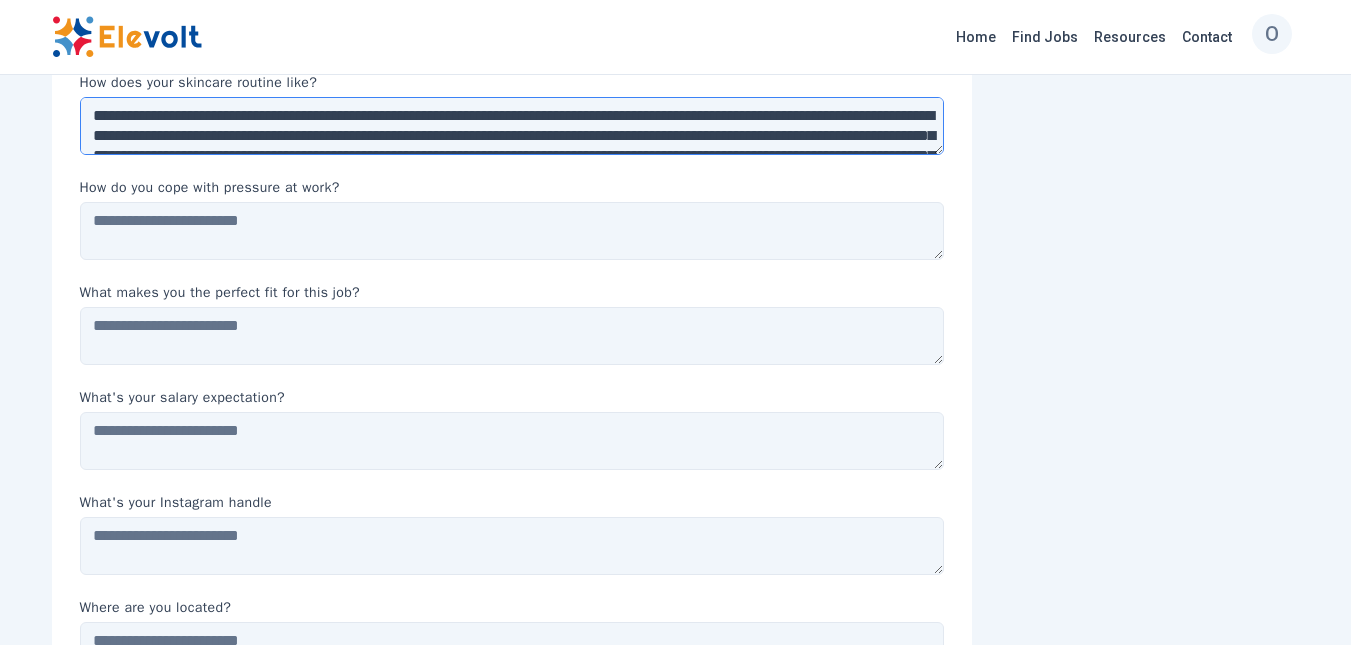 scroll, scrollTop: 60, scrollLeft: 0, axis: vertical 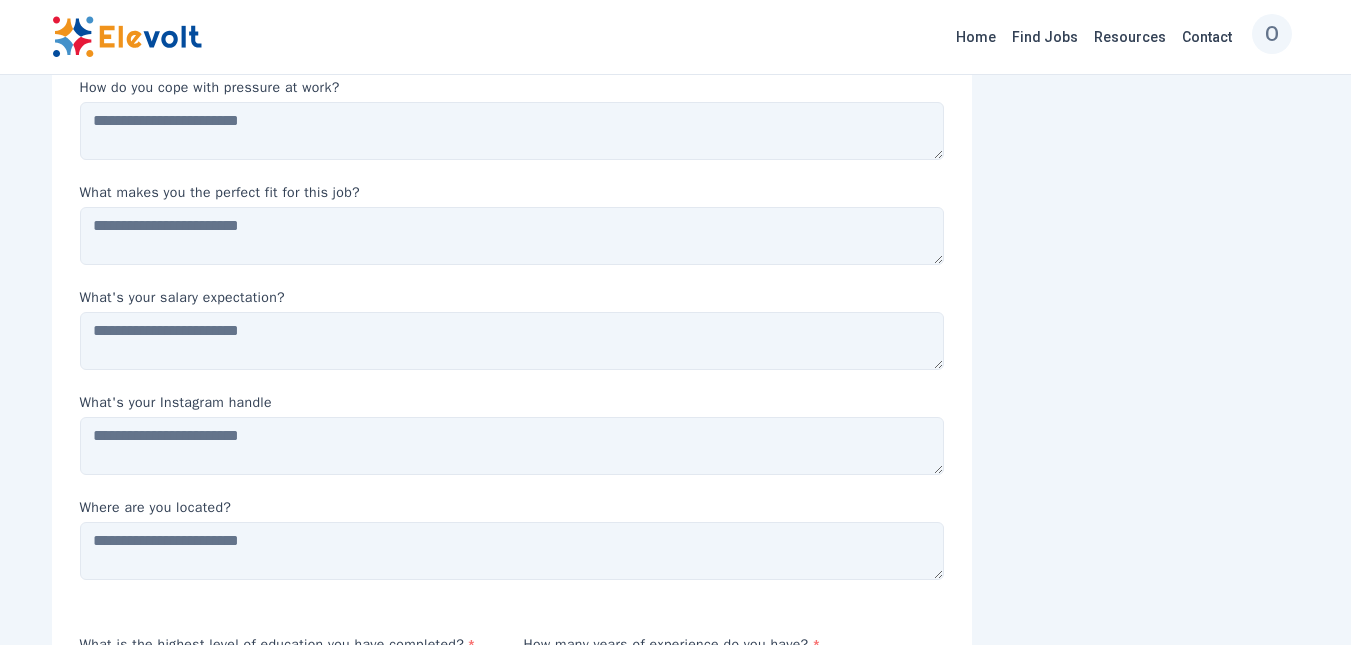 type on "**********" 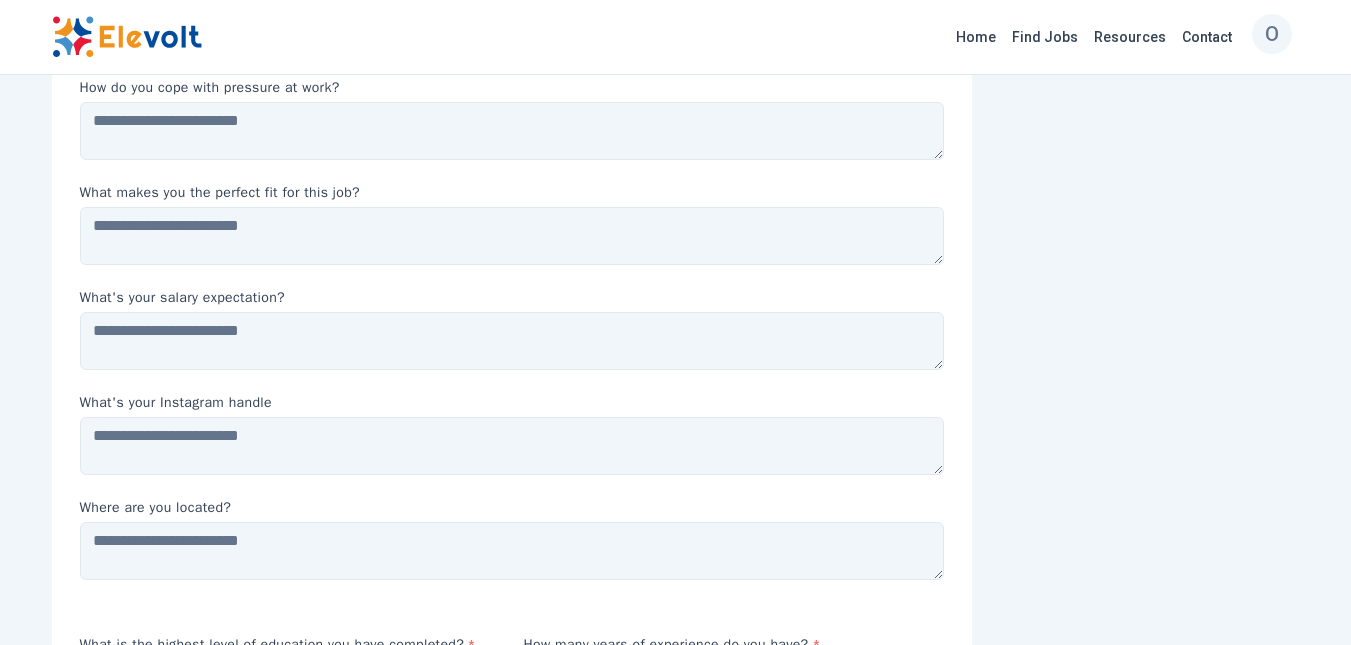 drag, startPoint x: 80, startPoint y: 99, endPoint x: 307, endPoint y: 122, distance: 228.16222 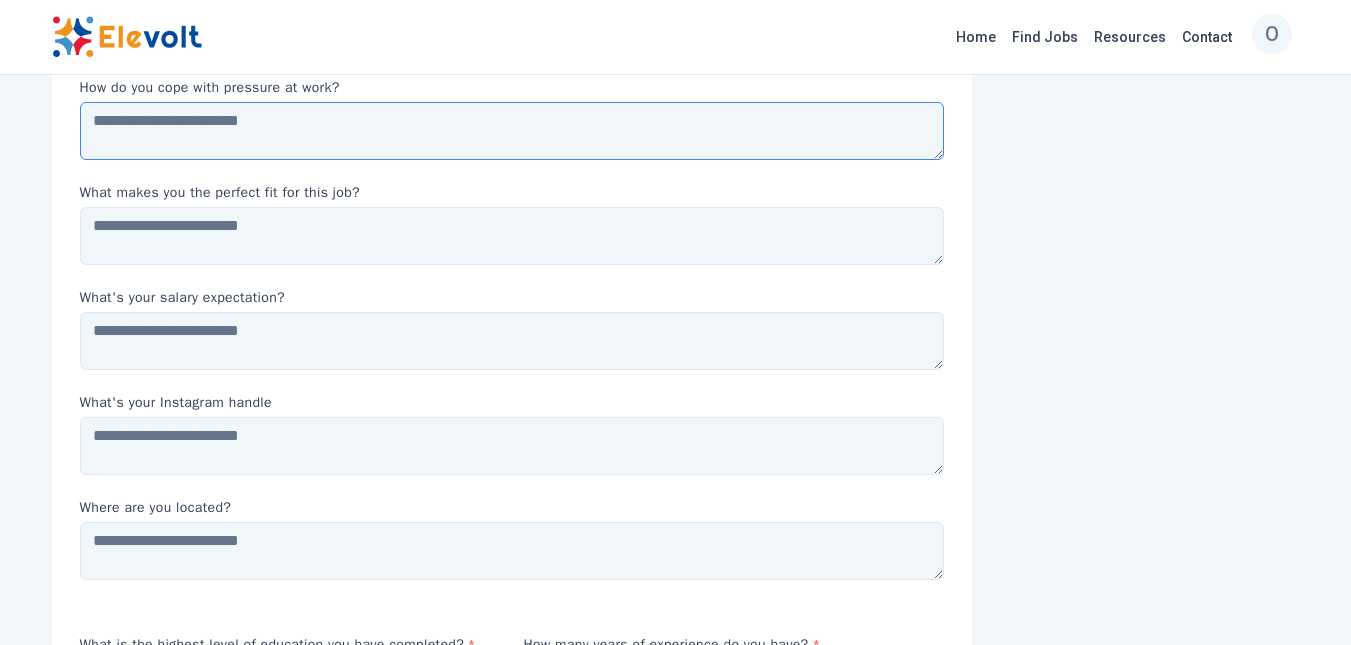click at bounding box center [512, 131] 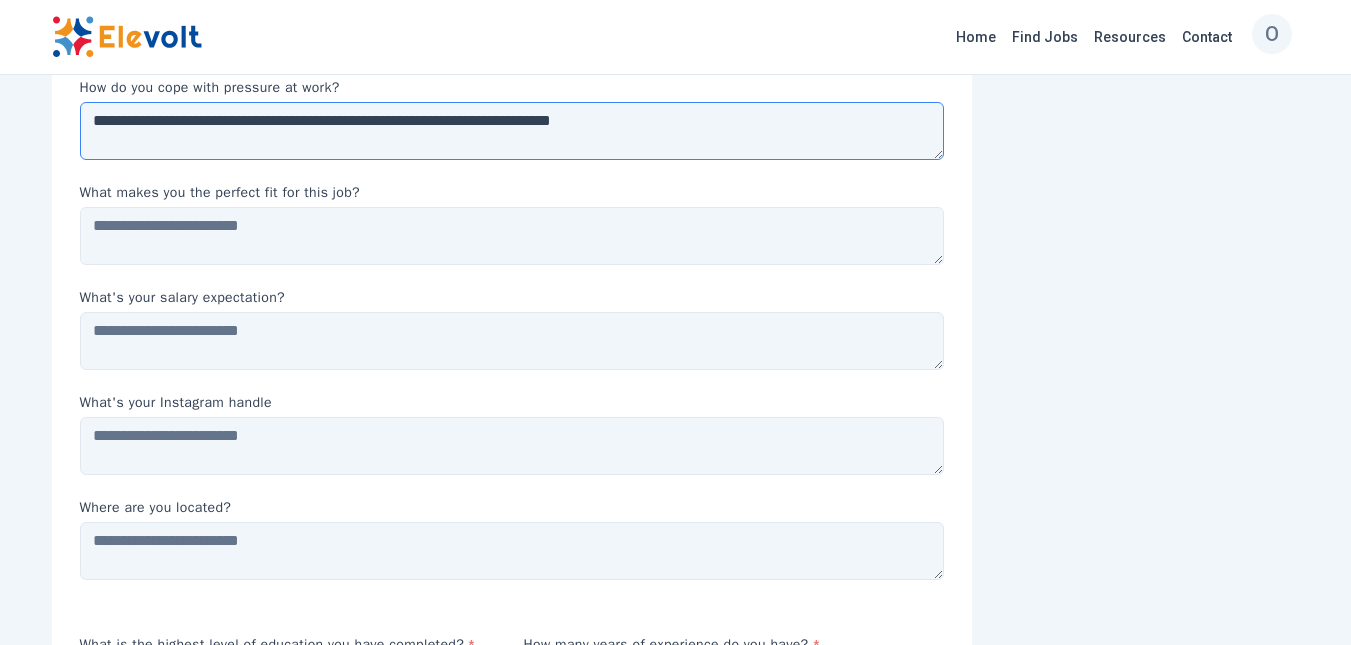 click on "**********" at bounding box center (512, 131) 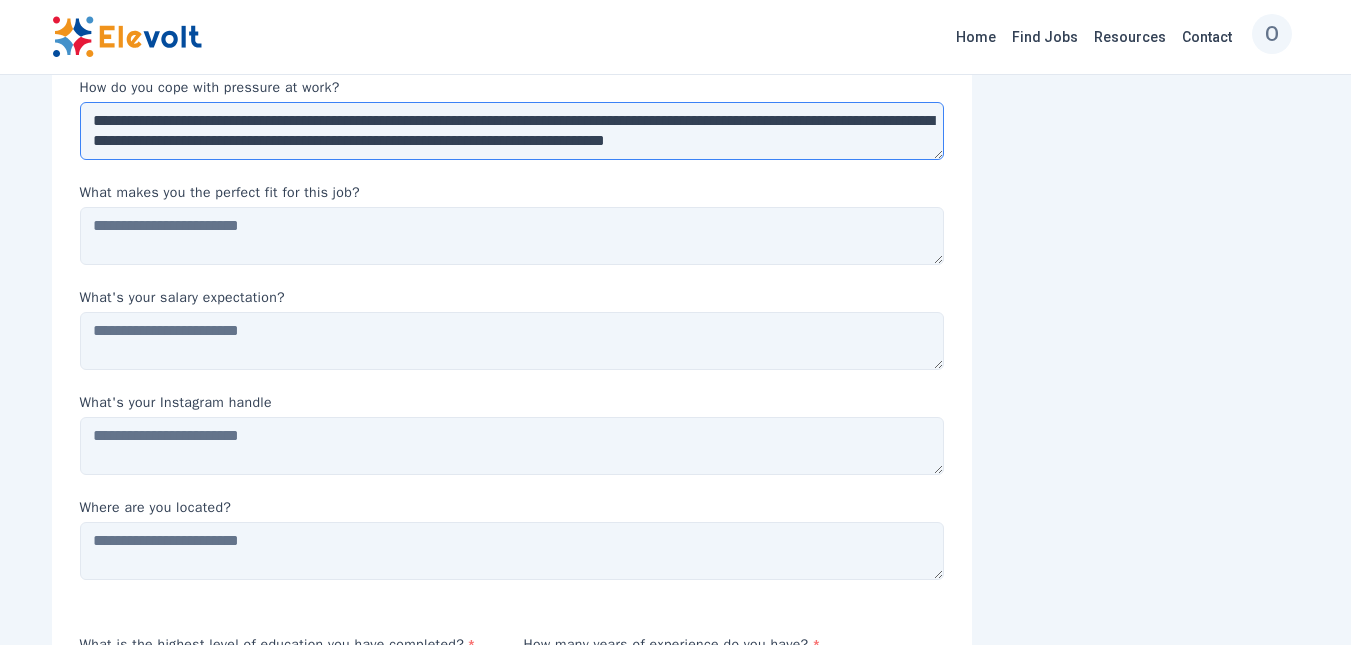 paste on "**********" 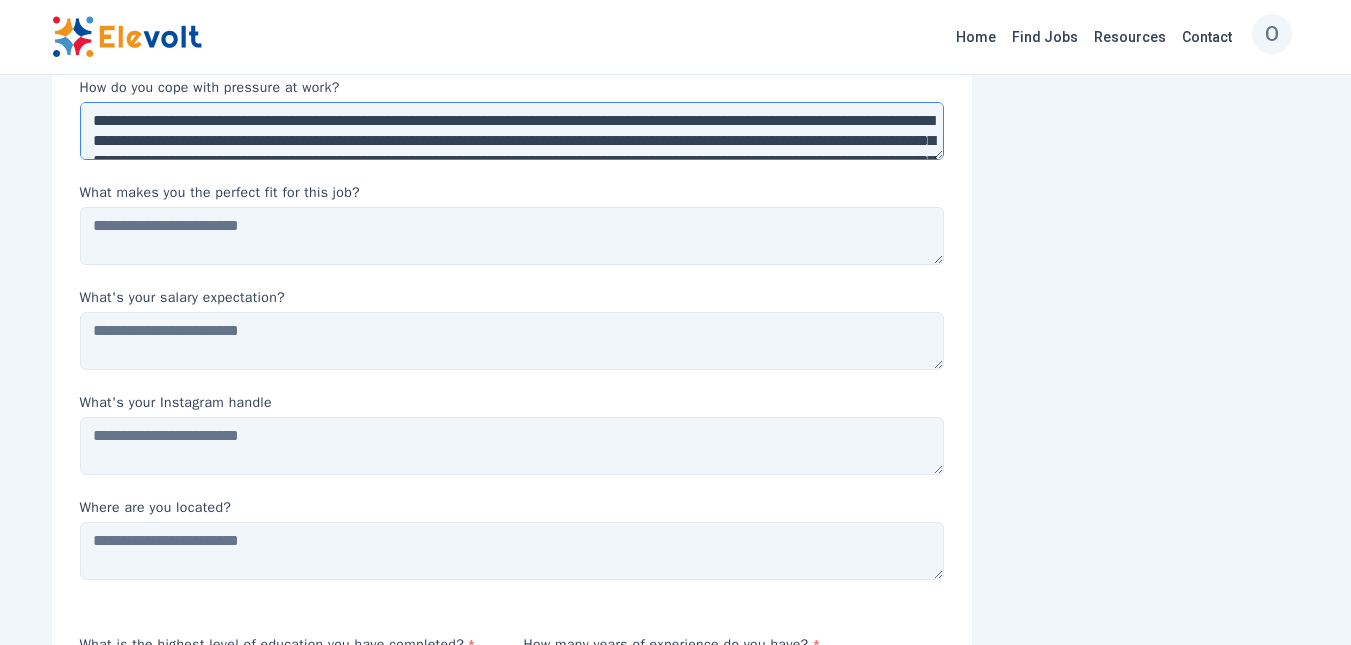 scroll, scrollTop: 32, scrollLeft: 0, axis: vertical 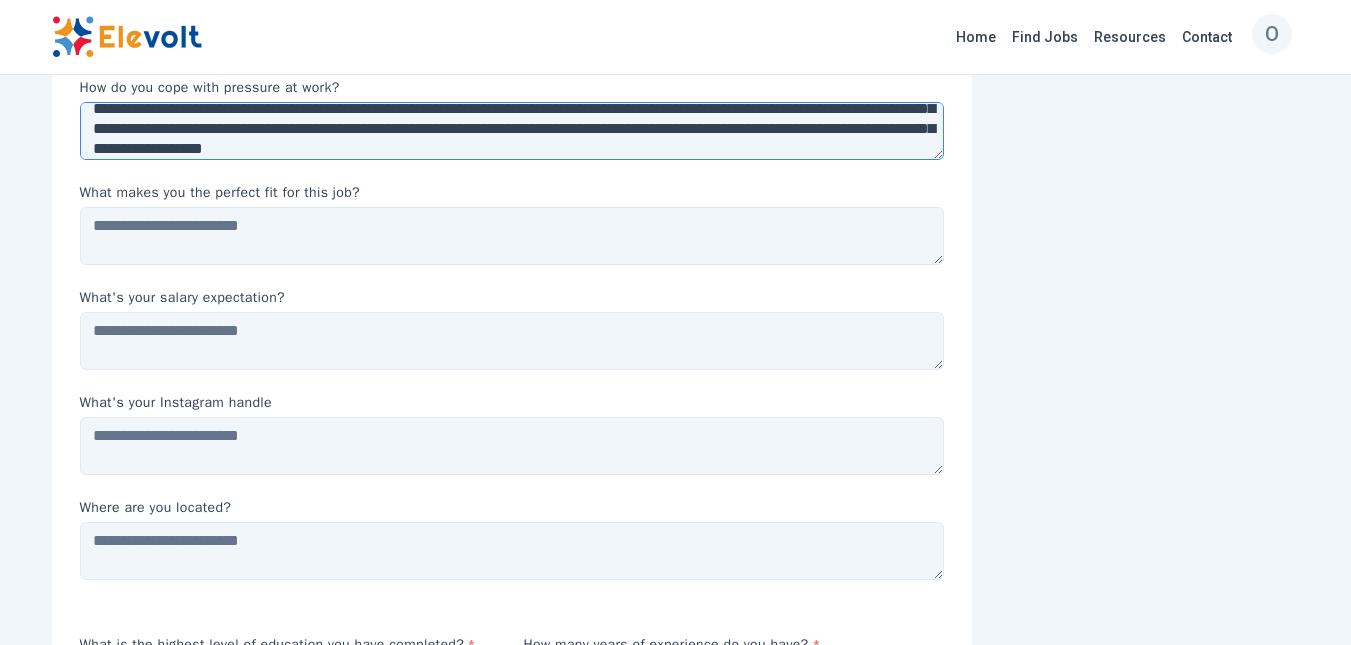 click on "**********" at bounding box center (512, 131) 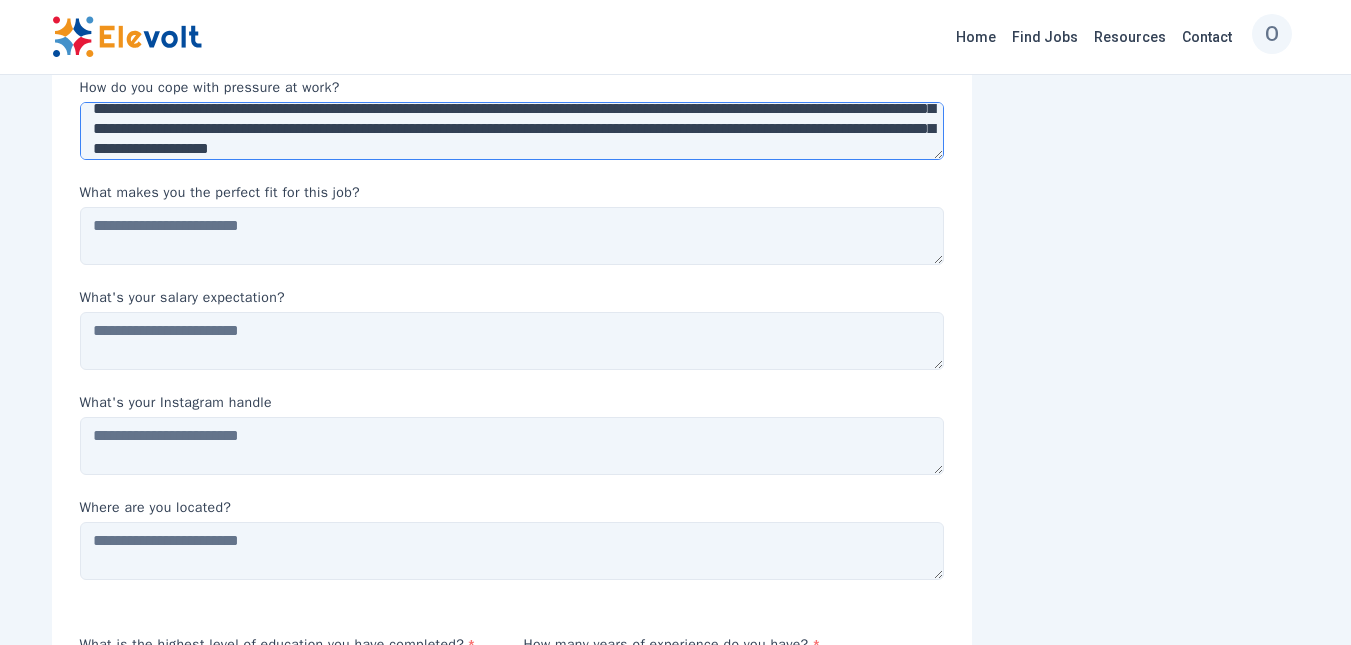 scroll, scrollTop: 27, scrollLeft: 0, axis: vertical 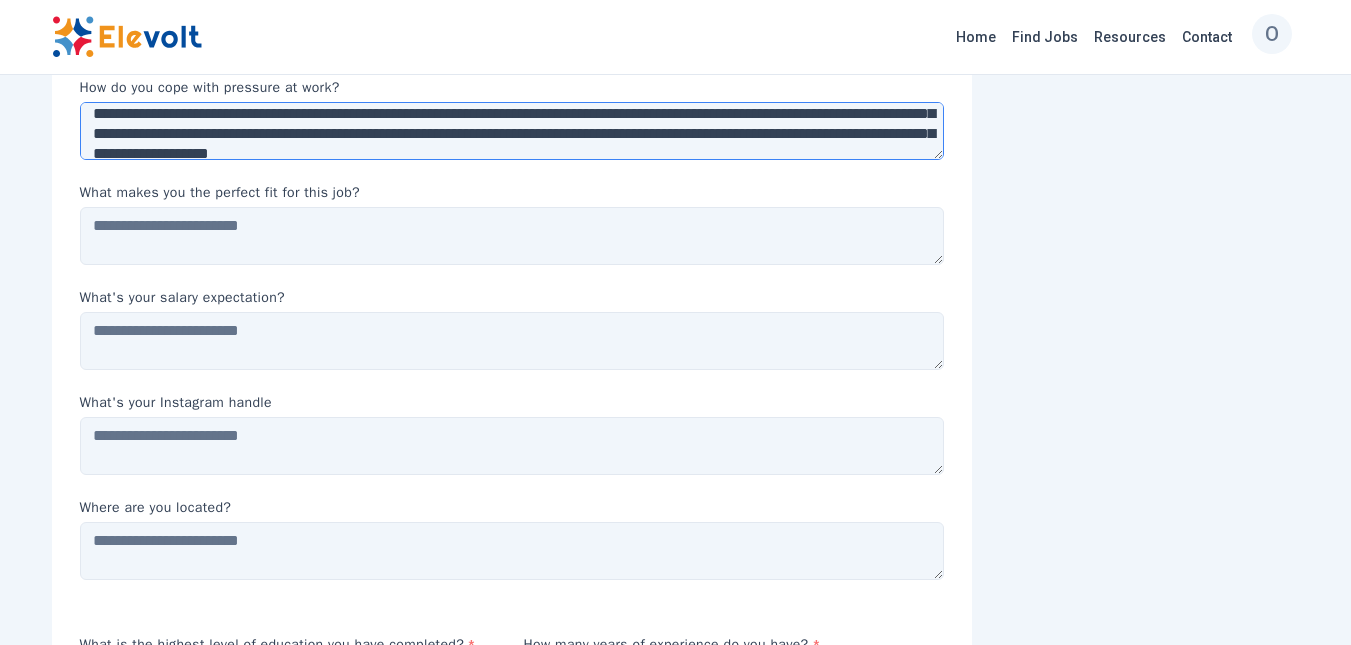 click on "**********" at bounding box center [512, 131] 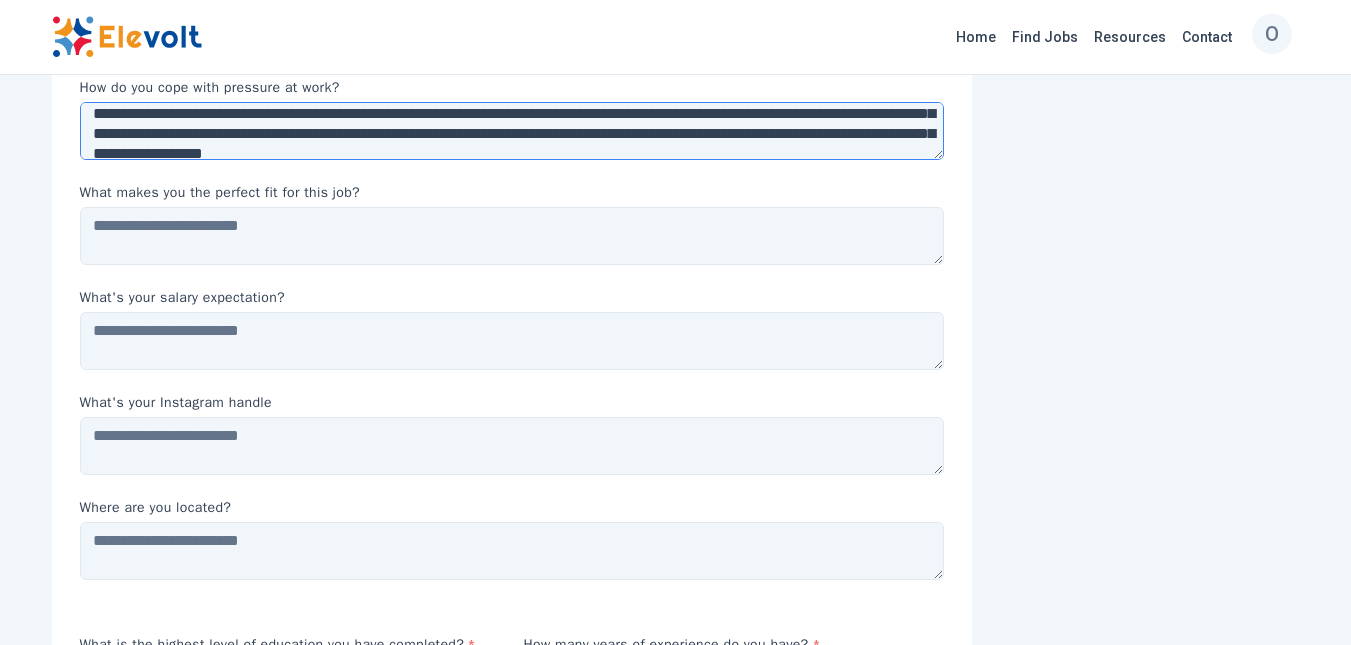 scroll, scrollTop: 32, scrollLeft: 0, axis: vertical 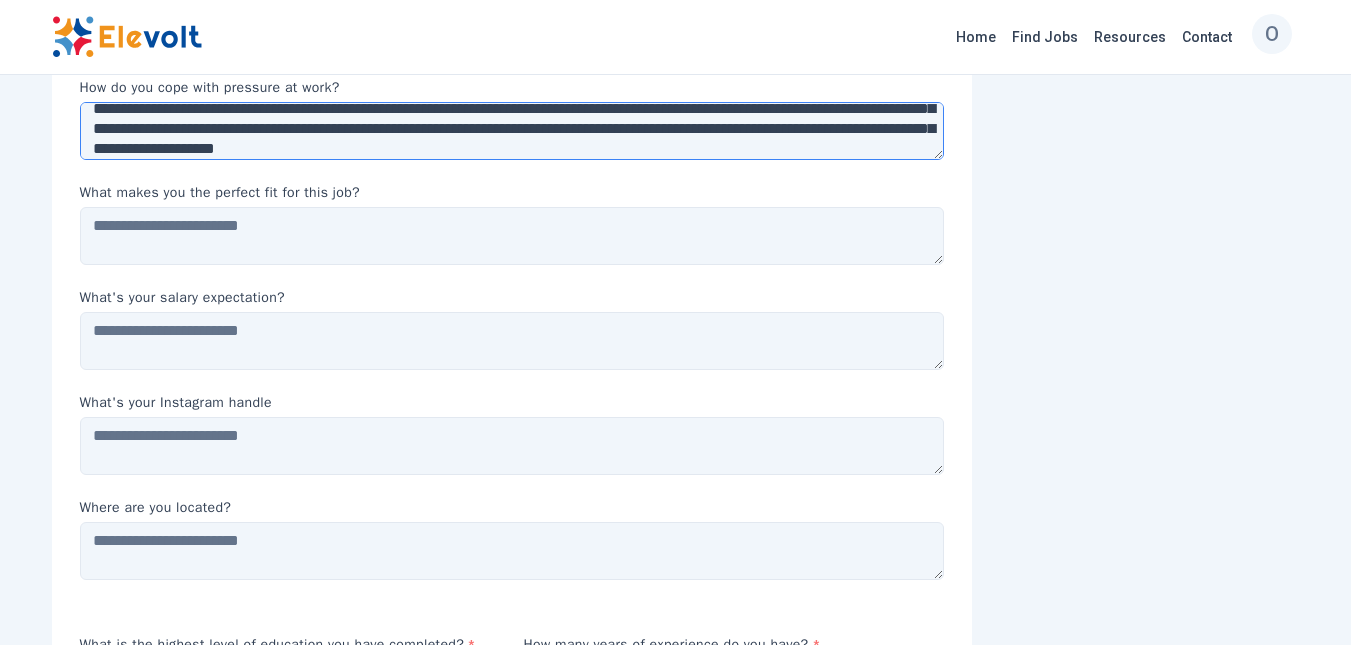 click on "**********" at bounding box center (512, 131) 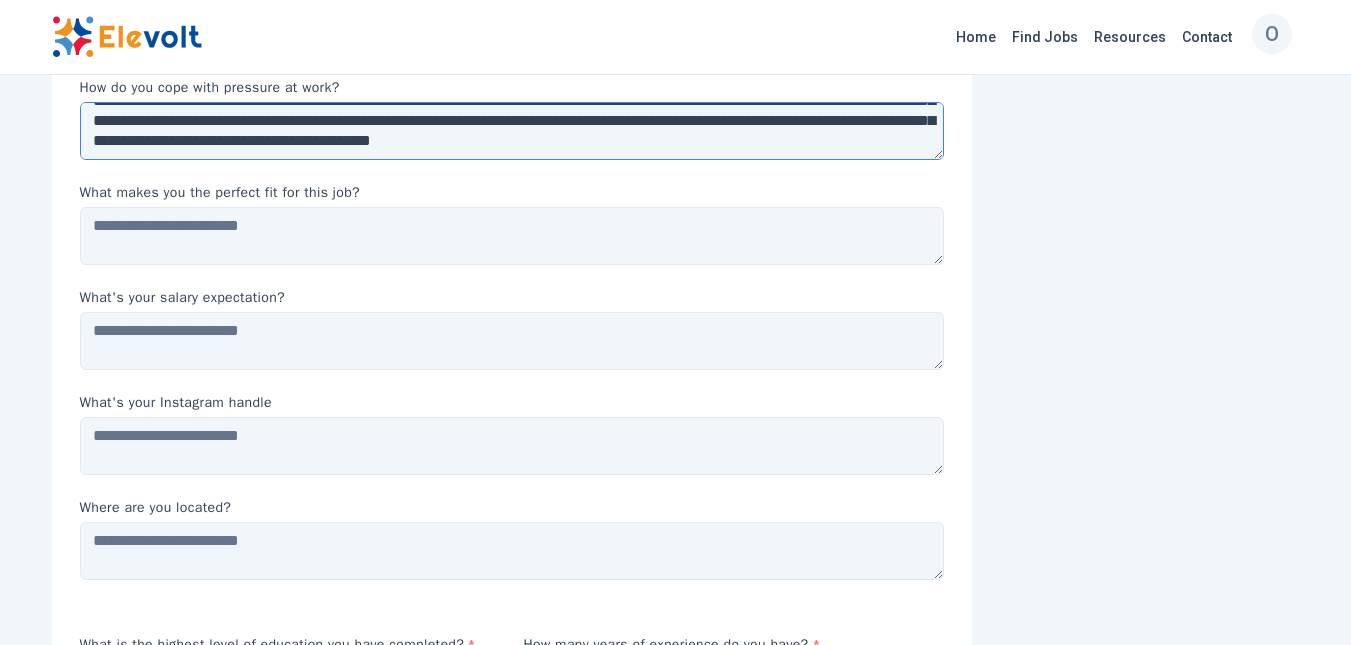 scroll, scrollTop: 52, scrollLeft: 0, axis: vertical 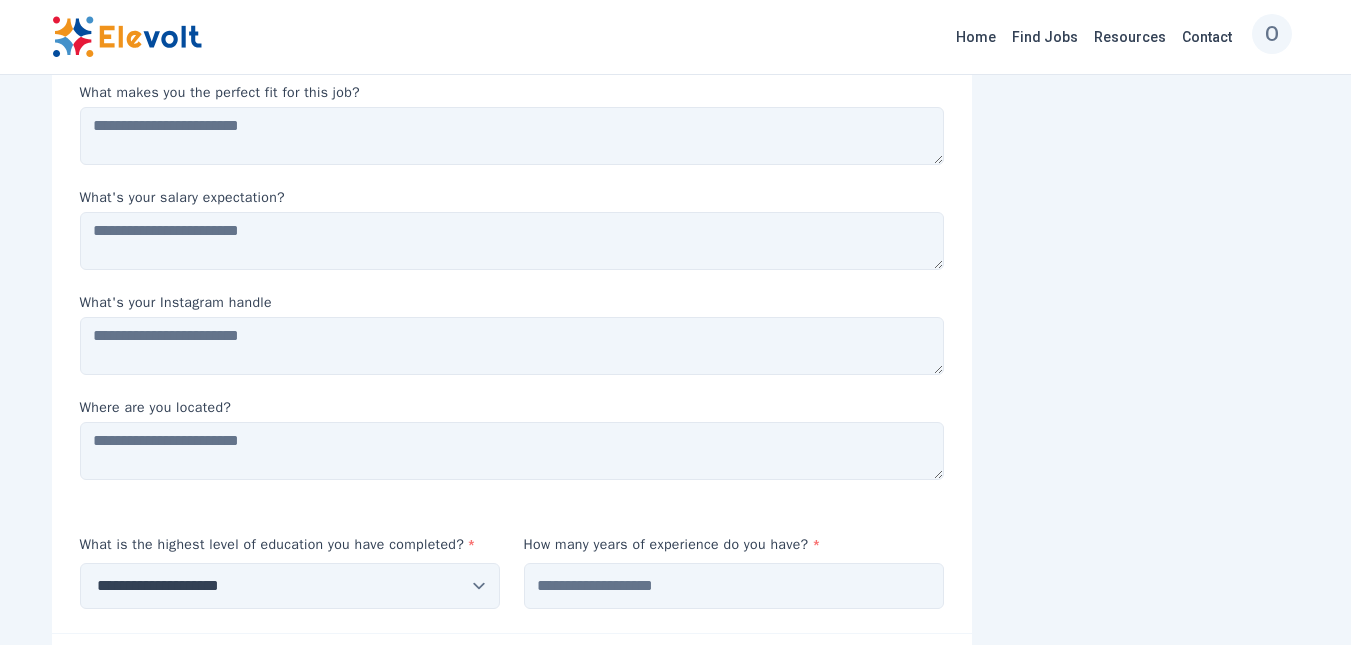 type on "**********" 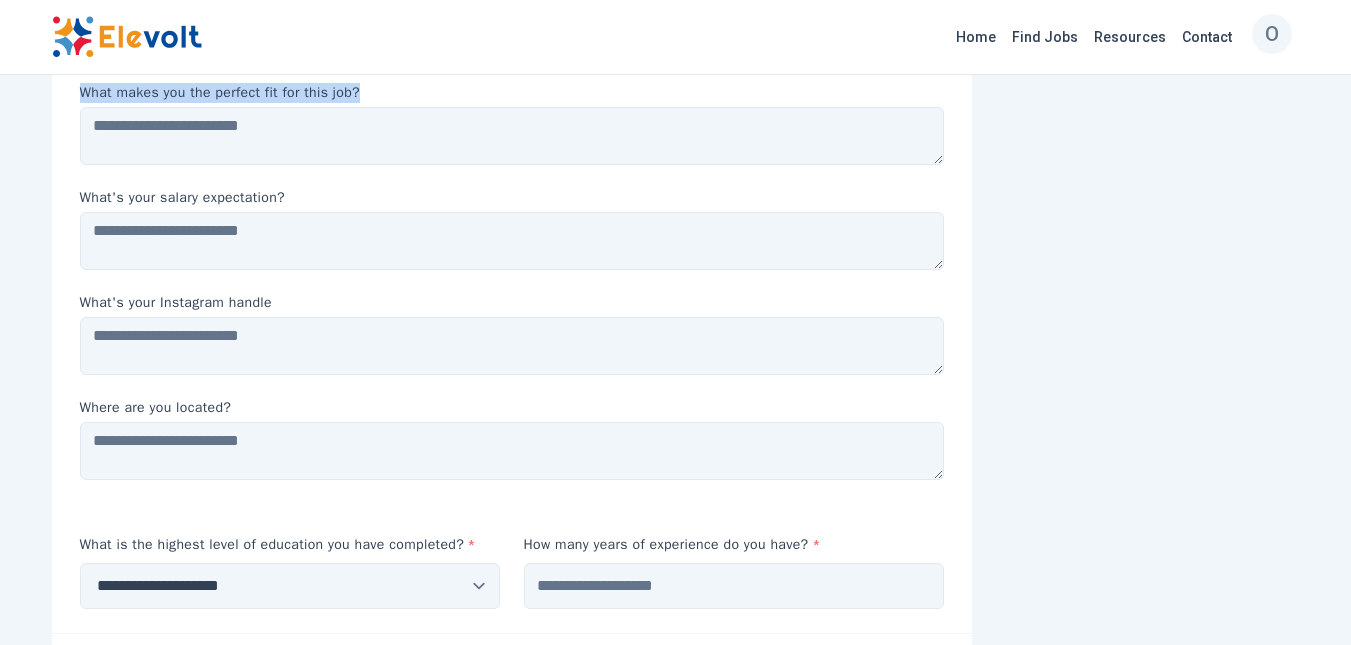 drag, startPoint x: 83, startPoint y: 109, endPoint x: 369, endPoint y: 108, distance: 286.00174 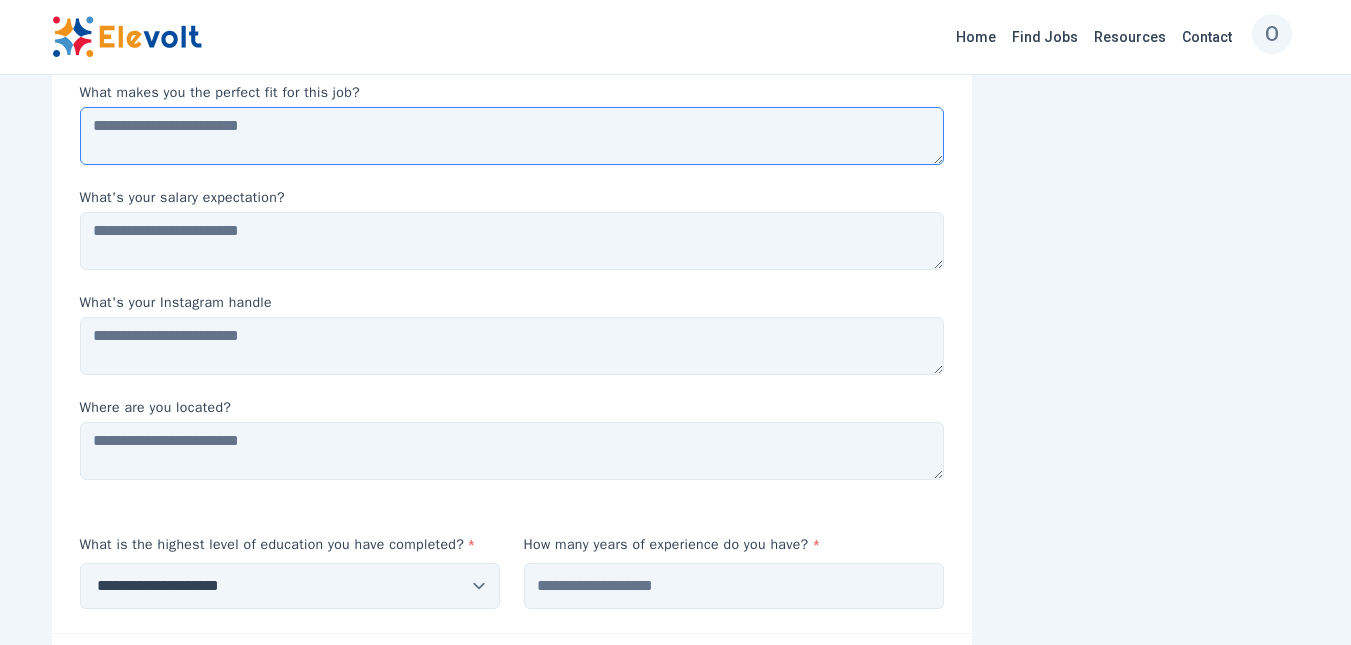 paste on "**********" 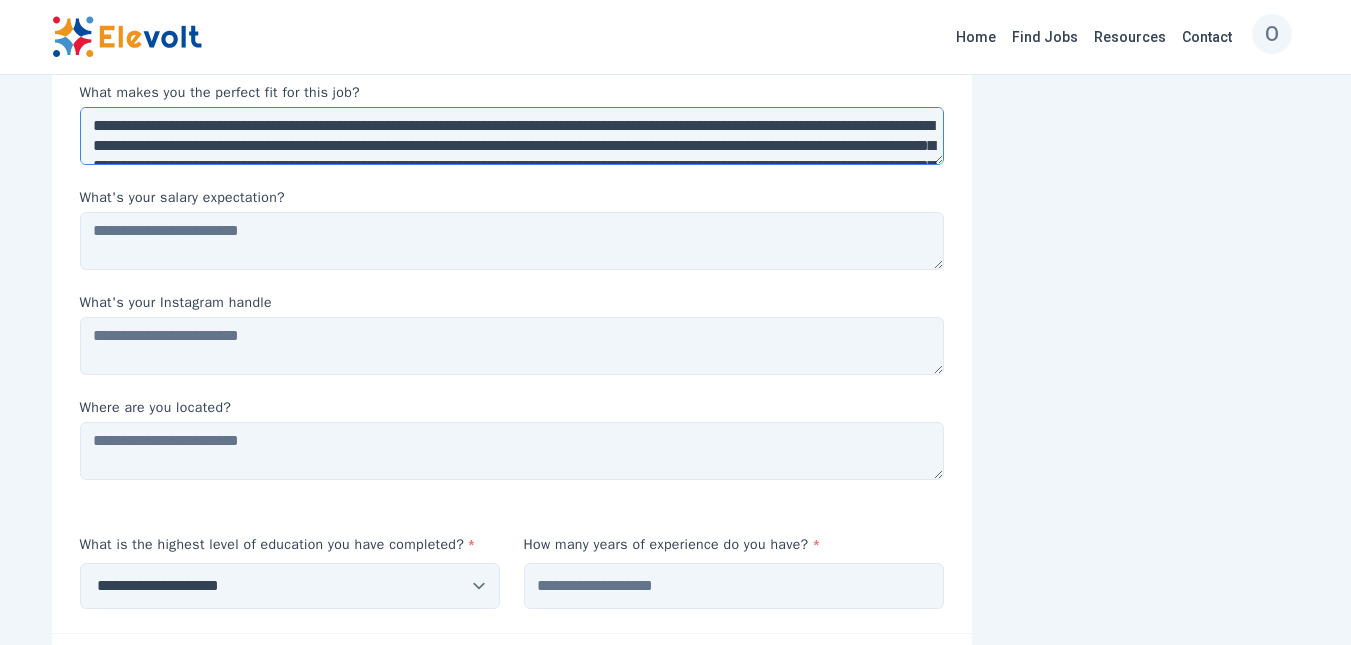 scroll, scrollTop: 40, scrollLeft: 0, axis: vertical 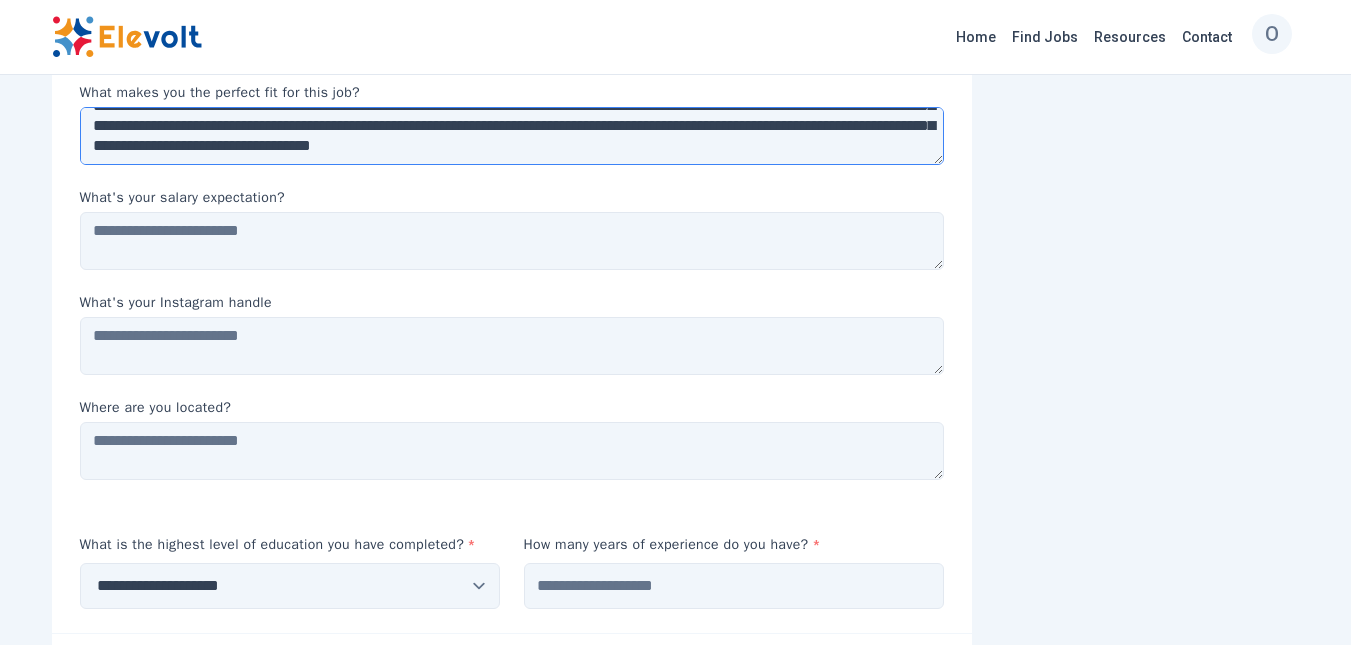 click on "**********" at bounding box center [512, 136] 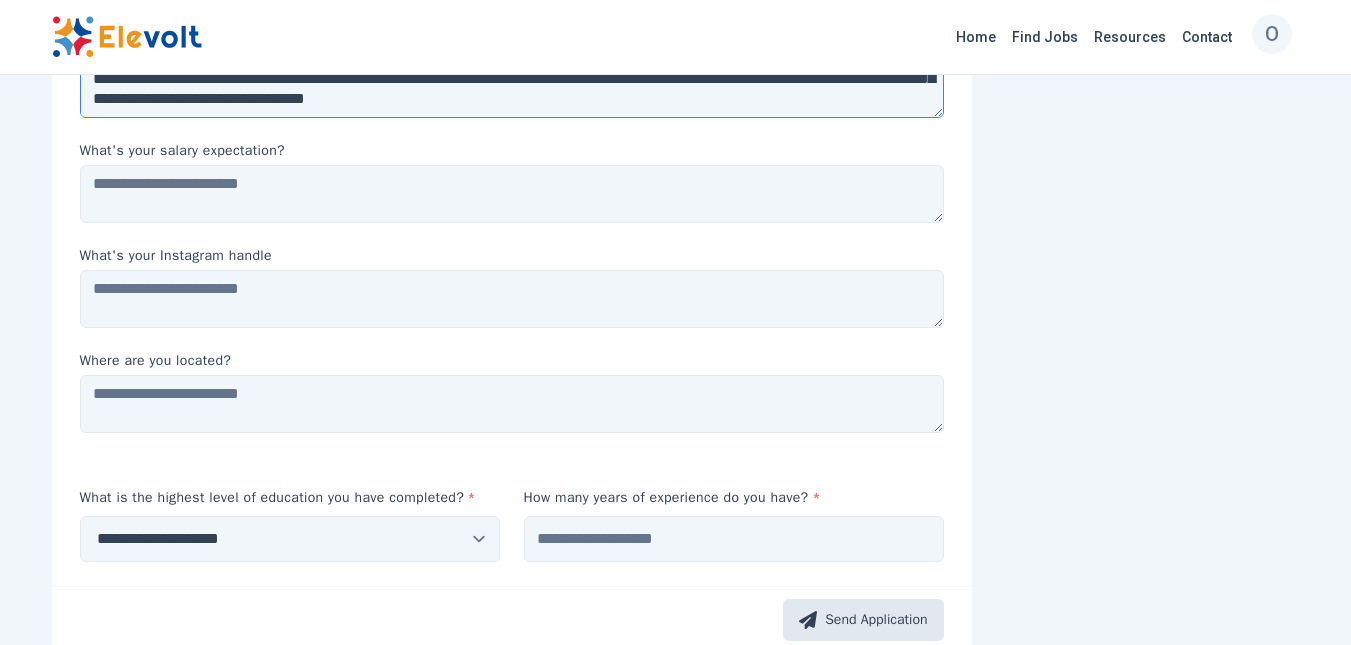 scroll, scrollTop: 1200, scrollLeft: 0, axis: vertical 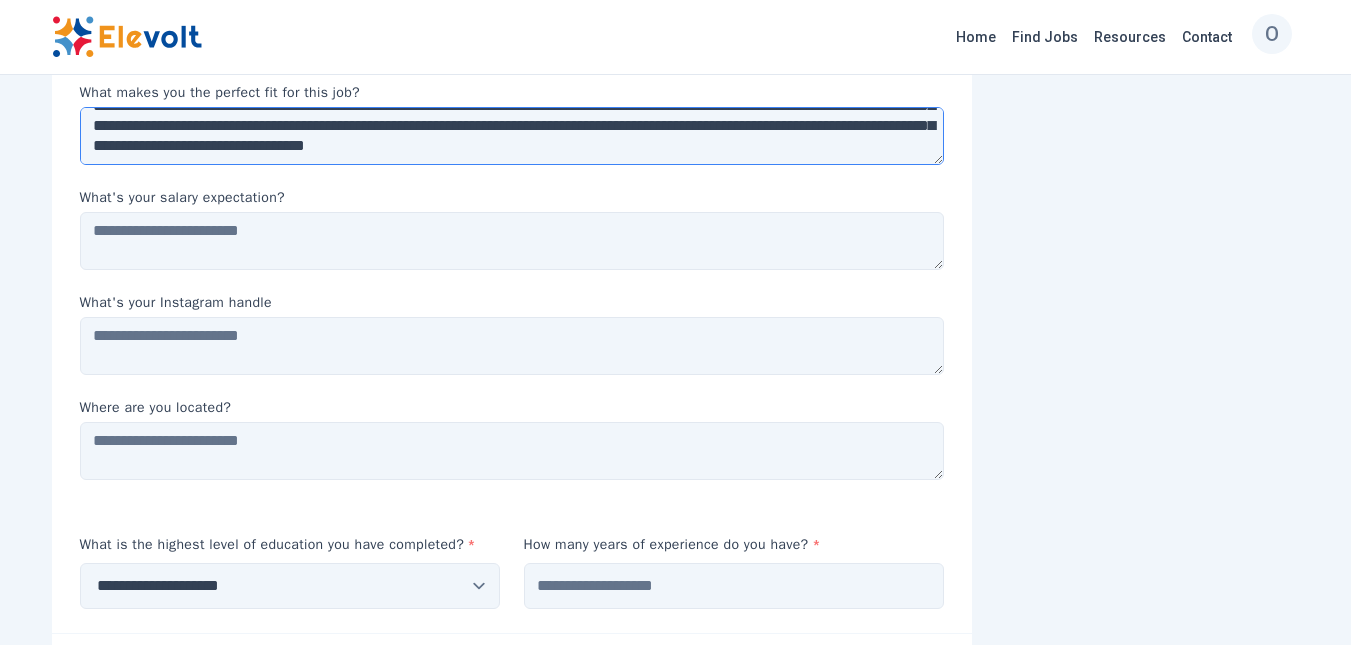 click on "**********" at bounding box center (512, 136) 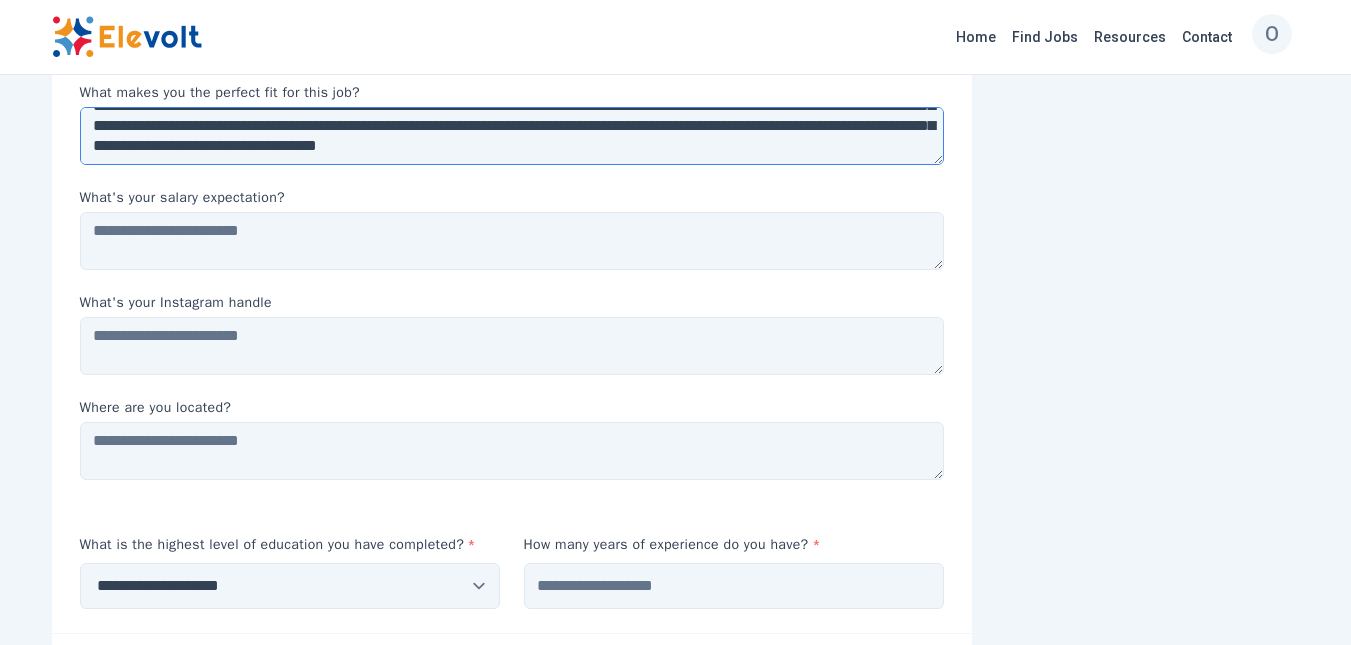 paste on "**********" 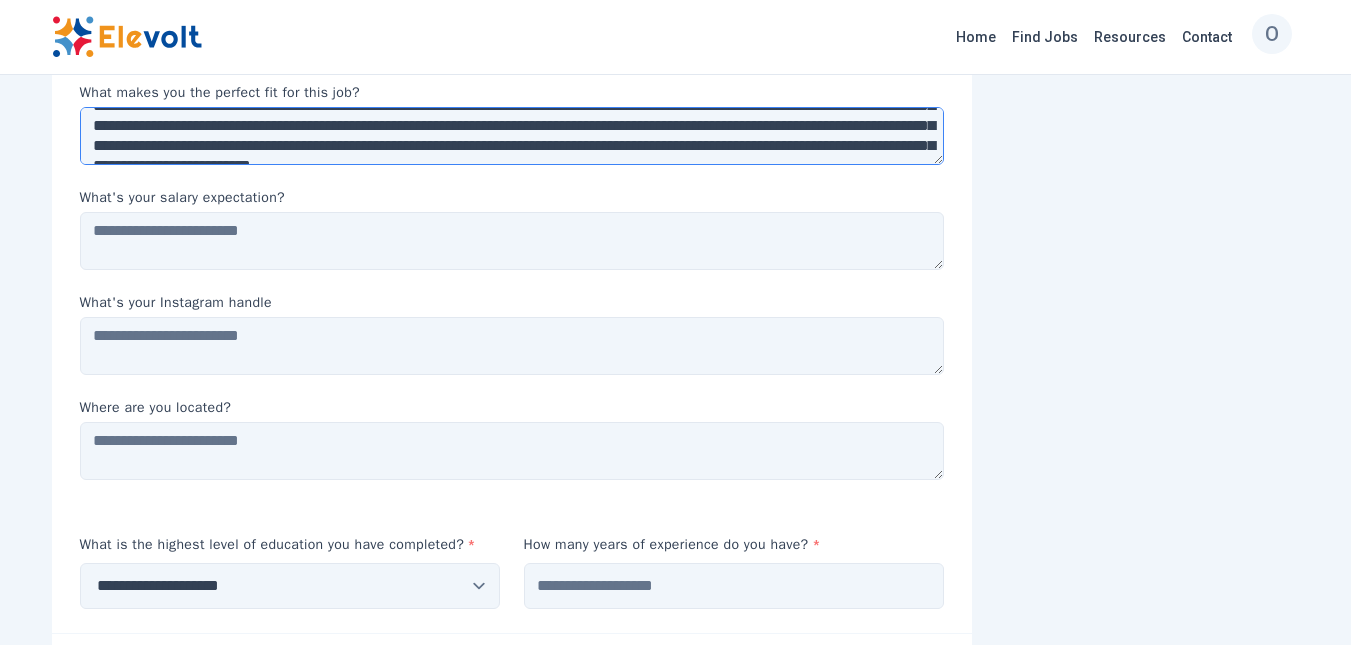 scroll, scrollTop: 72, scrollLeft: 0, axis: vertical 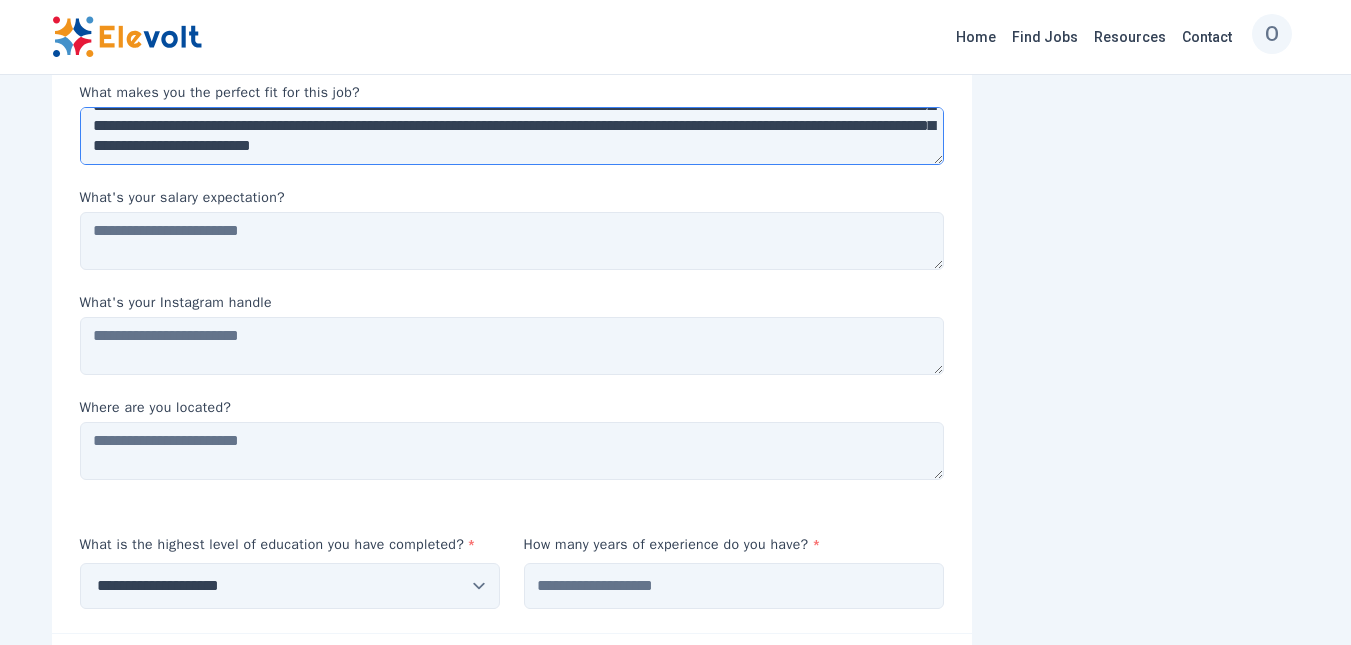 drag, startPoint x: 182, startPoint y: 168, endPoint x: 221, endPoint y: 149, distance: 43.382023 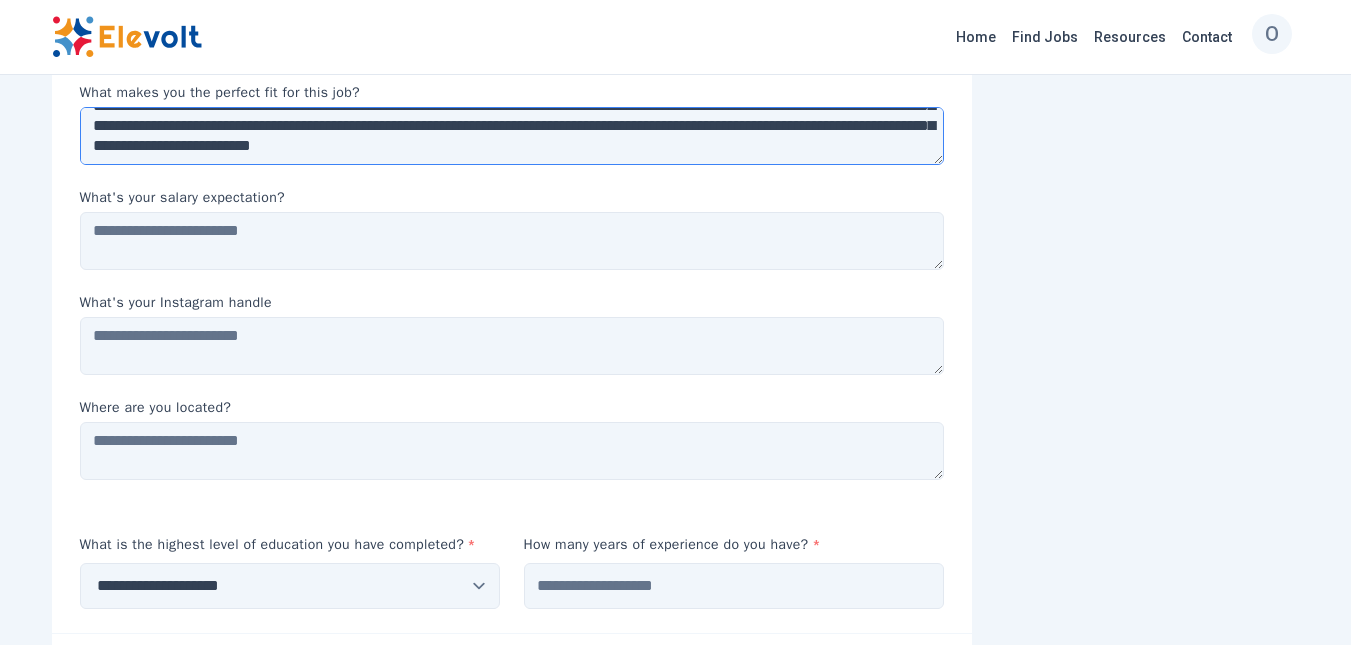 click on "**********" at bounding box center (512, 136) 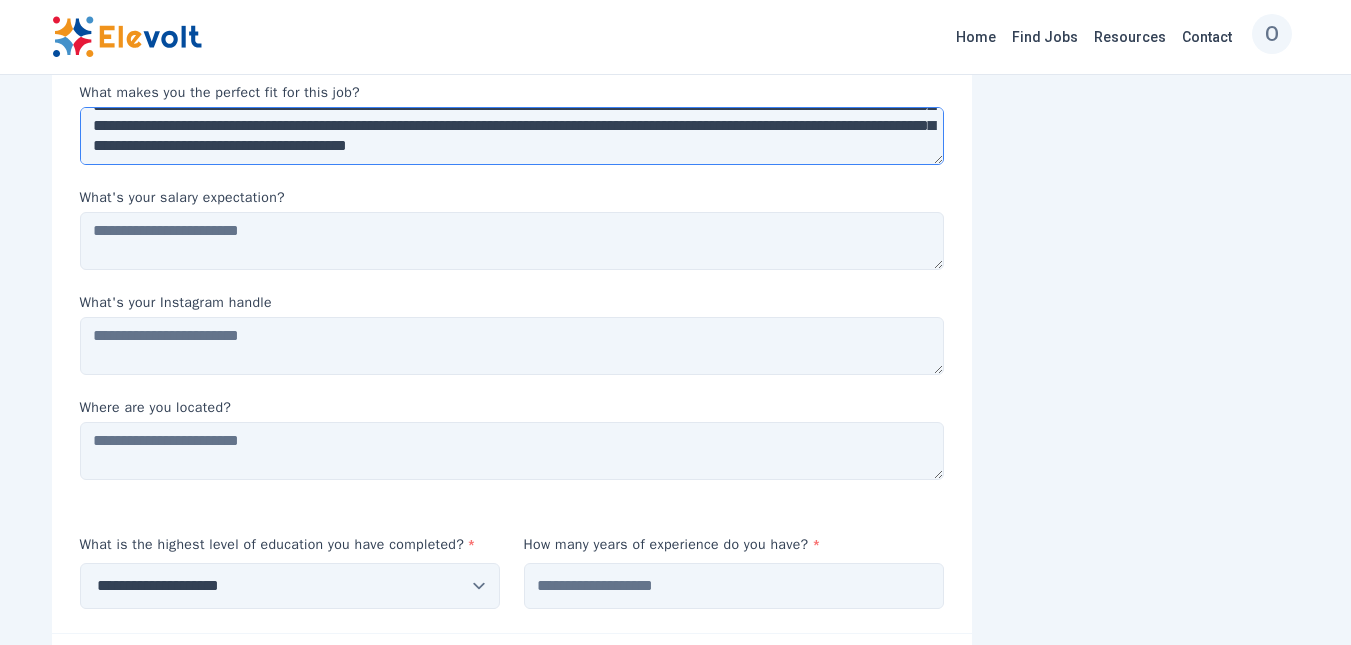scroll, scrollTop: 40, scrollLeft: 0, axis: vertical 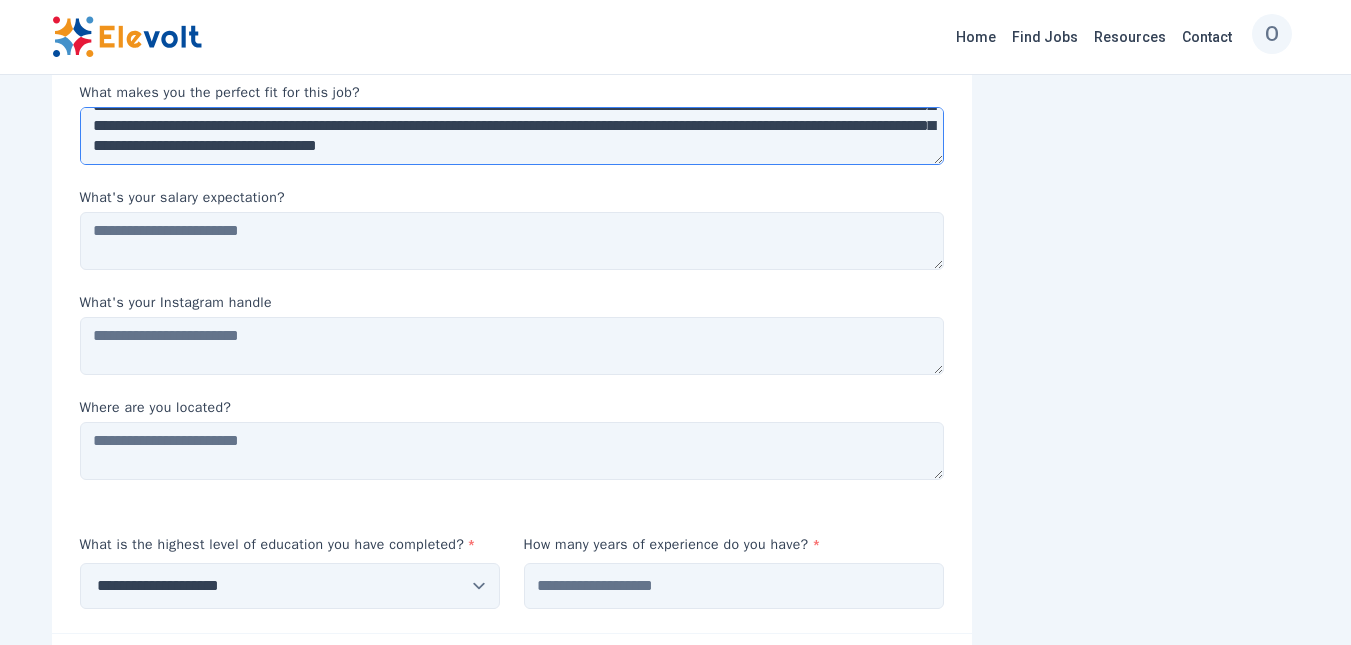 type on "**********" 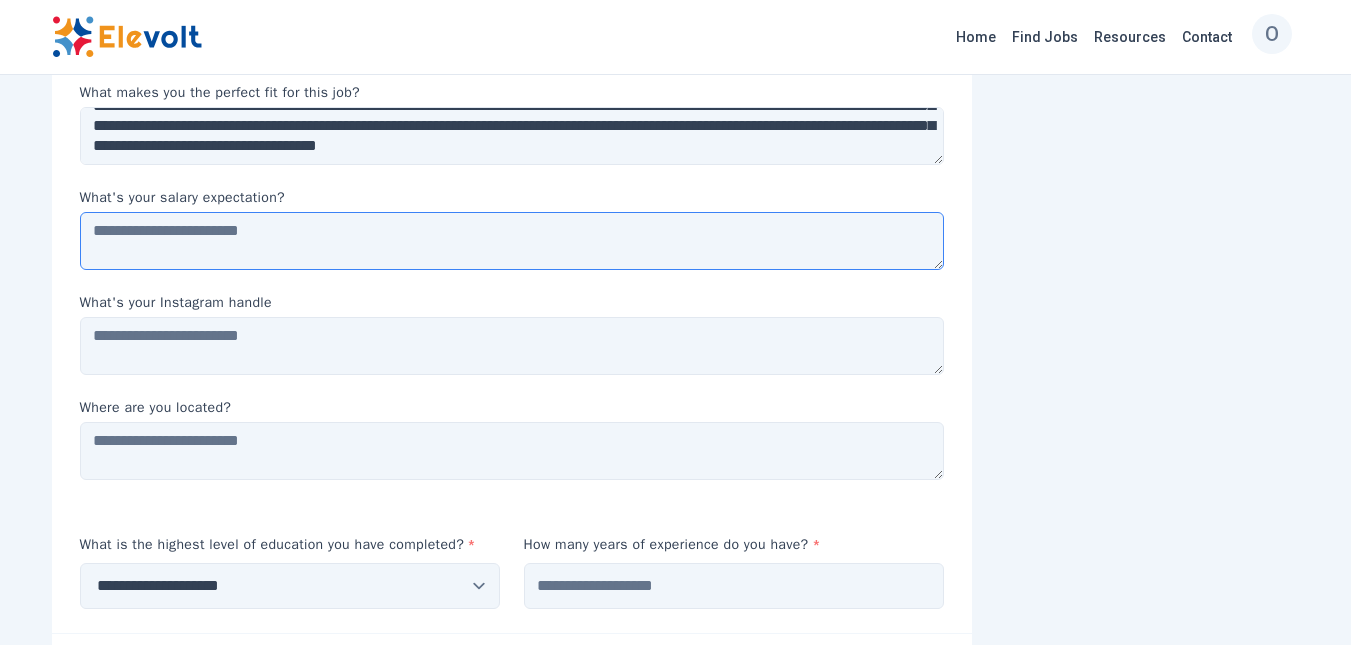 click at bounding box center (512, 241) 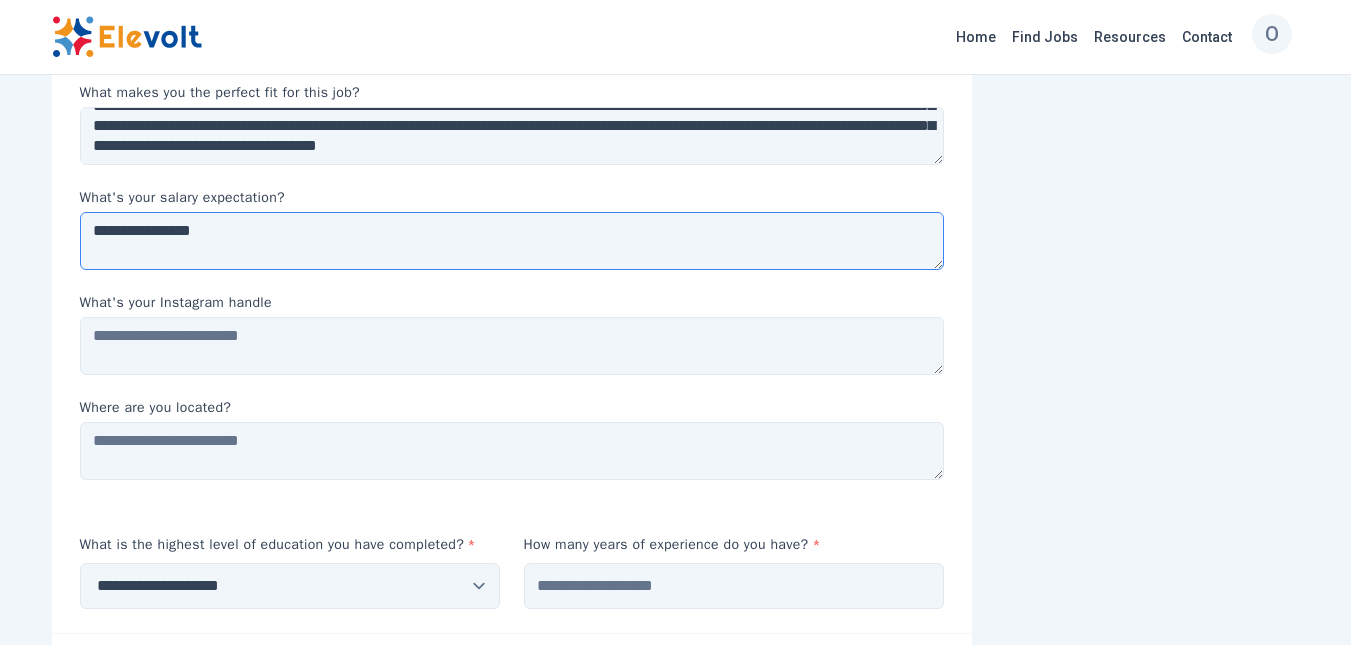 click on "**********" at bounding box center [512, 241] 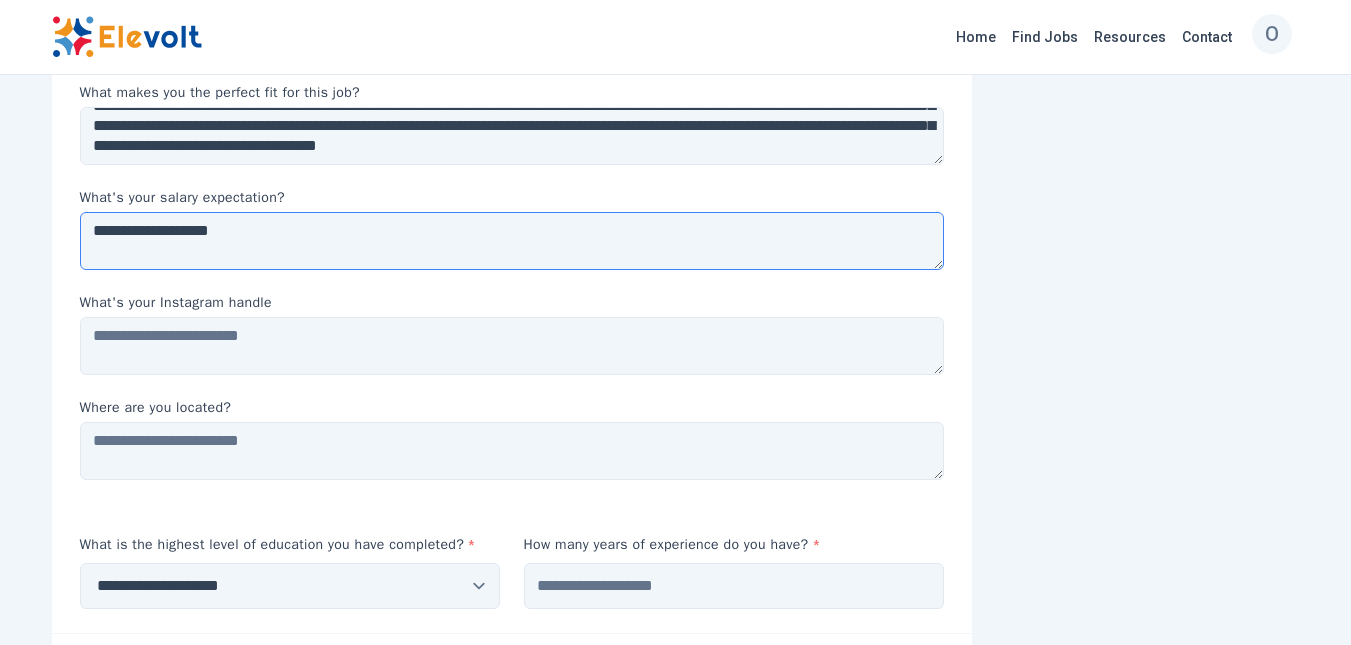 click on "**********" at bounding box center (512, 241) 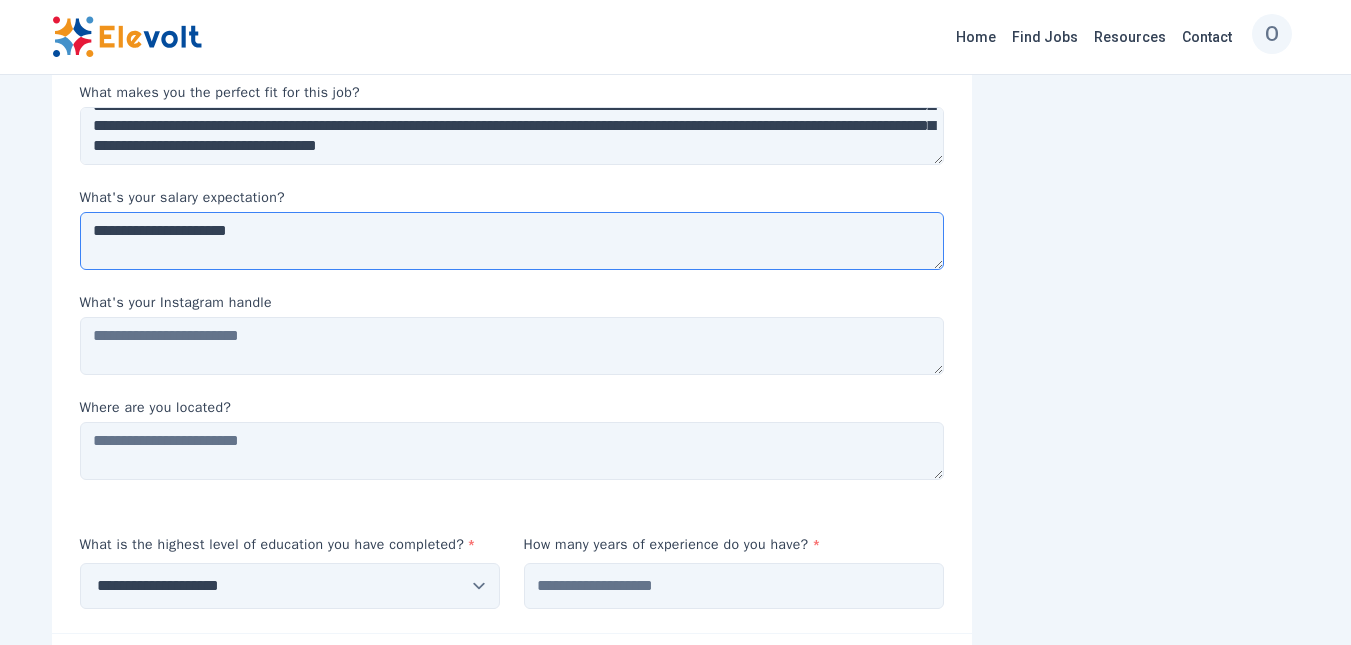 type on "**********" 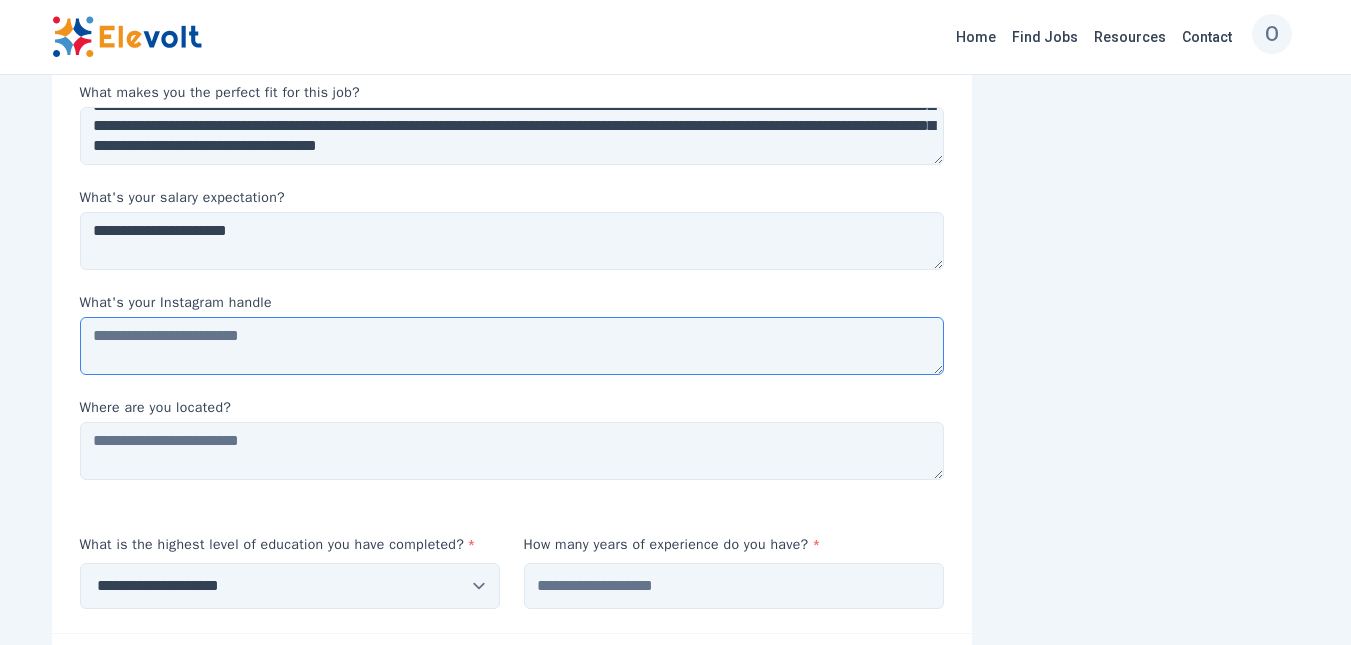 click at bounding box center (512, 346) 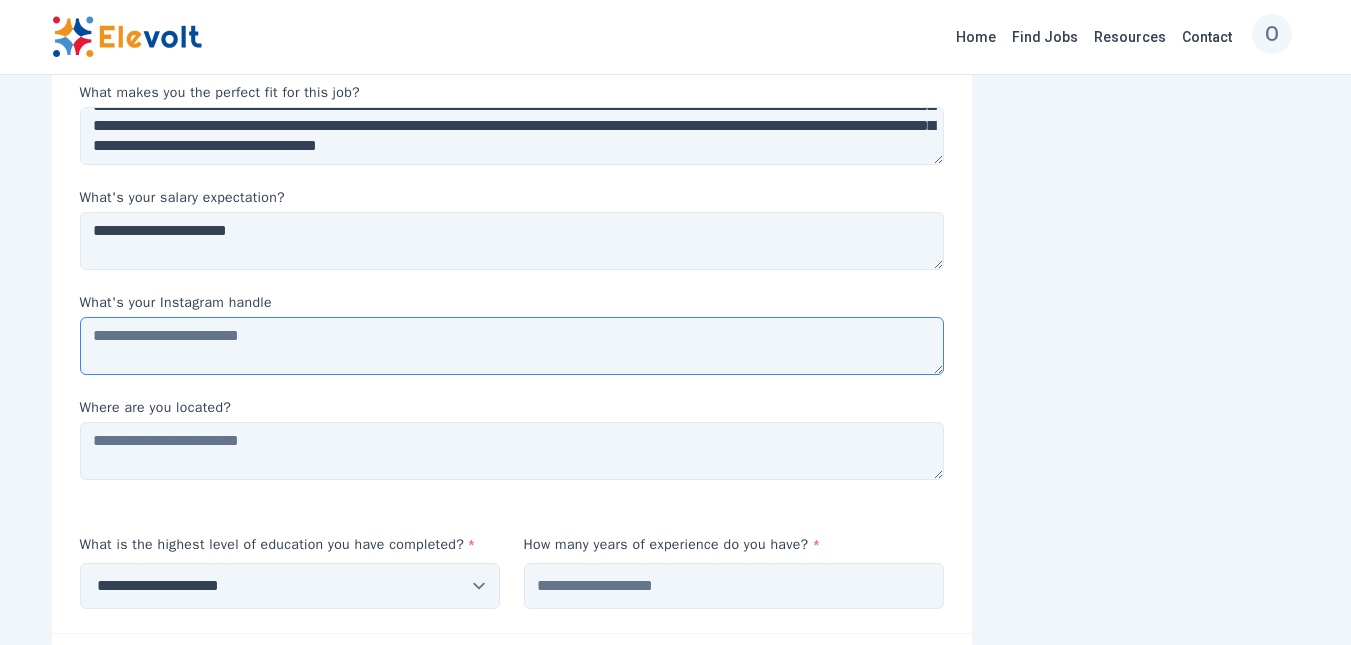 type on "*" 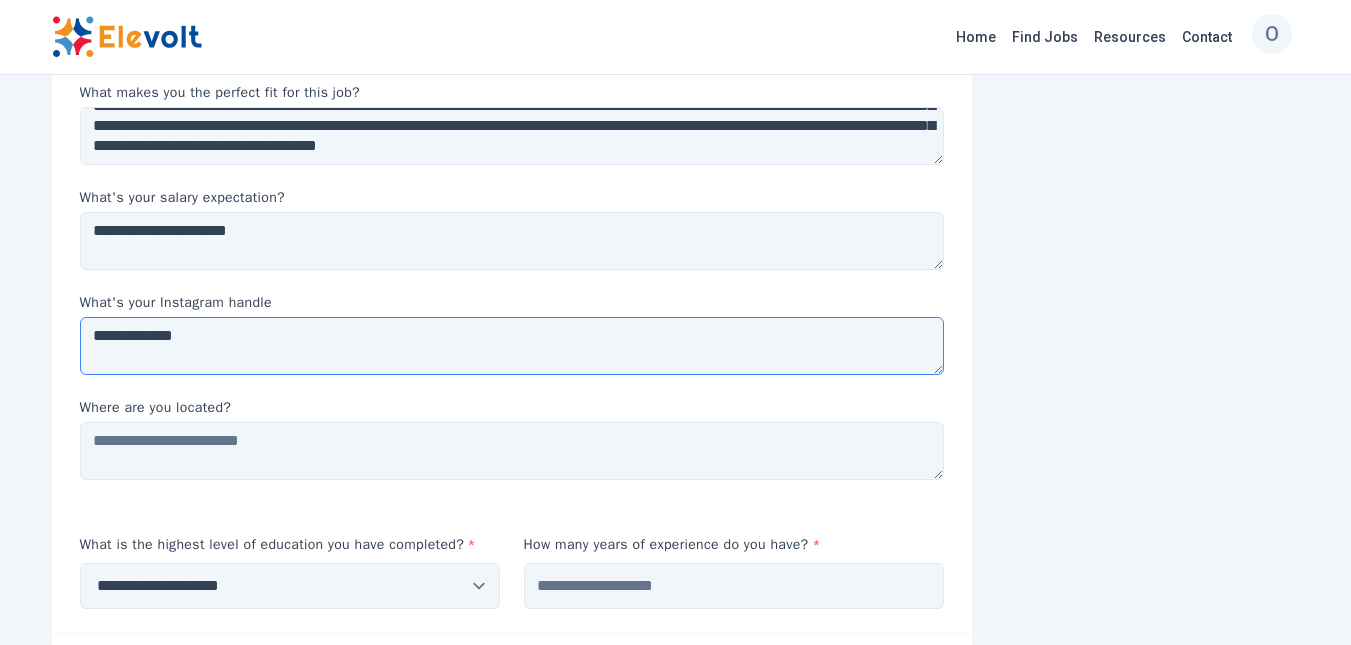 click on "**********" at bounding box center [512, 346] 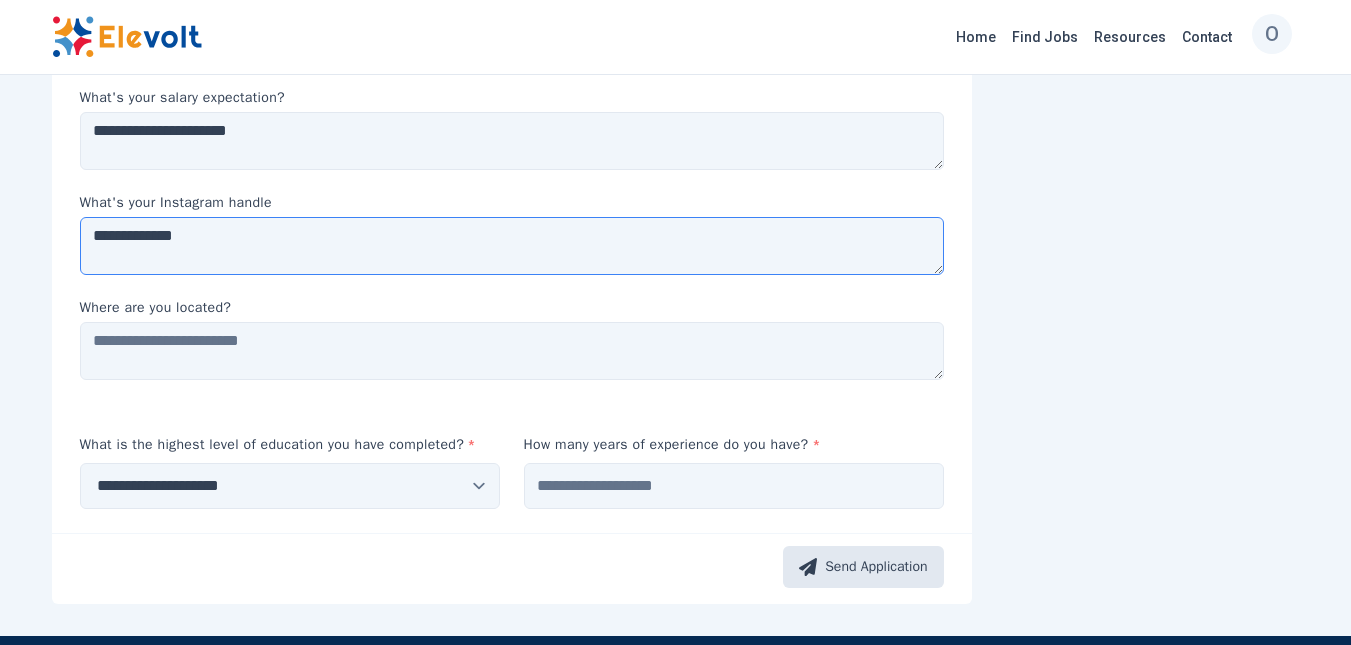 type on "**********" 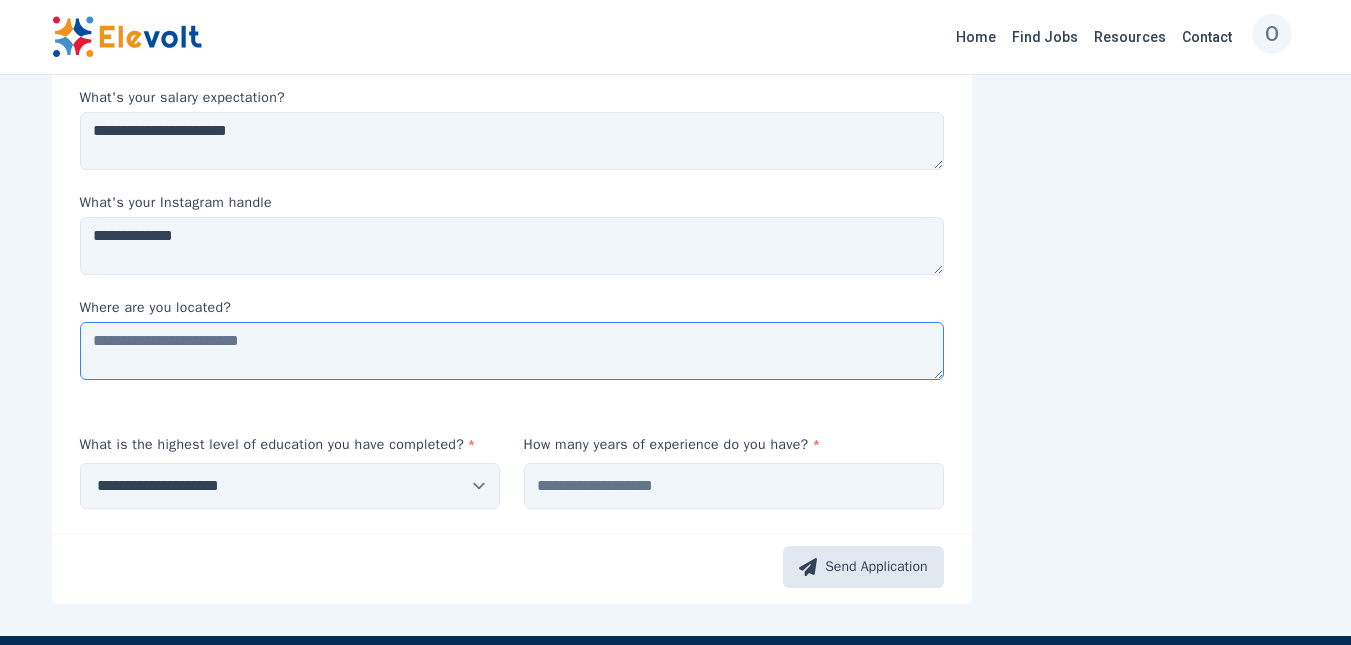 click at bounding box center (512, 351) 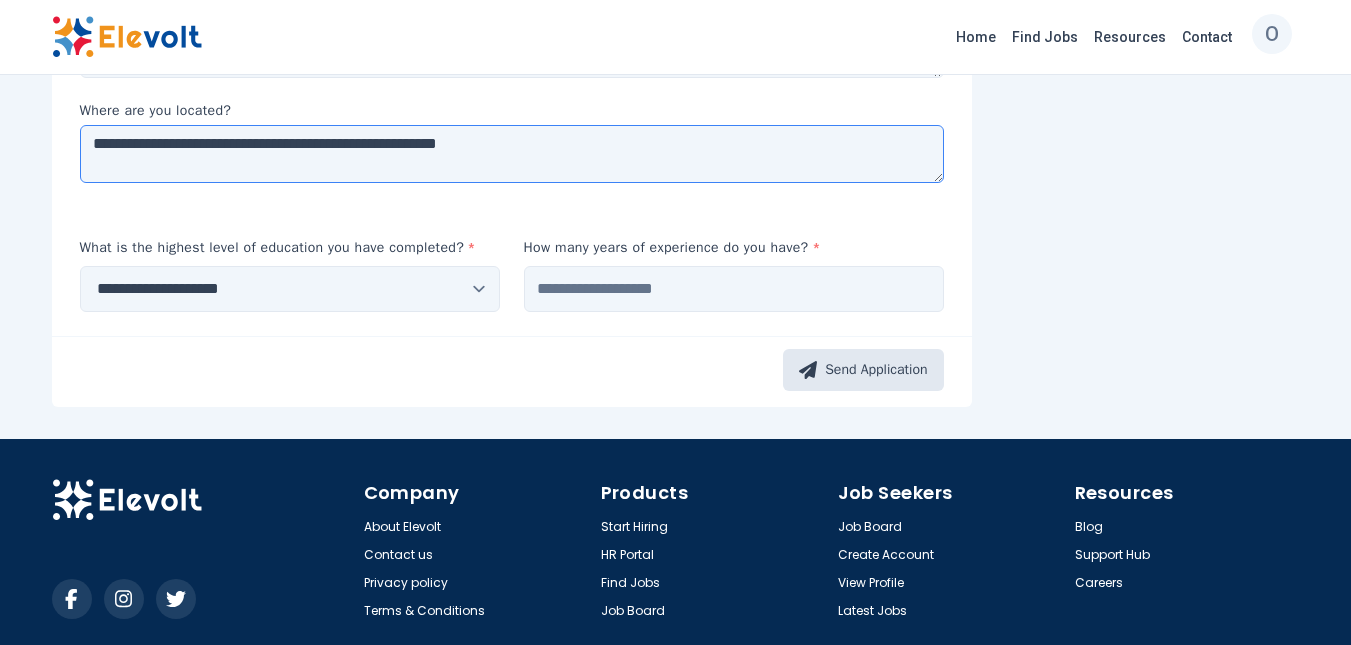 scroll, scrollTop: 1500, scrollLeft: 0, axis: vertical 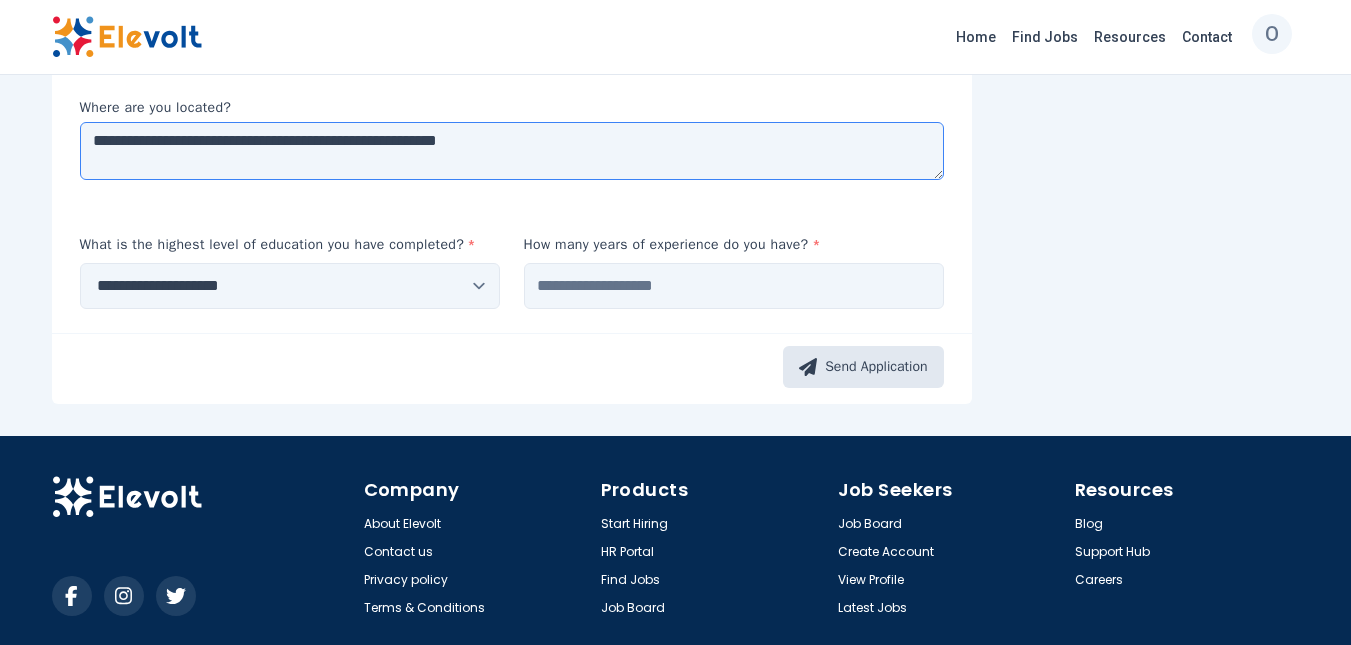 type on "**********" 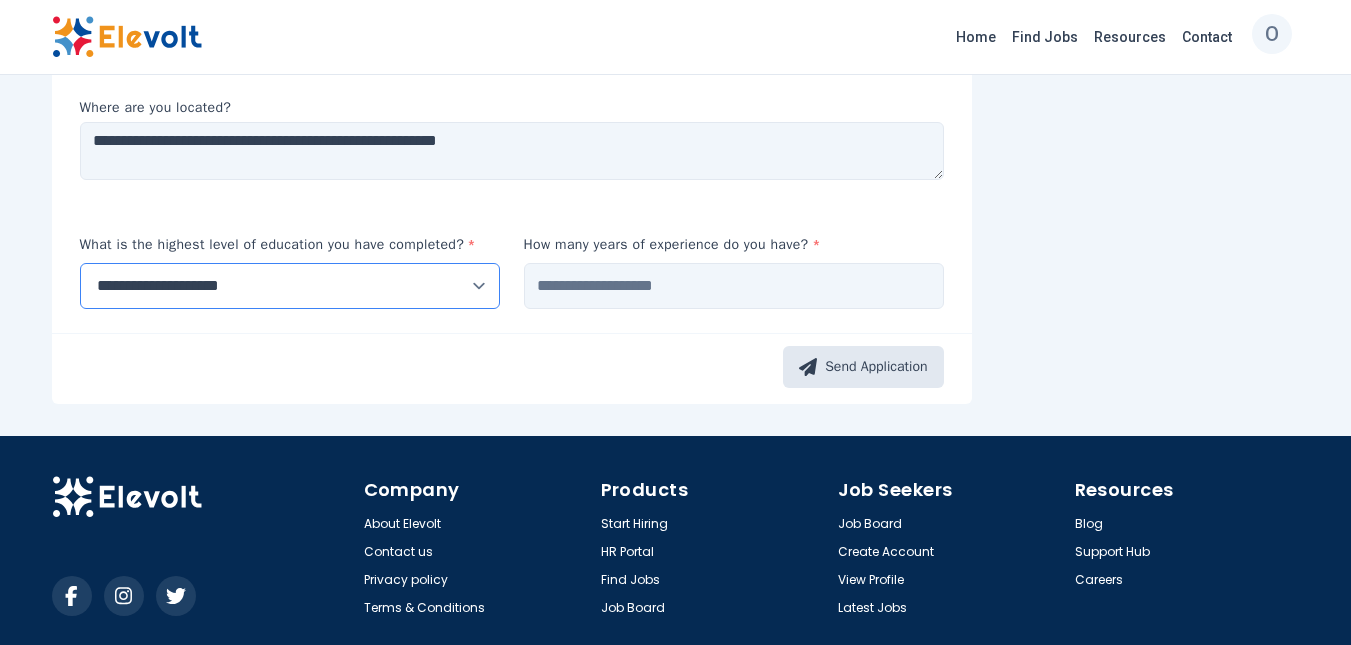click on "**********" at bounding box center [290, 286] 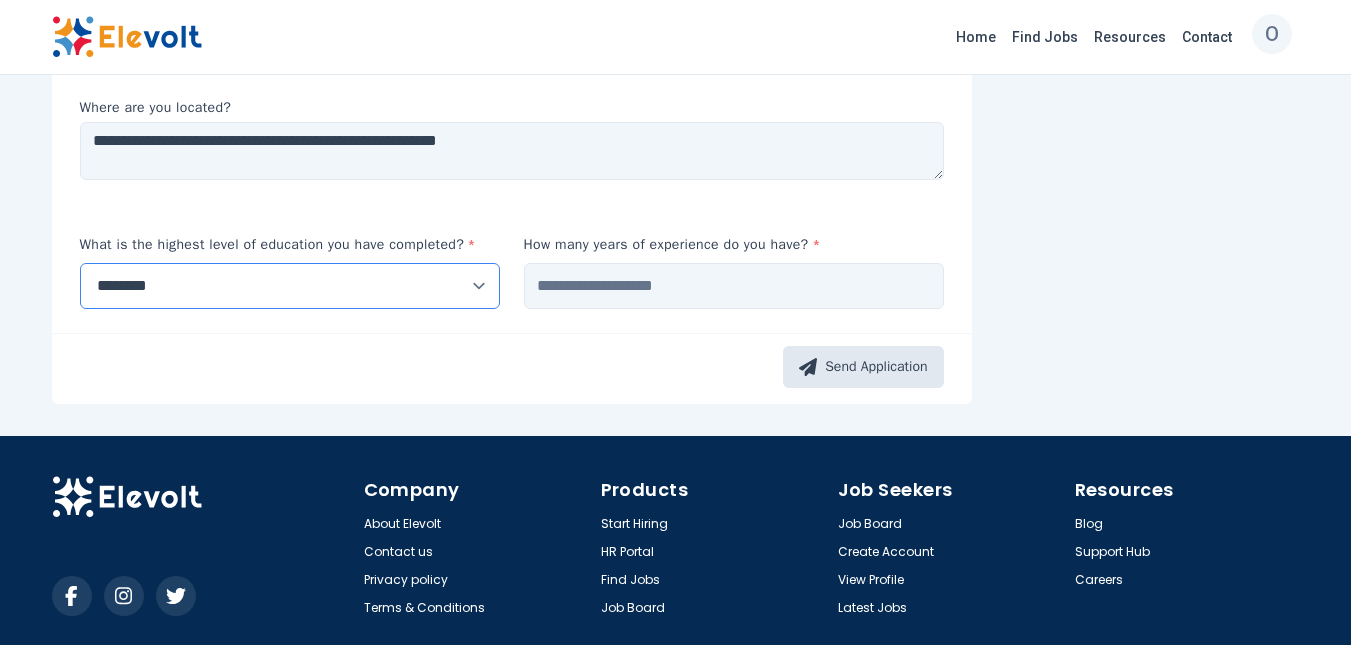 click on "**********" at bounding box center (290, 286) 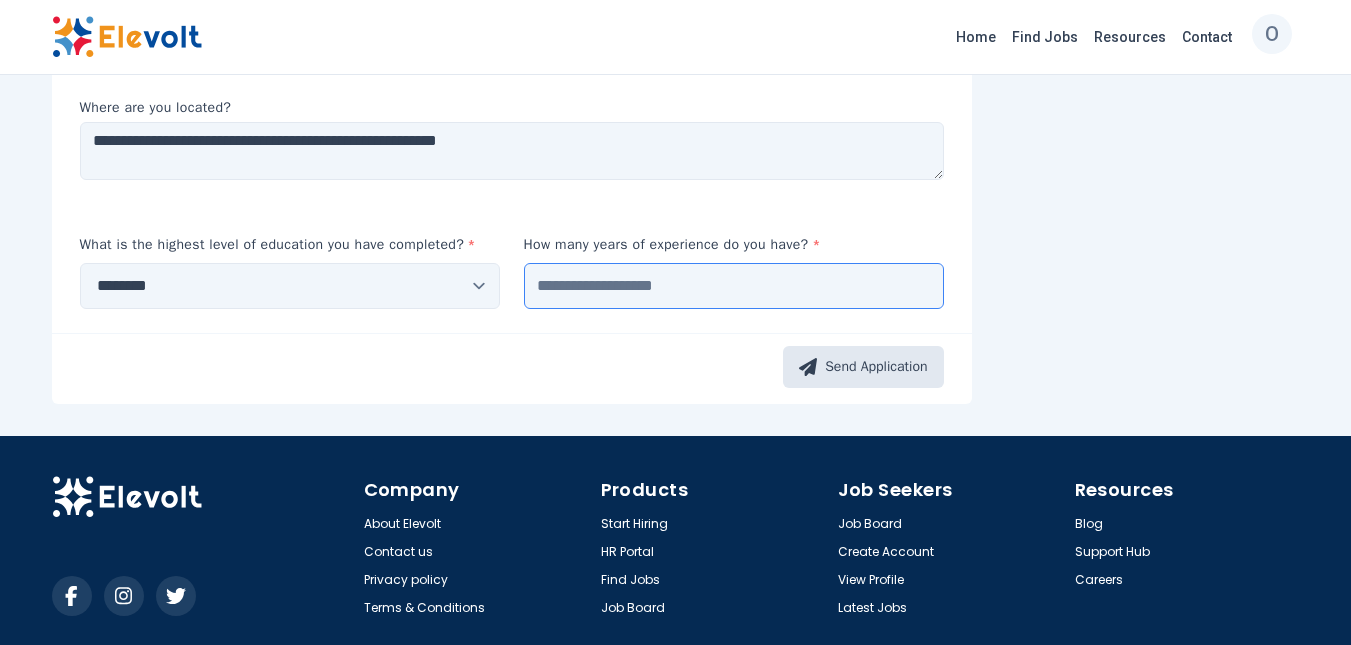click on "How many years of experience do you have? *" at bounding box center (734, 286) 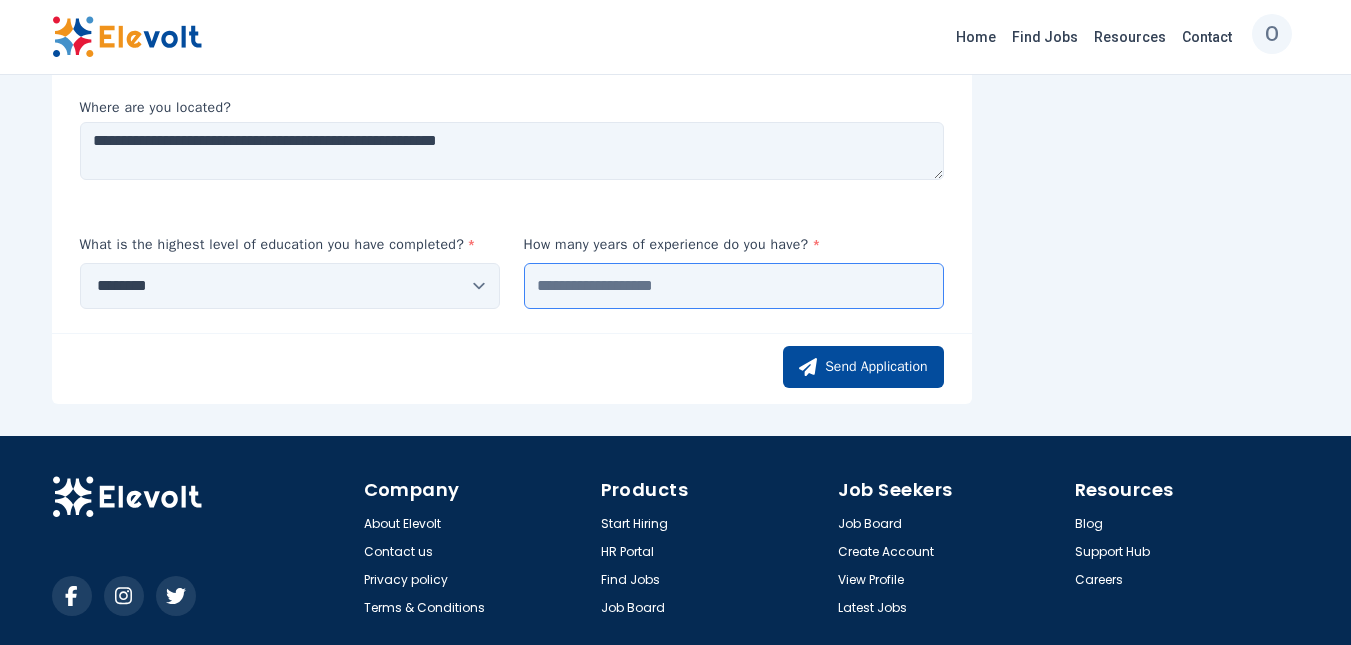 click on "*" at bounding box center [734, 286] 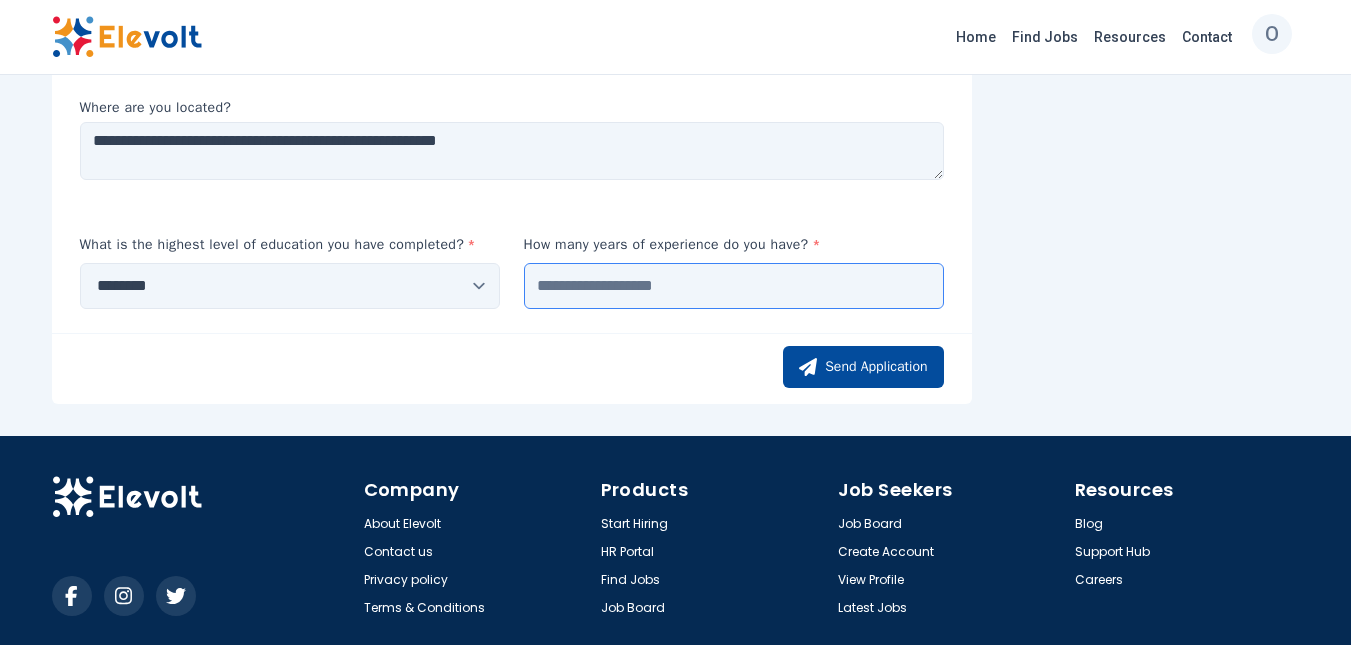 click on "*" at bounding box center [734, 286] 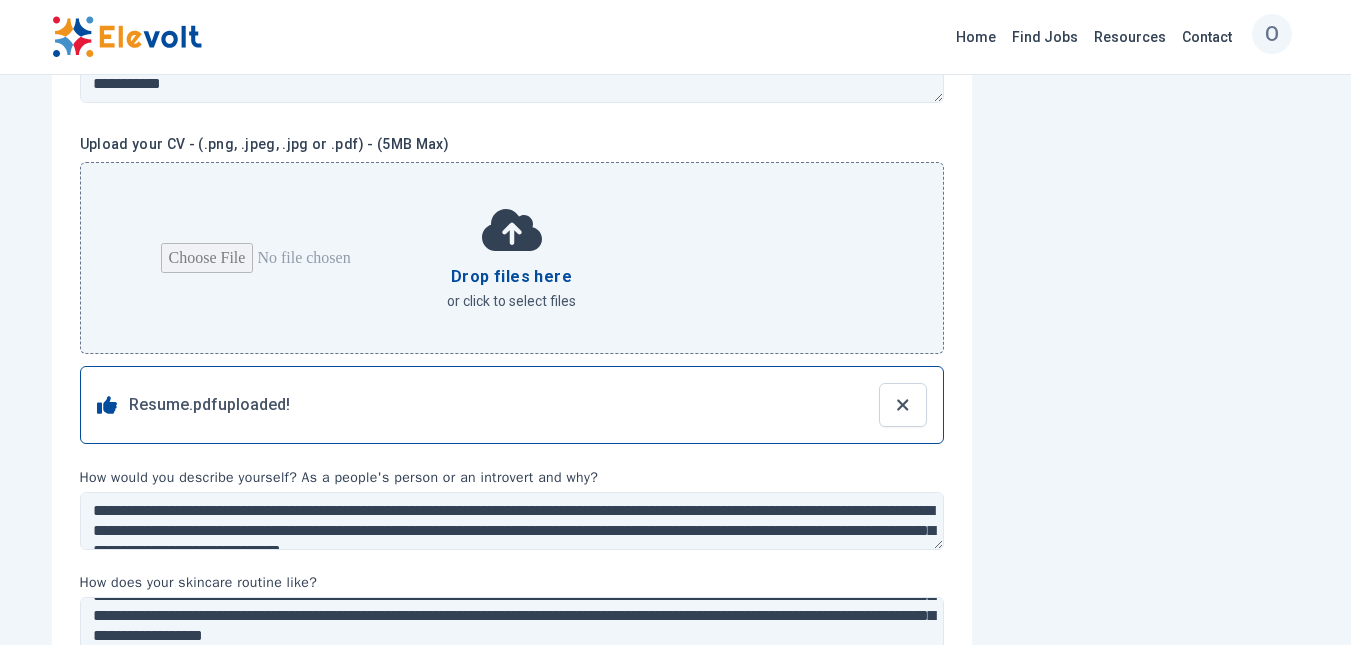 scroll, scrollTop: 300, scrollLeft: 0, axis: vertical 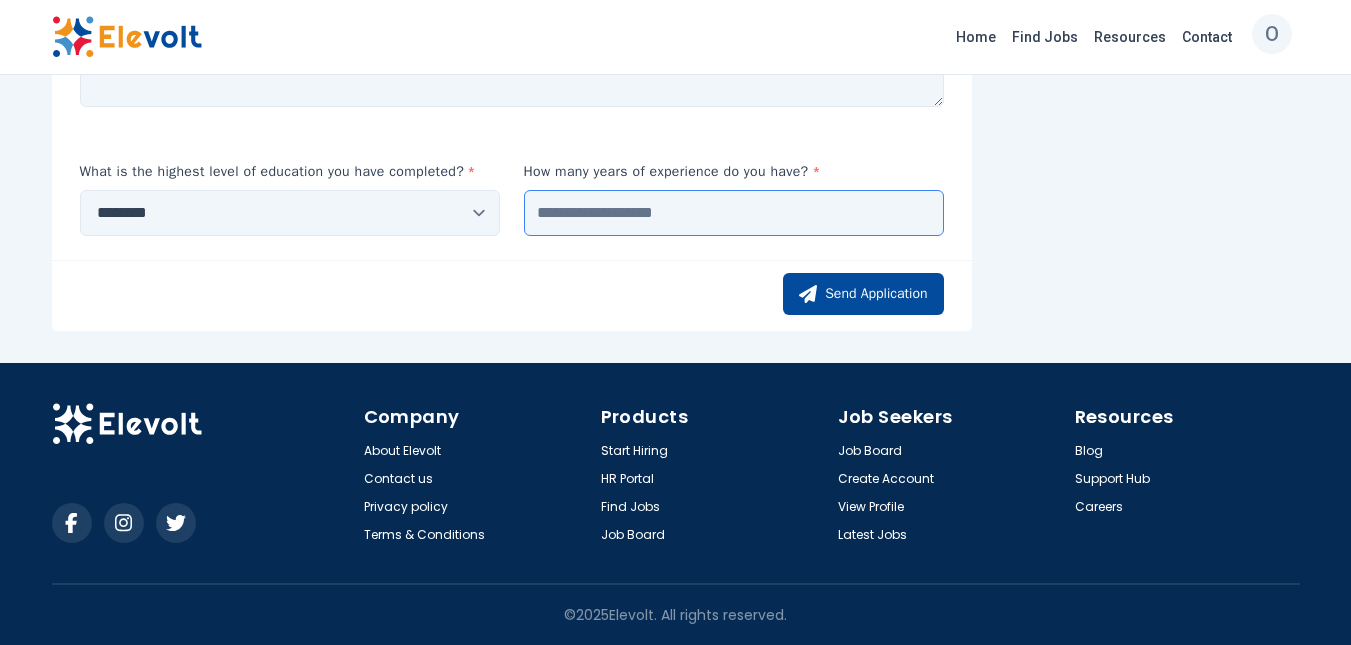 type on "*" 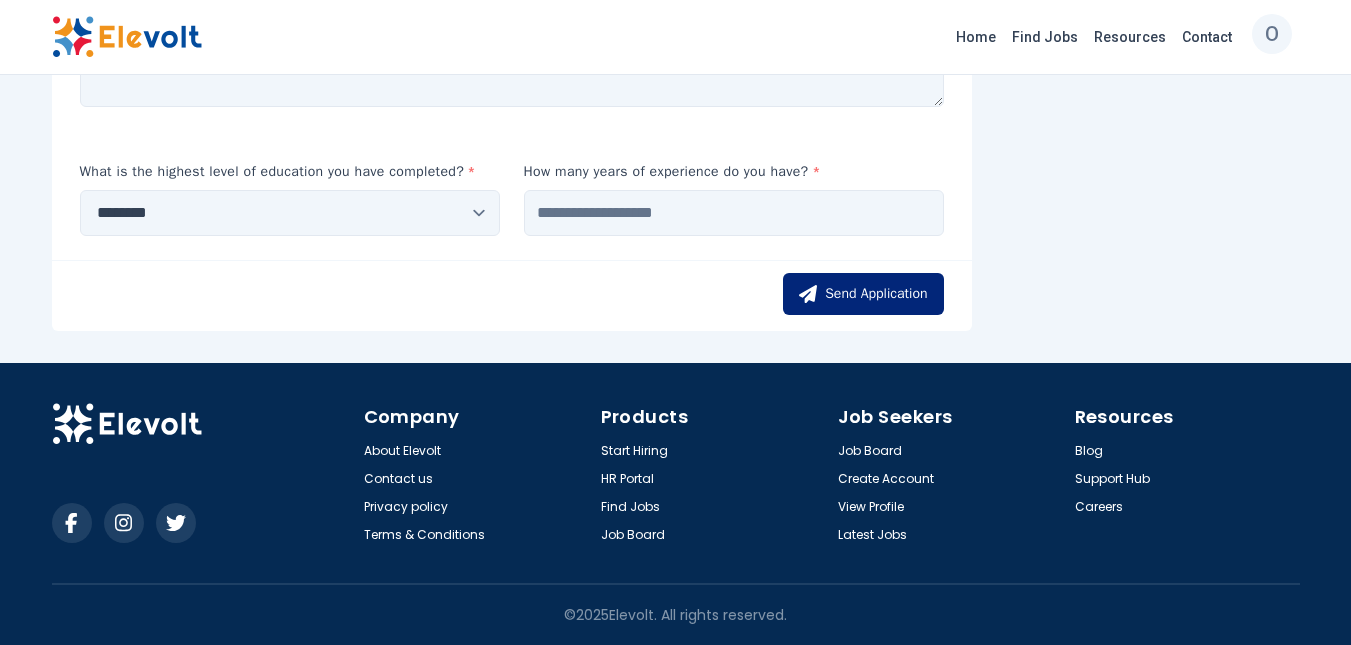click on "Send Application" at bounding box center [863, 294] 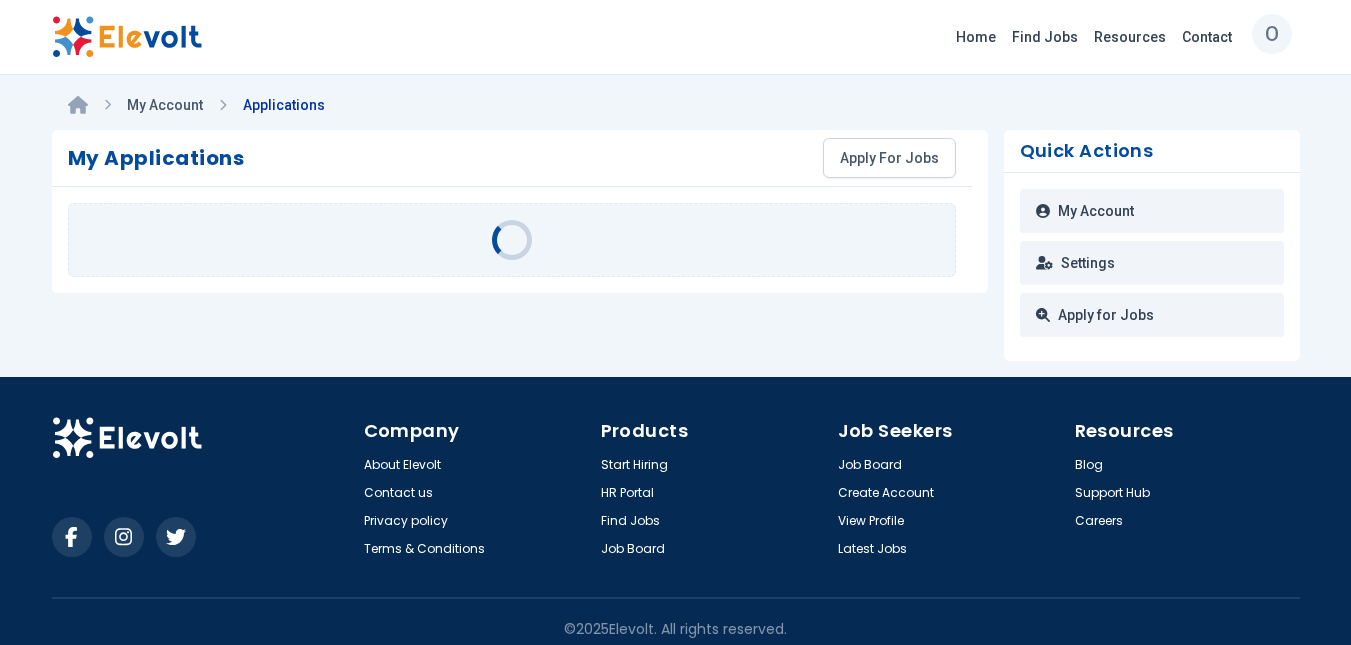 scroll, scrollTop: 0, scrollLeft: 0, axis: both 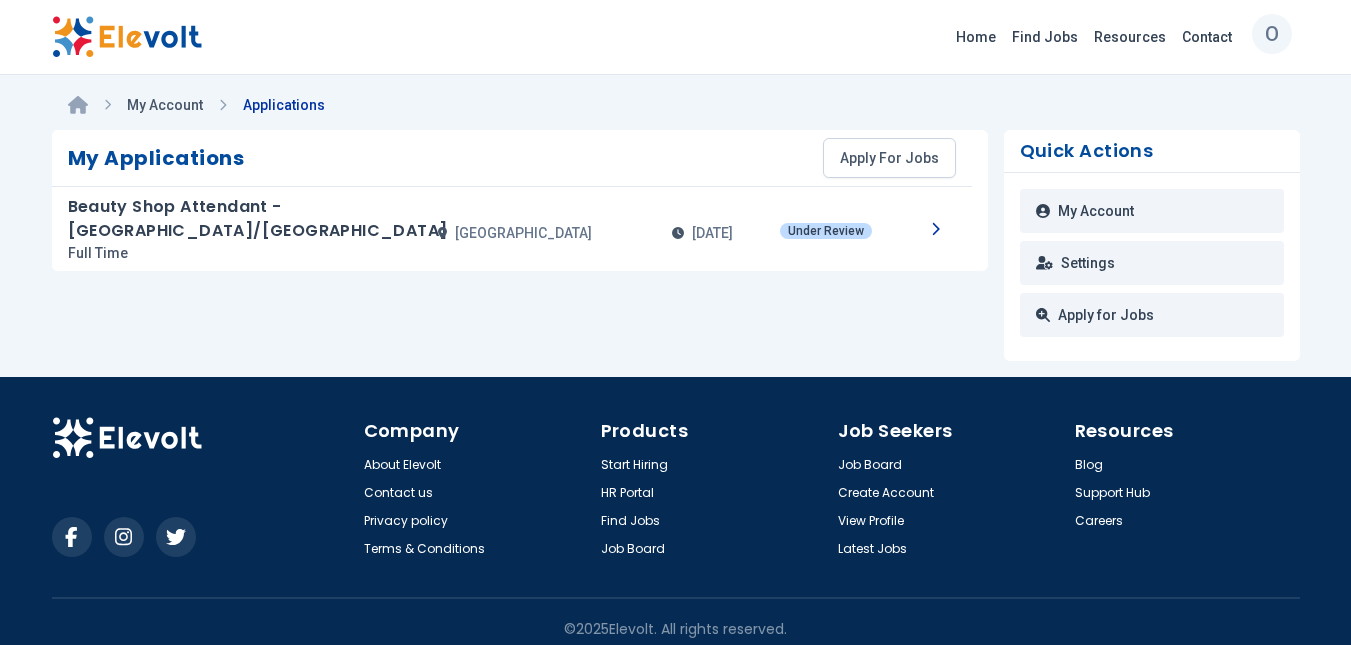 click 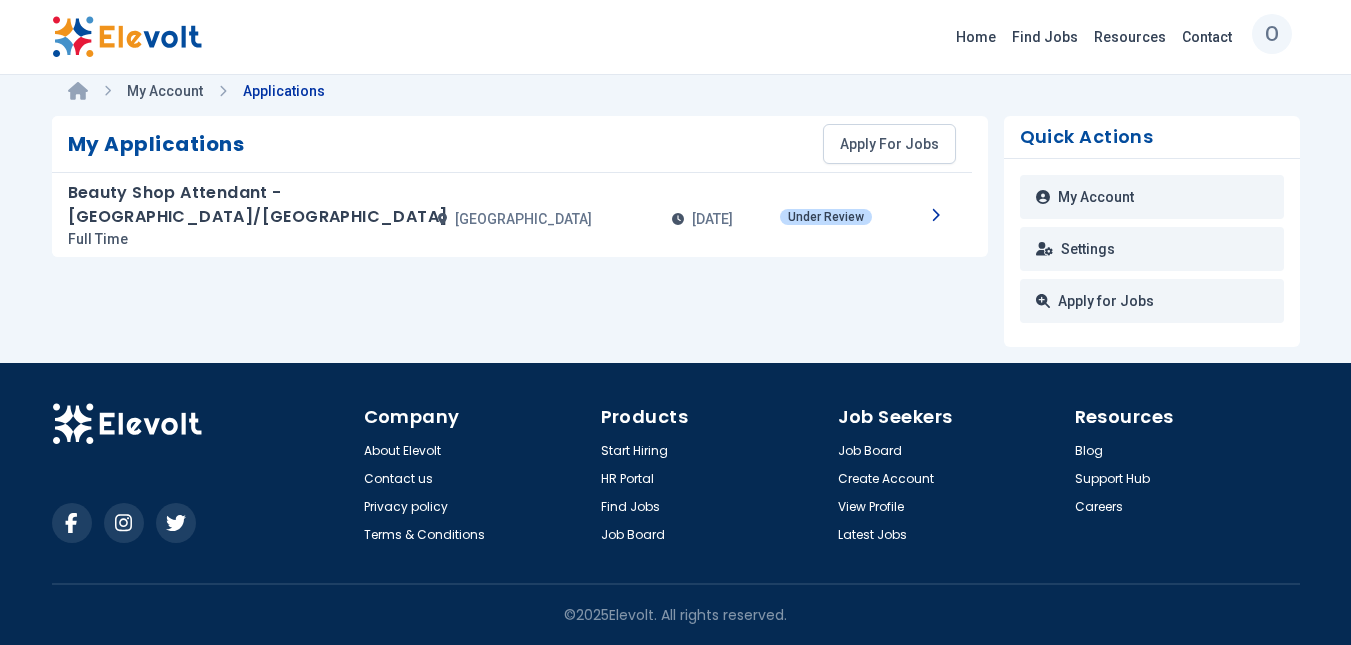 scroll, scrollTop: 0, scrollLeft: 0, axis: both 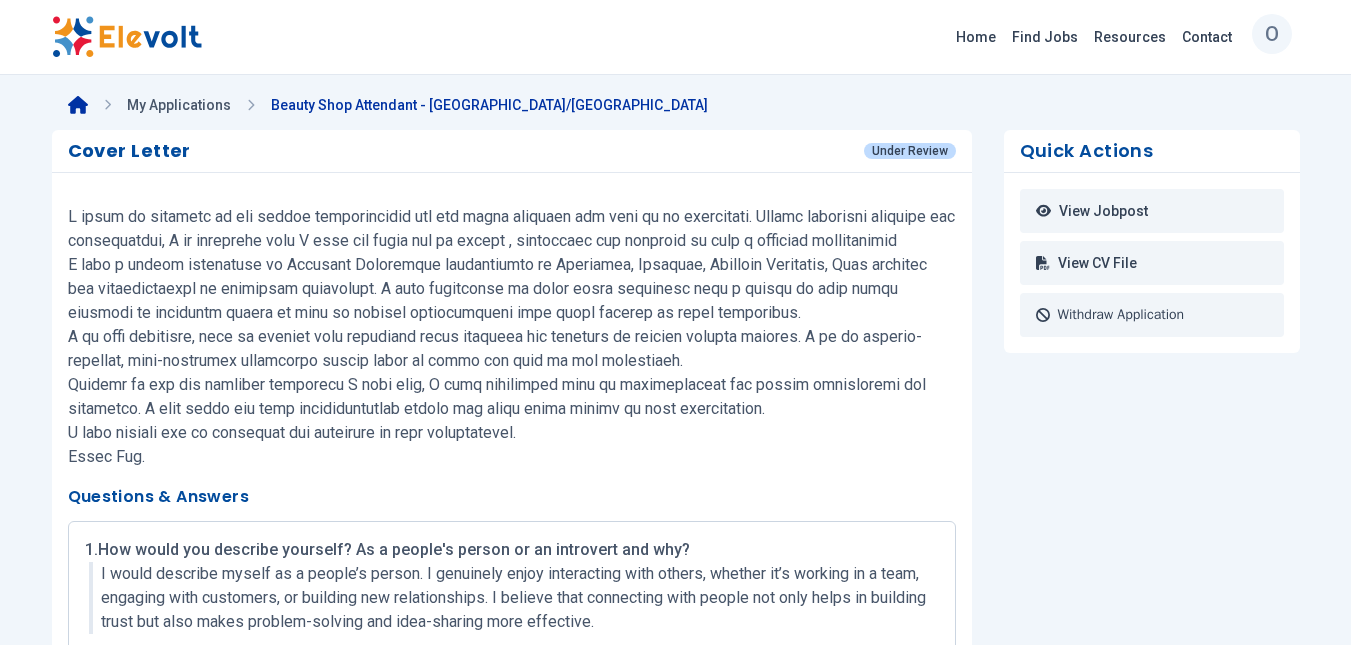 click 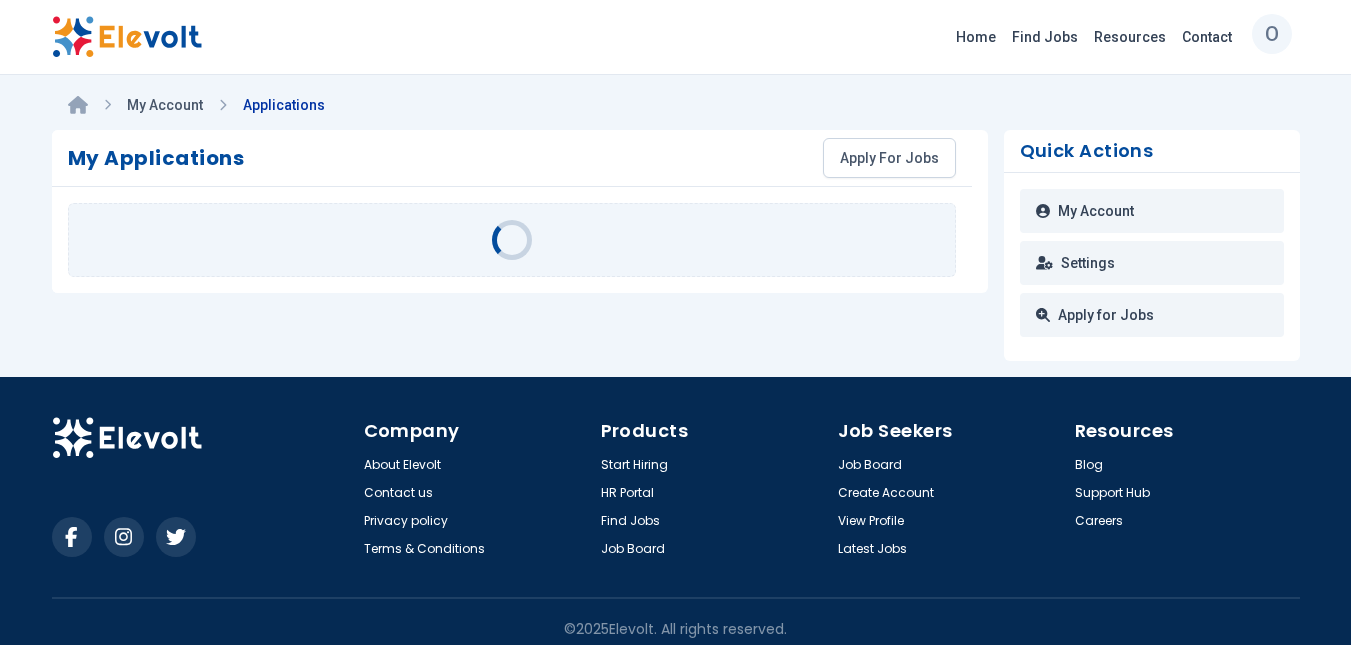 scroll, scrollTop: 0, scrollLeft: 0, axis: both 